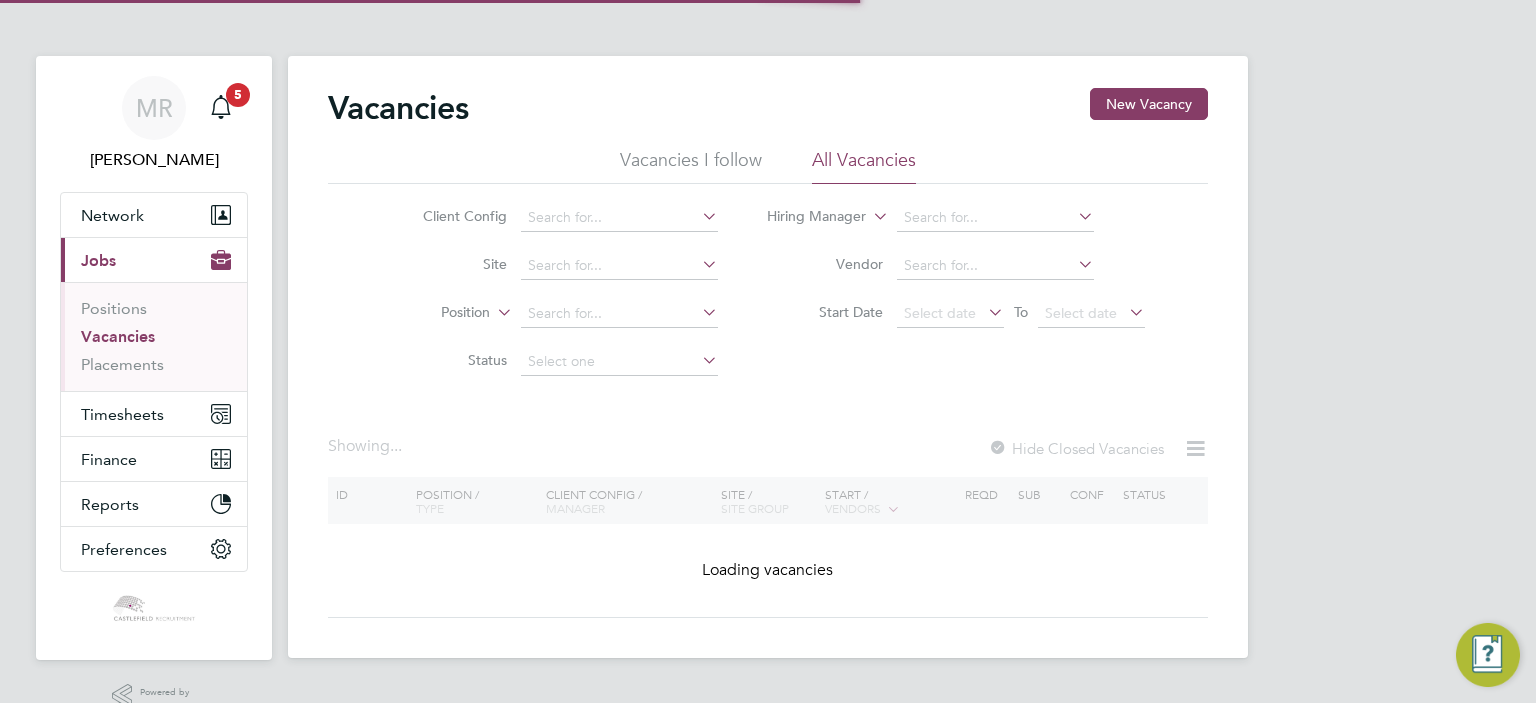 scroll, scrollTop: 0, scrollLeft: 0, axis: both 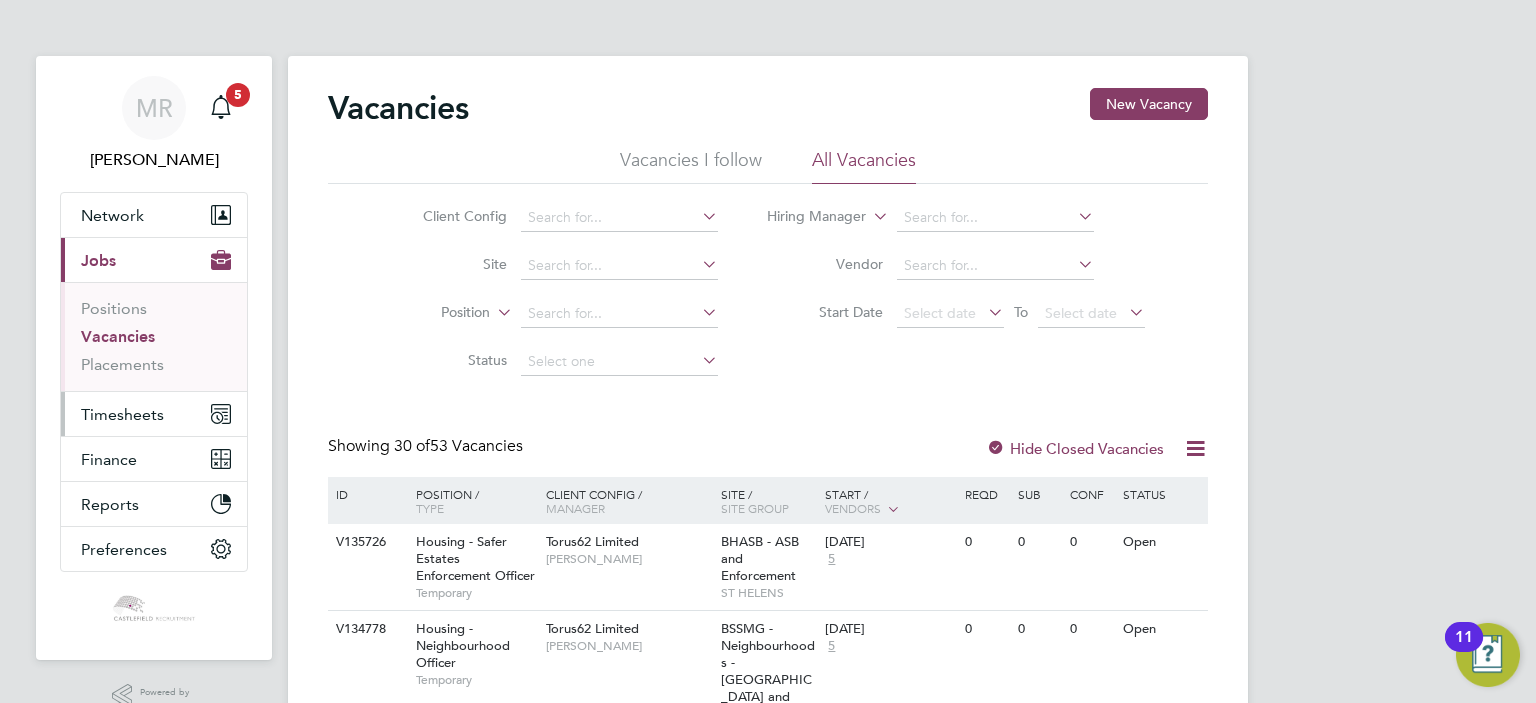 click on "Timesheets" at bounding box center [154, 414] 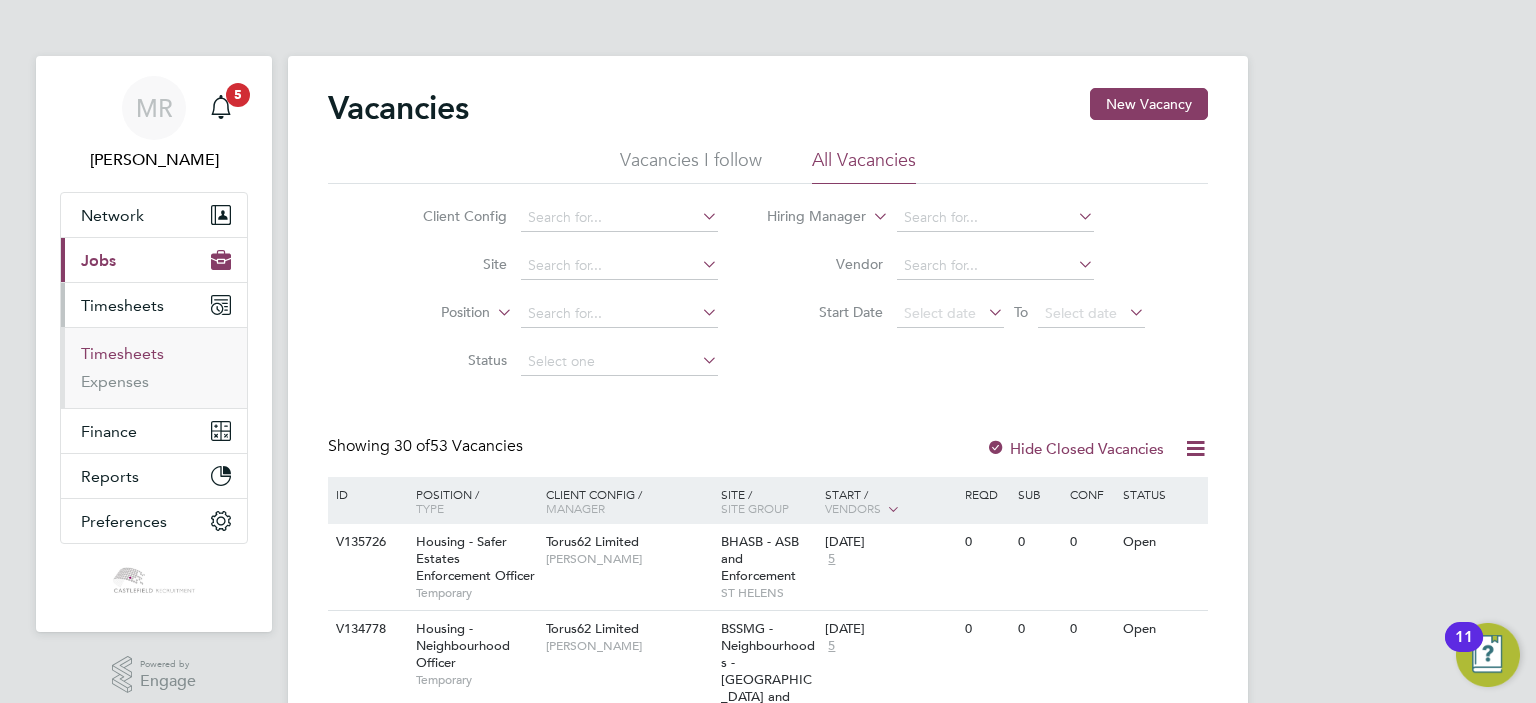 drag, startPoint x: 151, startPoint y: 351, endPoint x: 207, endPoint y: 336, distance: 57.974133 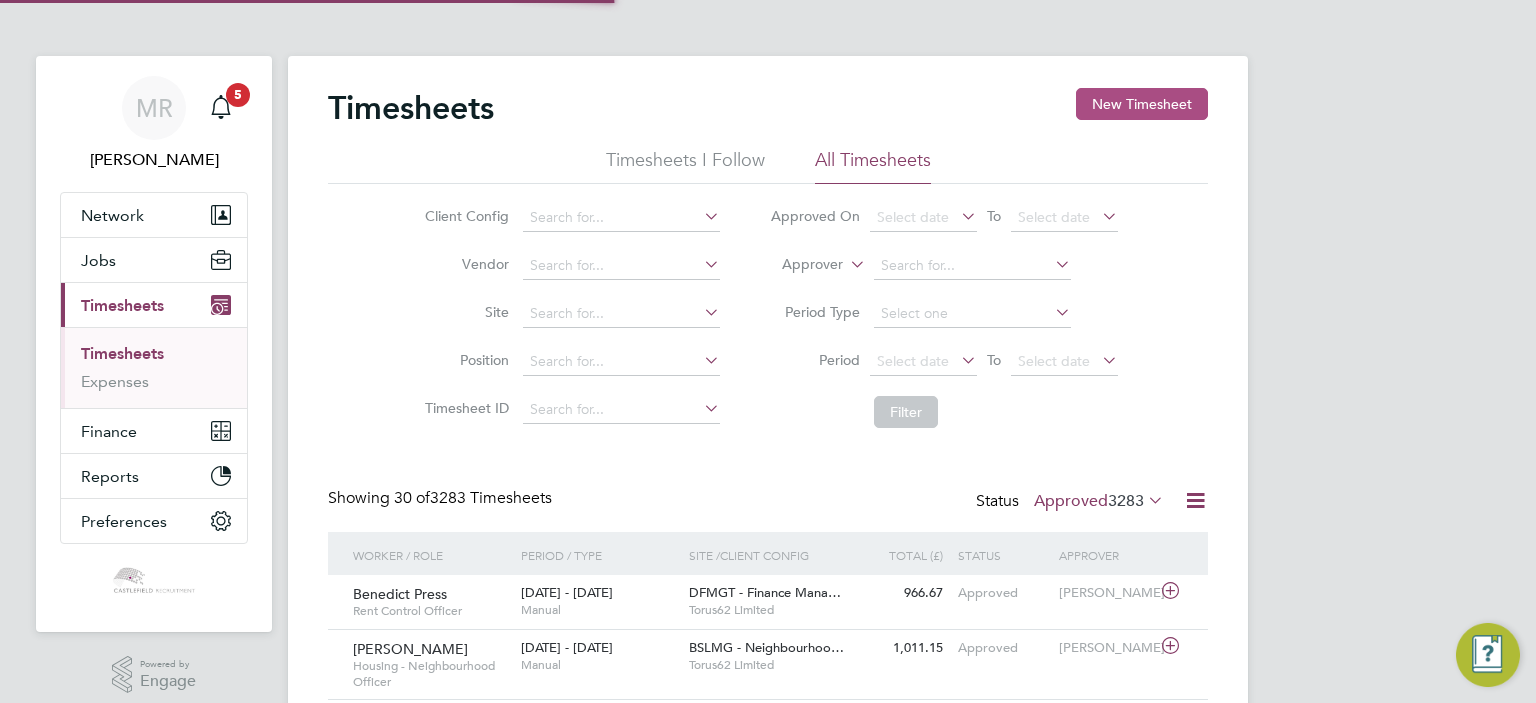 scroll, scrollTop: 9, scrollLeft: 10, axis: both 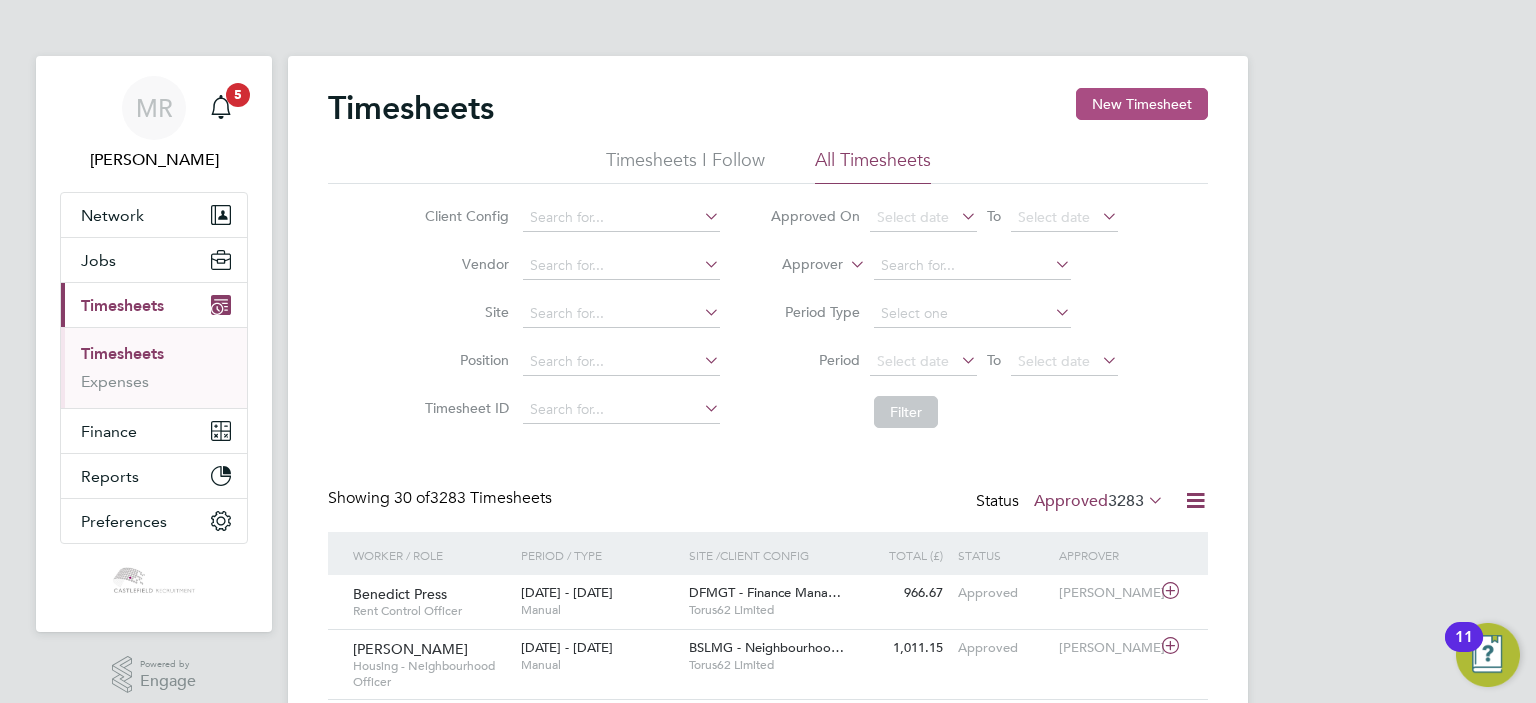 click on "New Timesheet" 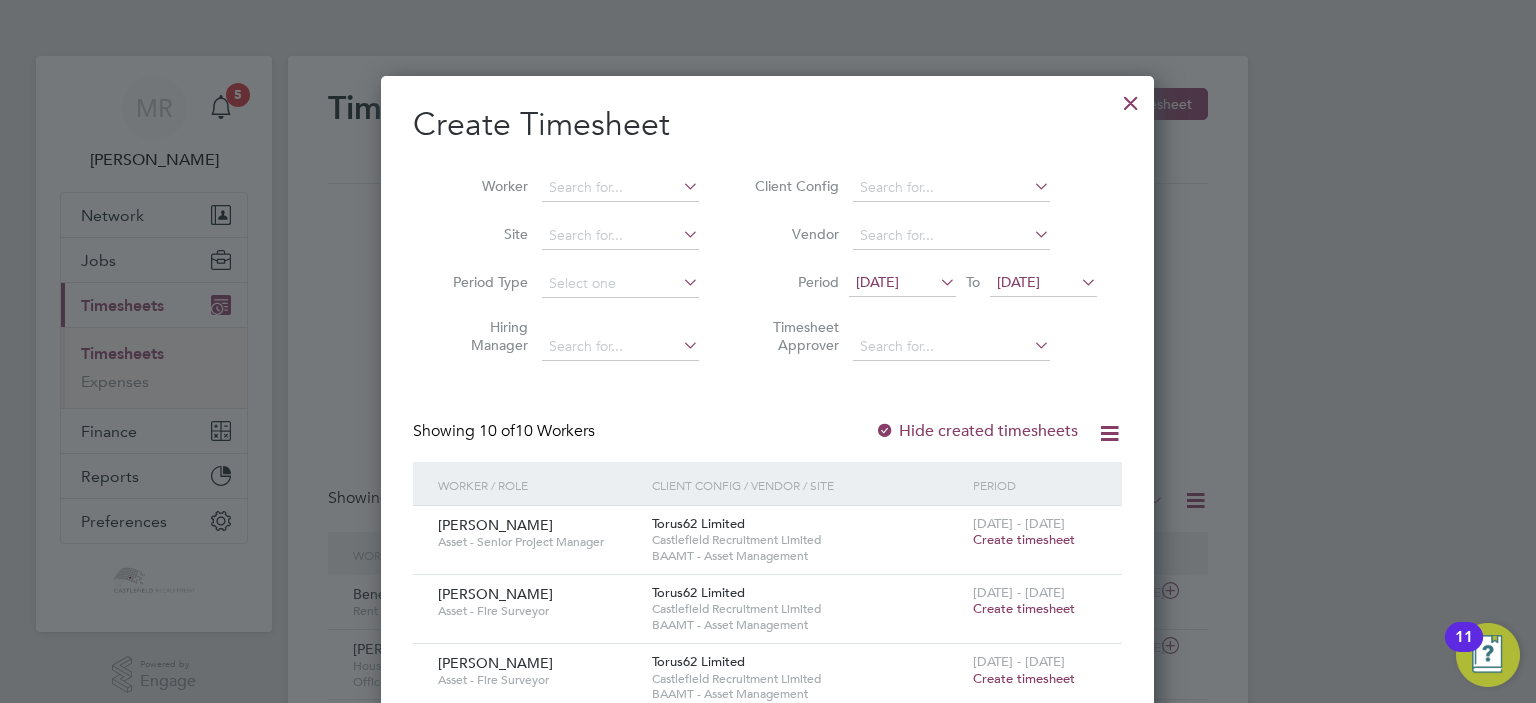 click at bounding box center [1131, 98] 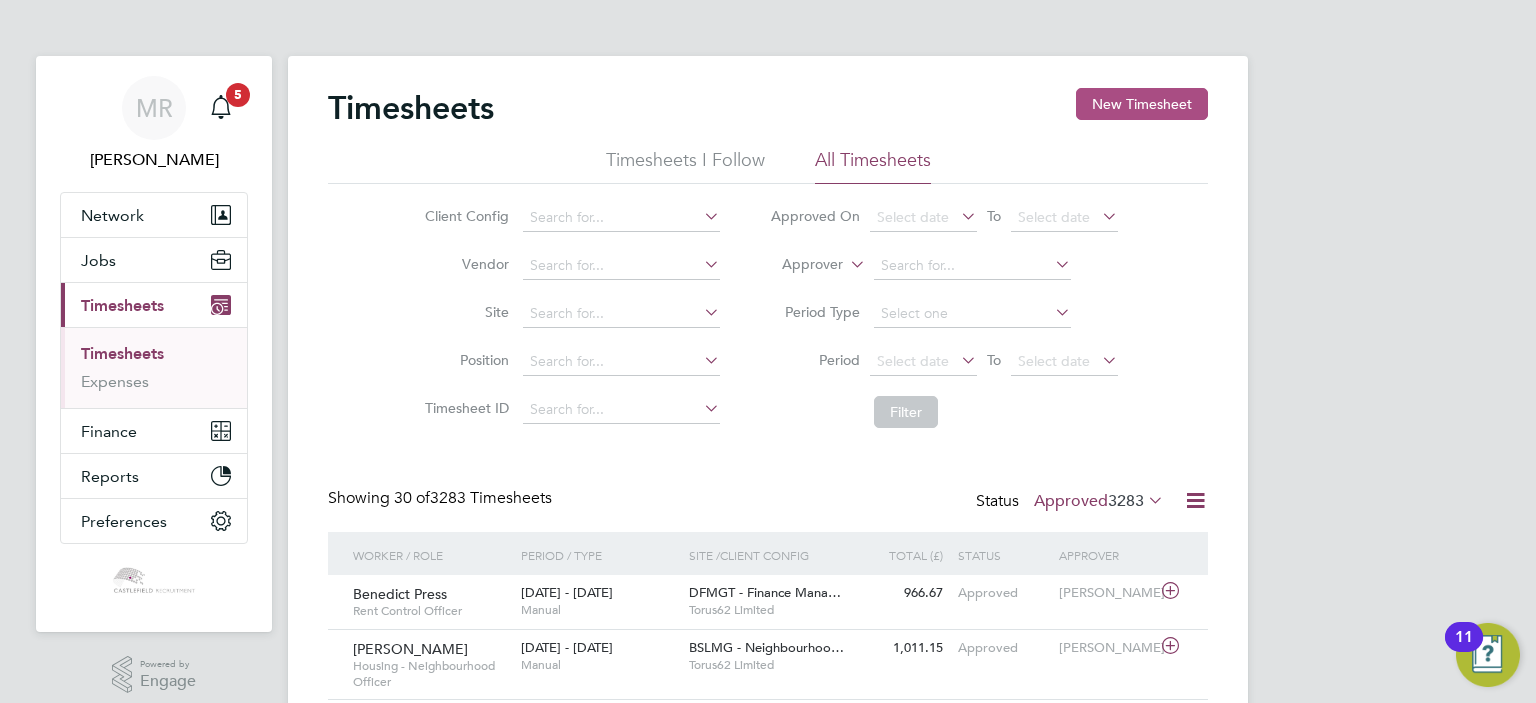 click on "New Timesheet" 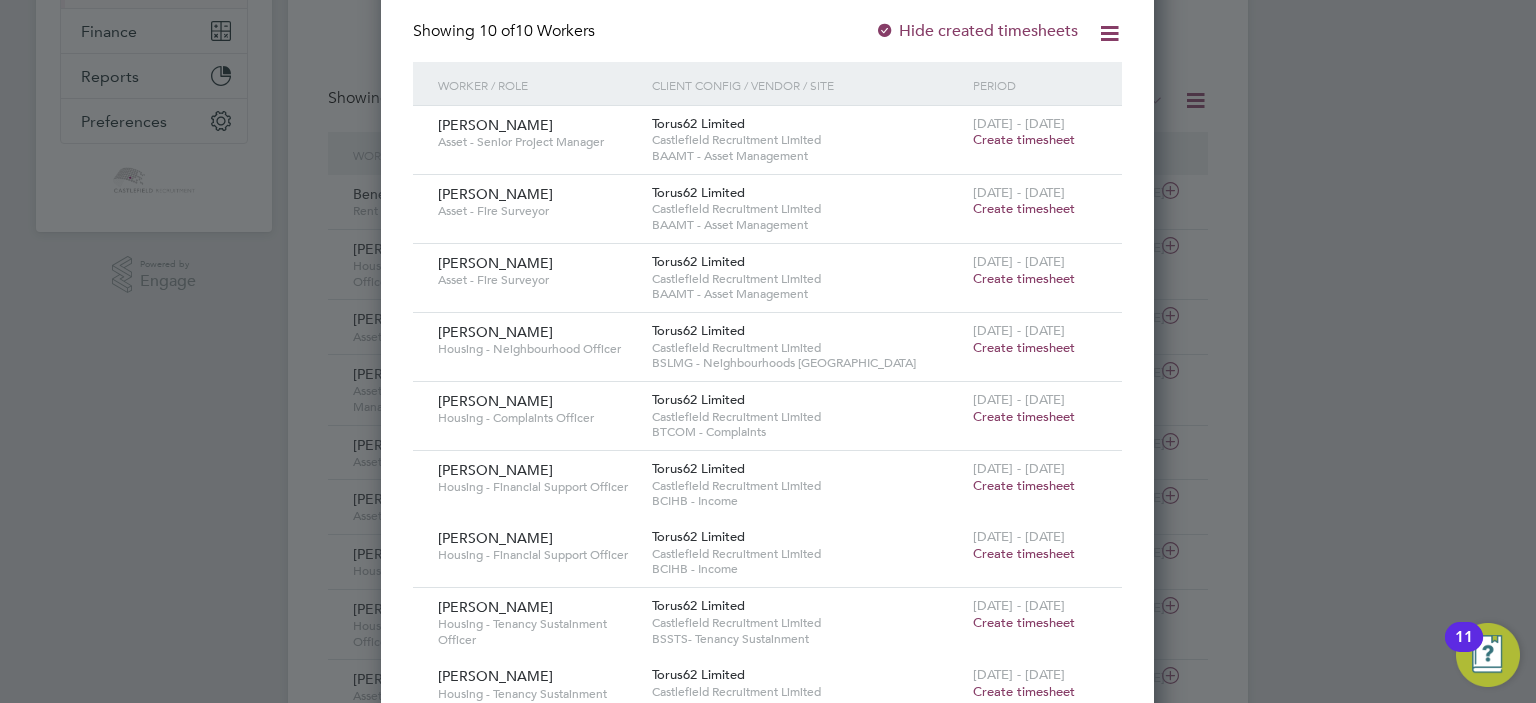 click on "Create timesheet" at bounding box center (1024, 416) 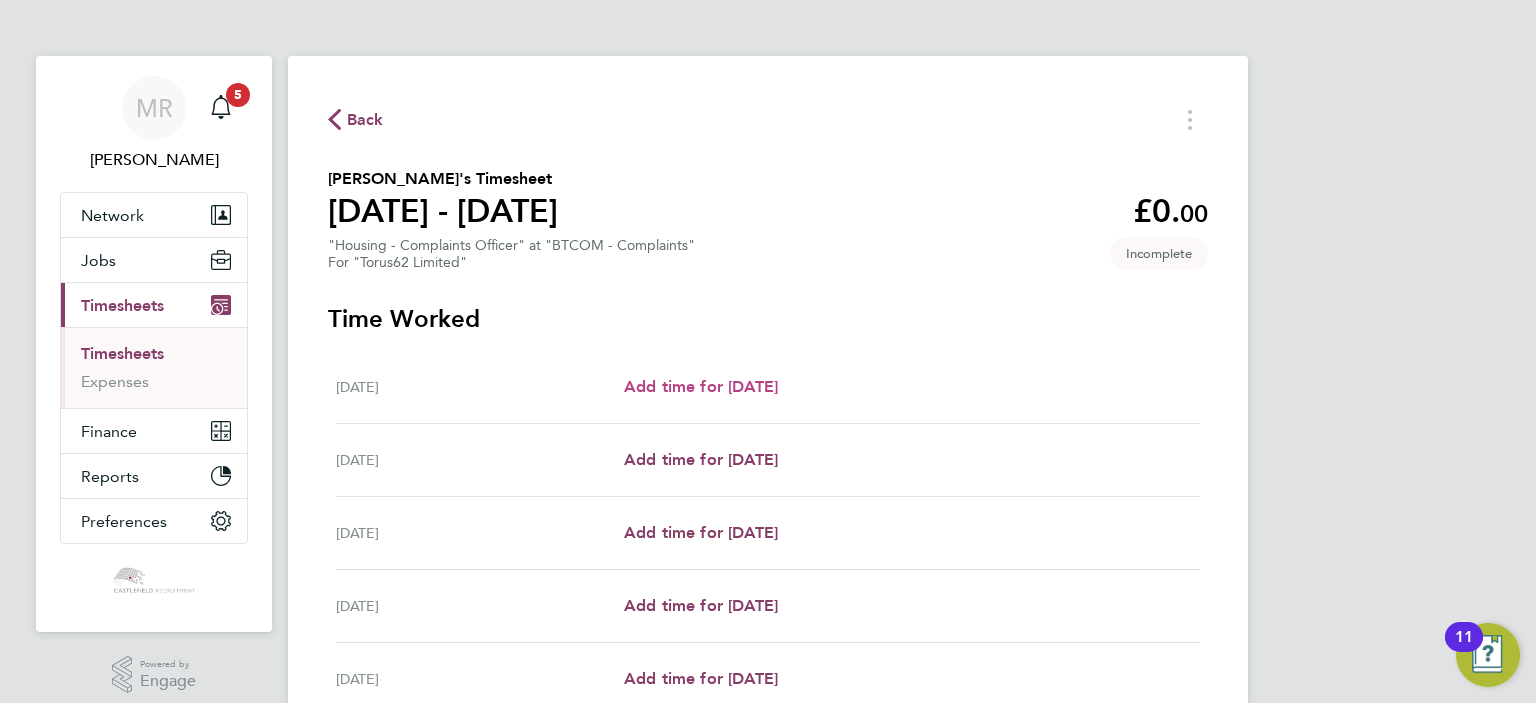 click on "Add time for [DATE]" at bounding box center (701, 386) 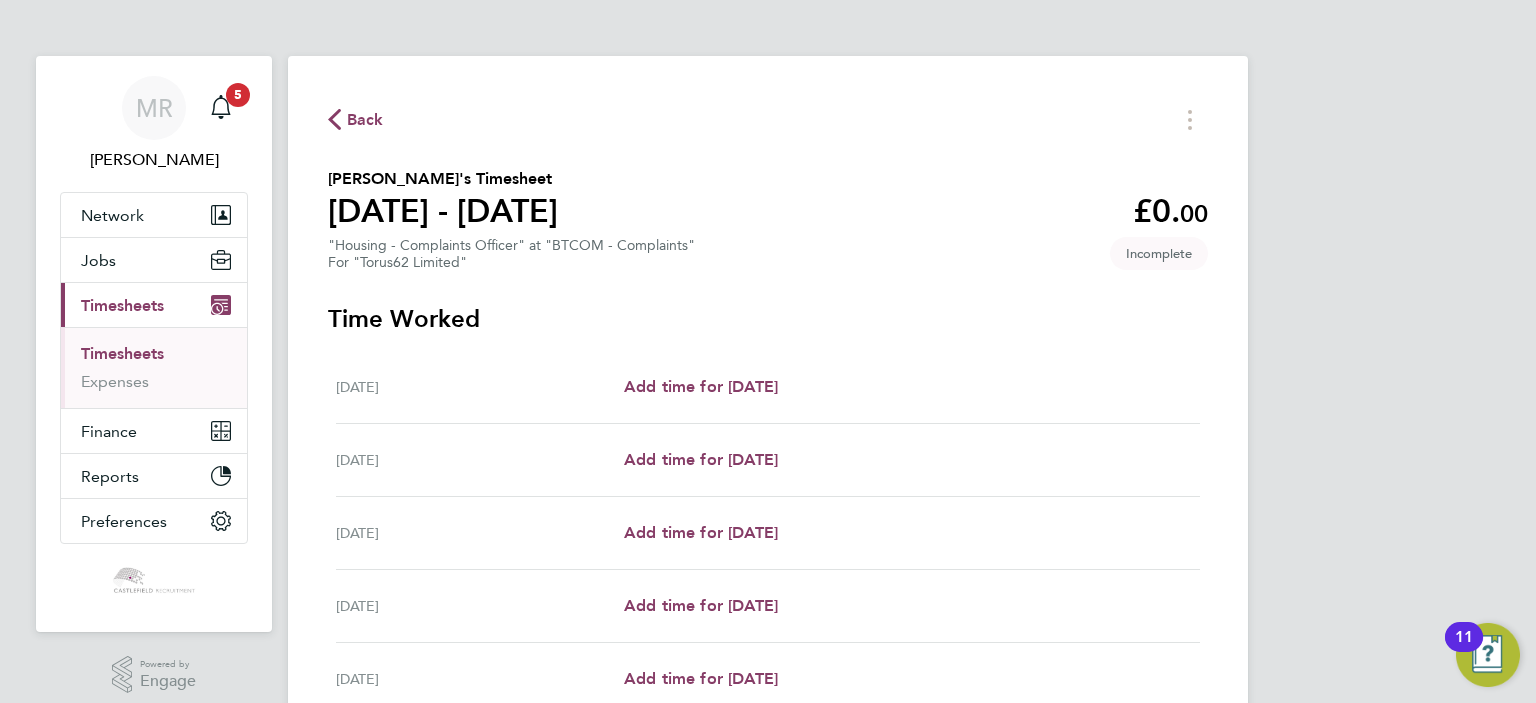select on "30" 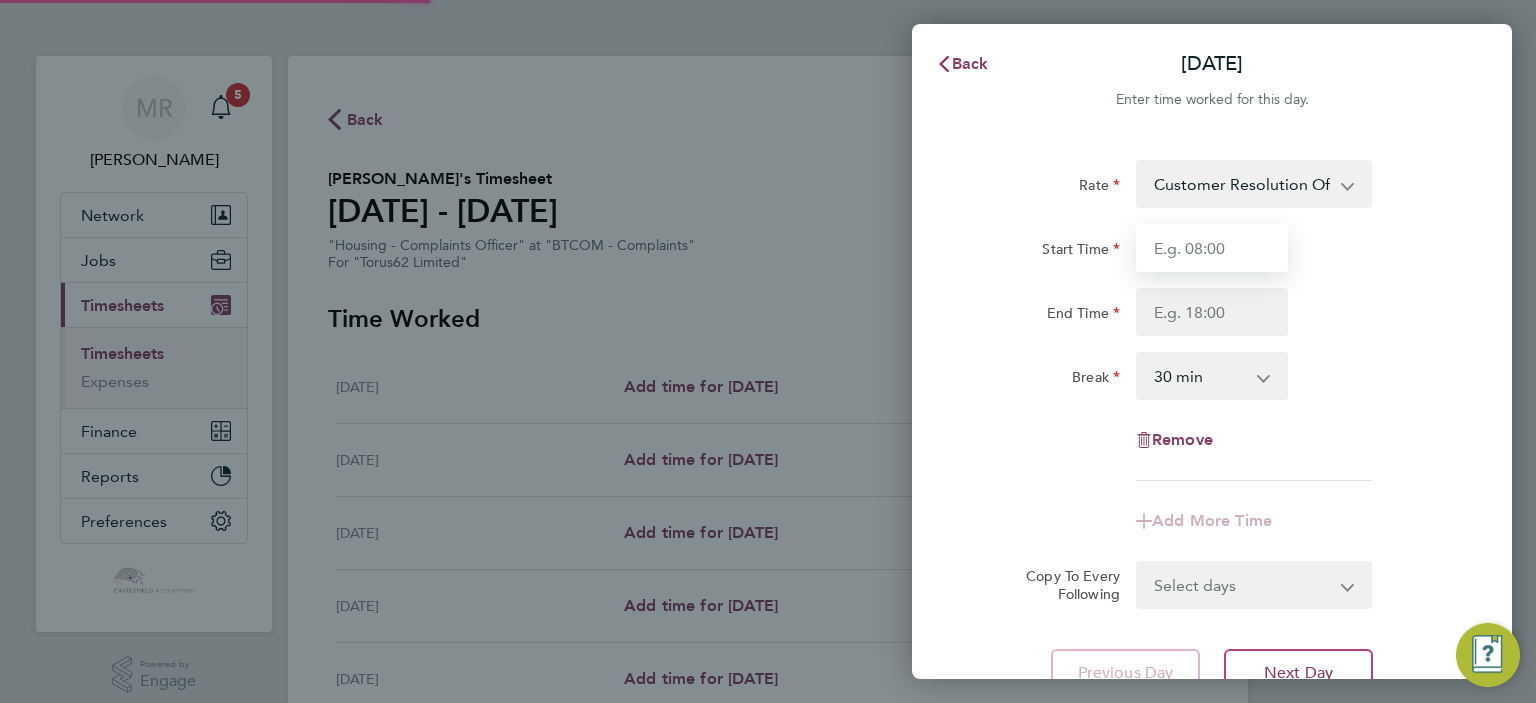 click on "Start Time" at bounding box center (1212, 248) 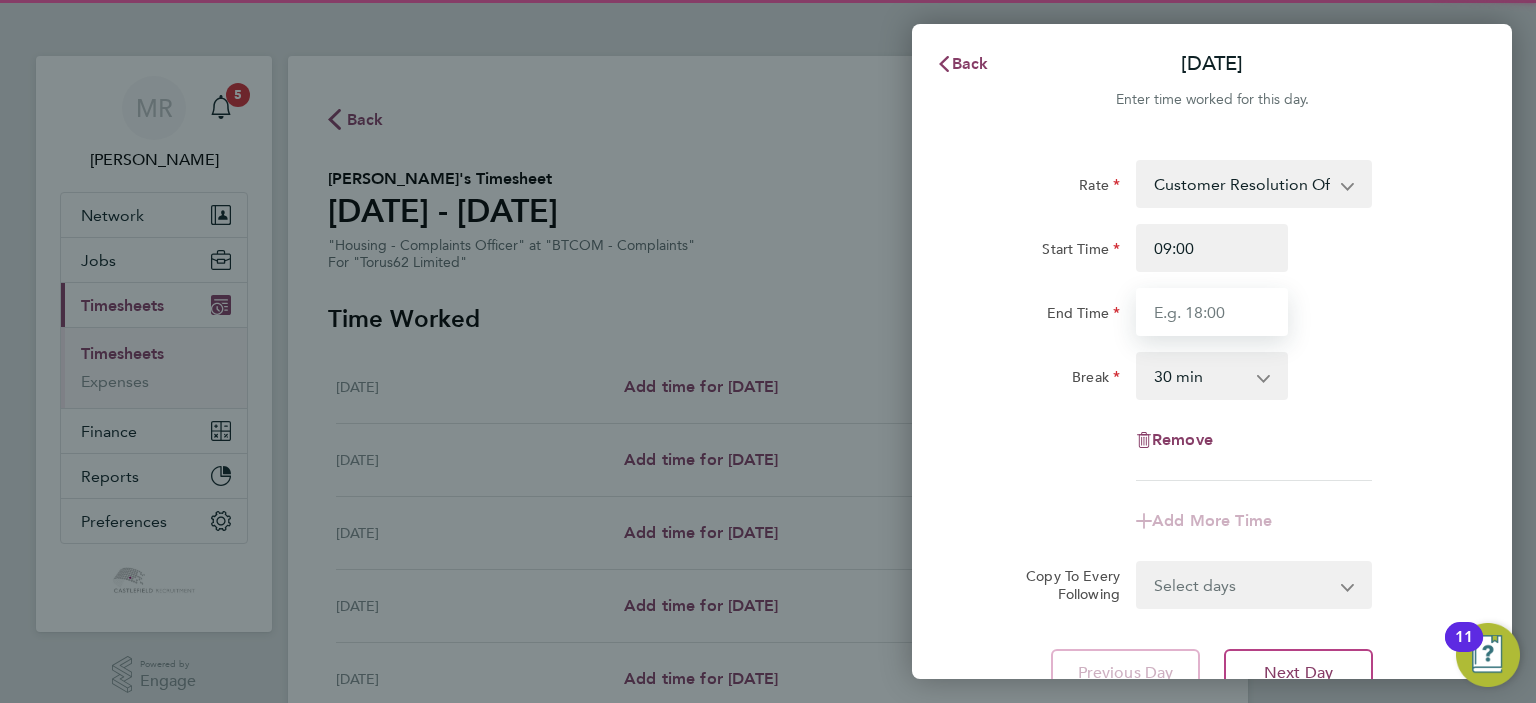 click on "End Time" at bounding box center [1212, 312] 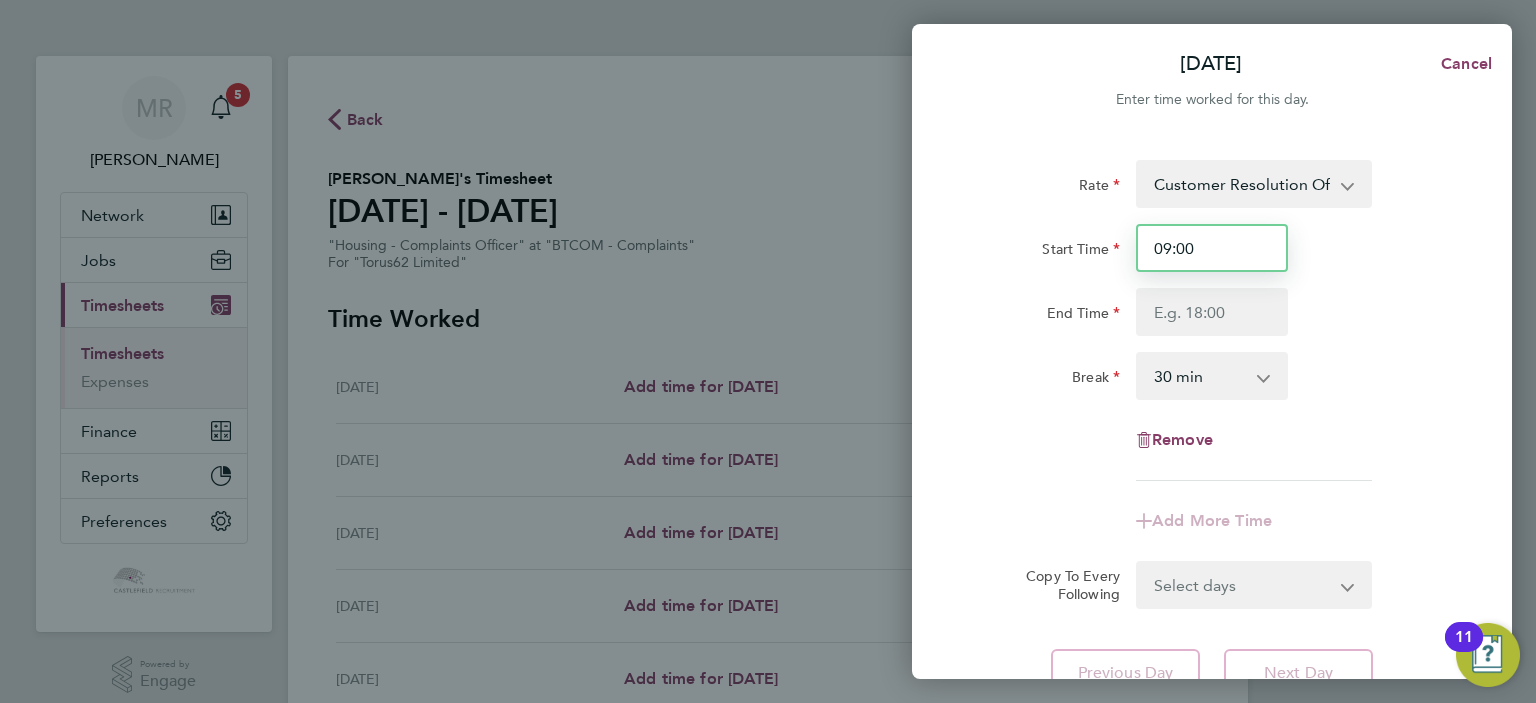 drag, startPoint x: 1213, startPoint y: 250, endPoint x: 959, endPoint y: 275, distance: 255.22736 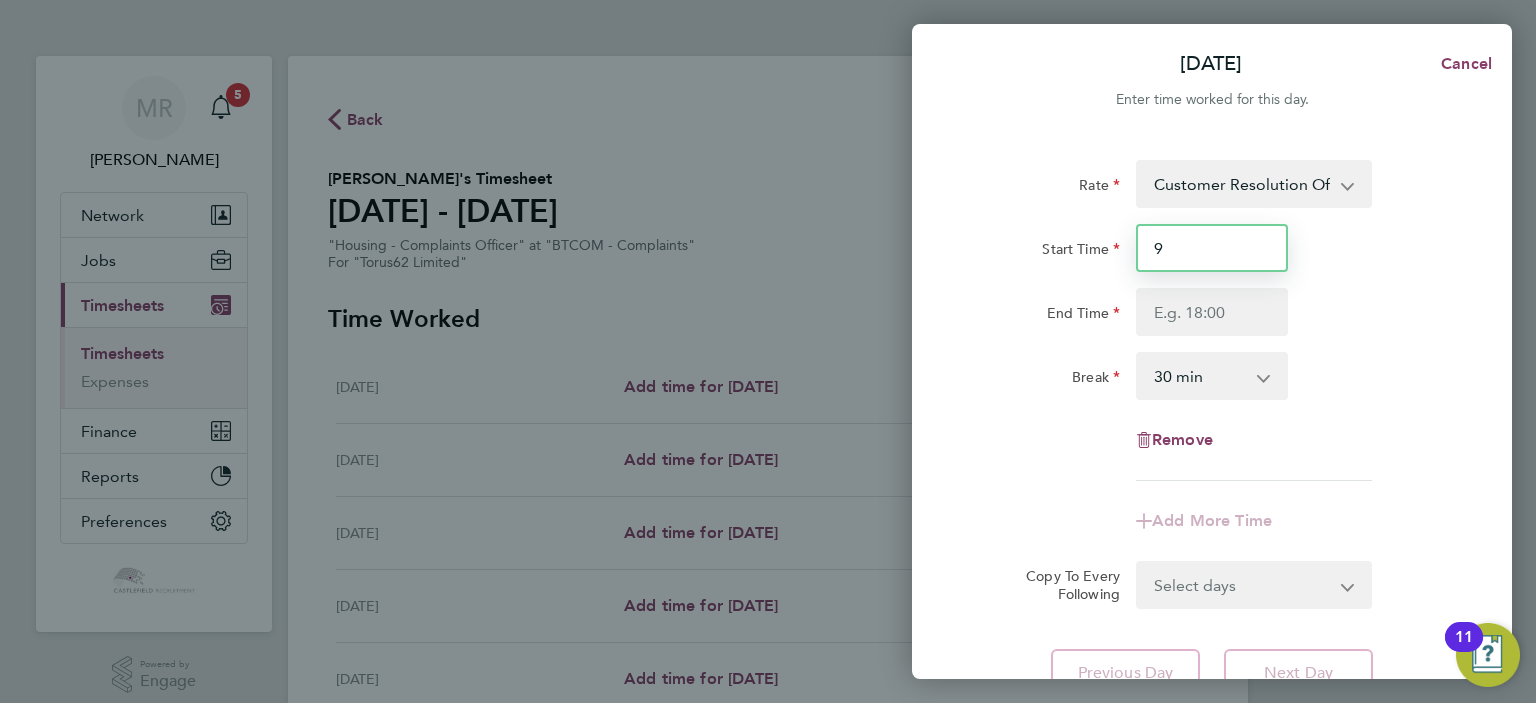 drag, startPoint x: 1174, startPoint y: 262, endPoint x: 945, endPoint y: 275, distance: 229.3687 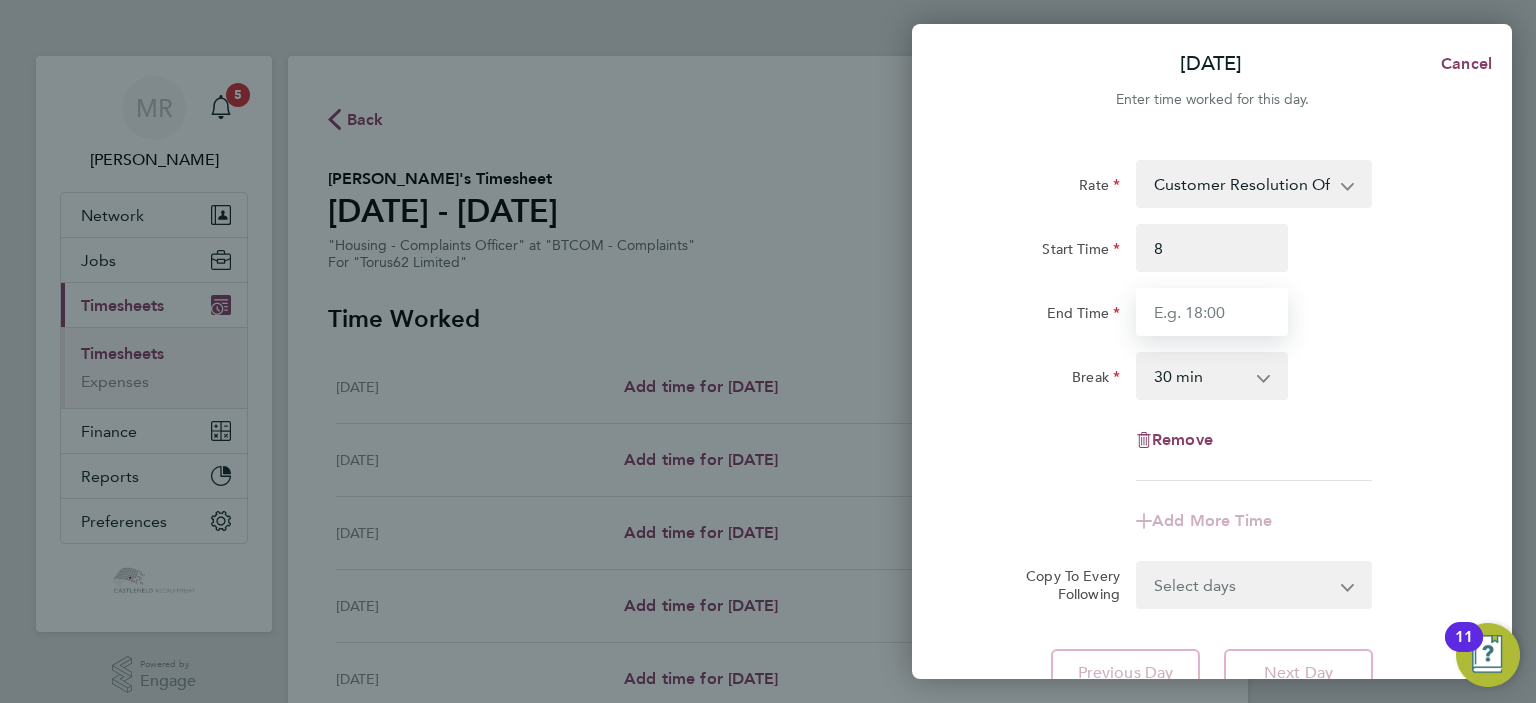type on "08:00" 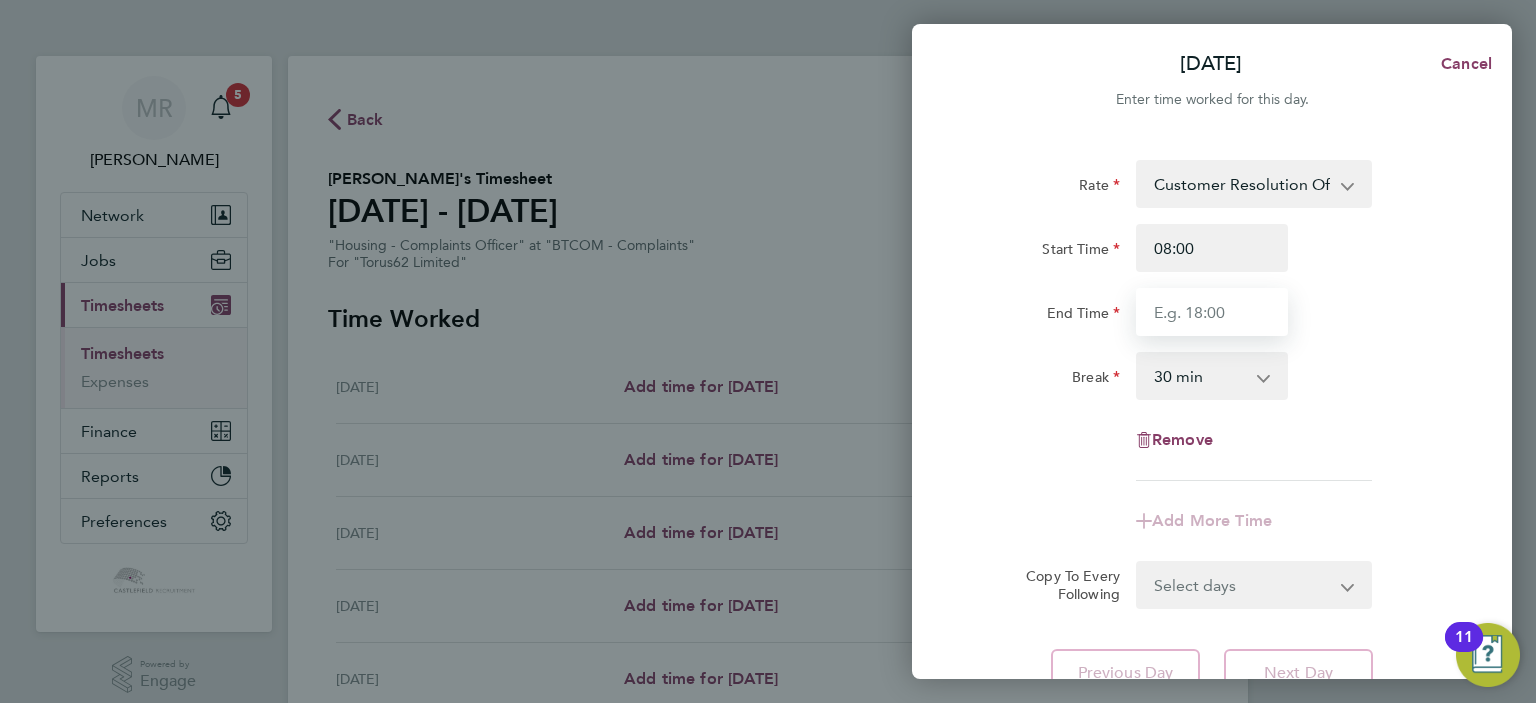 click on "End Time" at bounding box center (1212, 312) 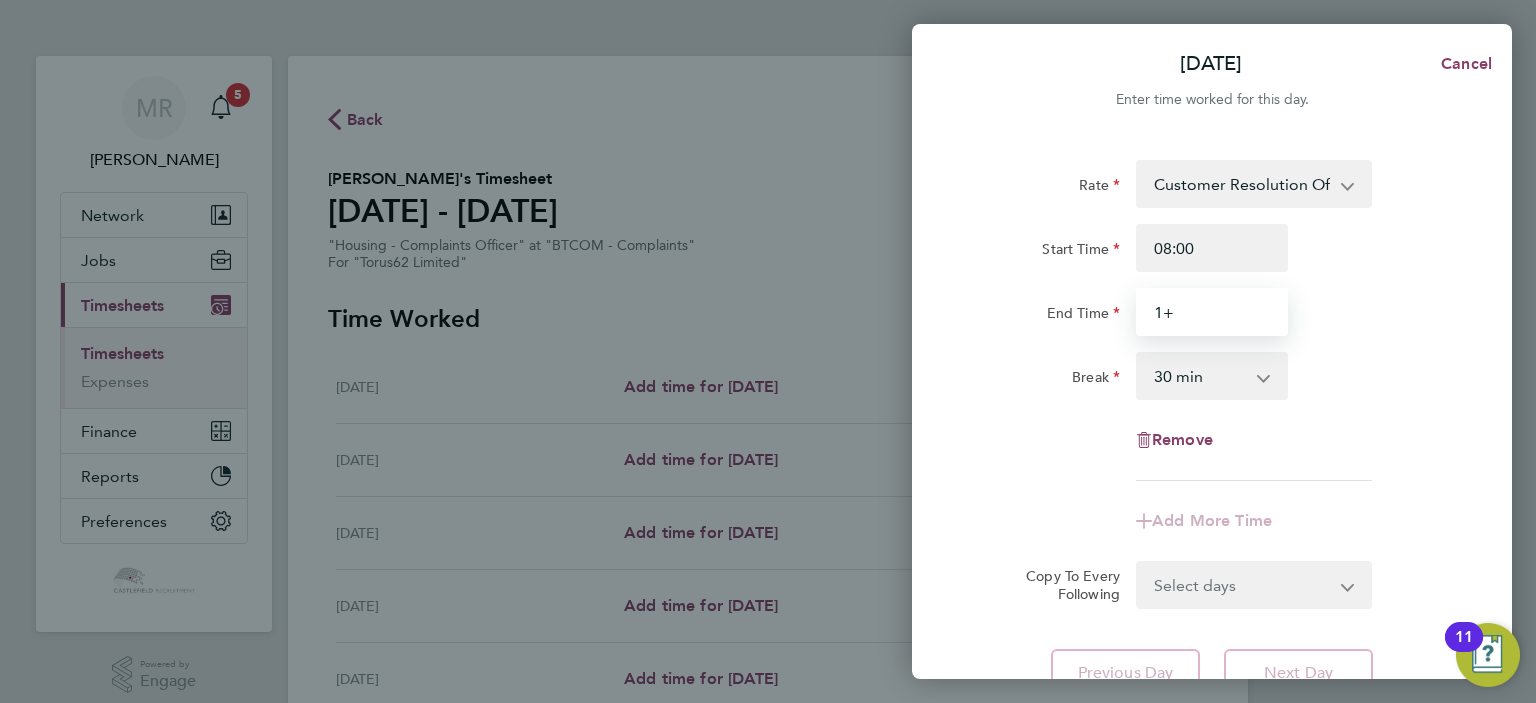 drag, startPoint x: 1224, startPoint y: 299, endPoint x: 1181, endPoint y: 306, distance: 43.56604 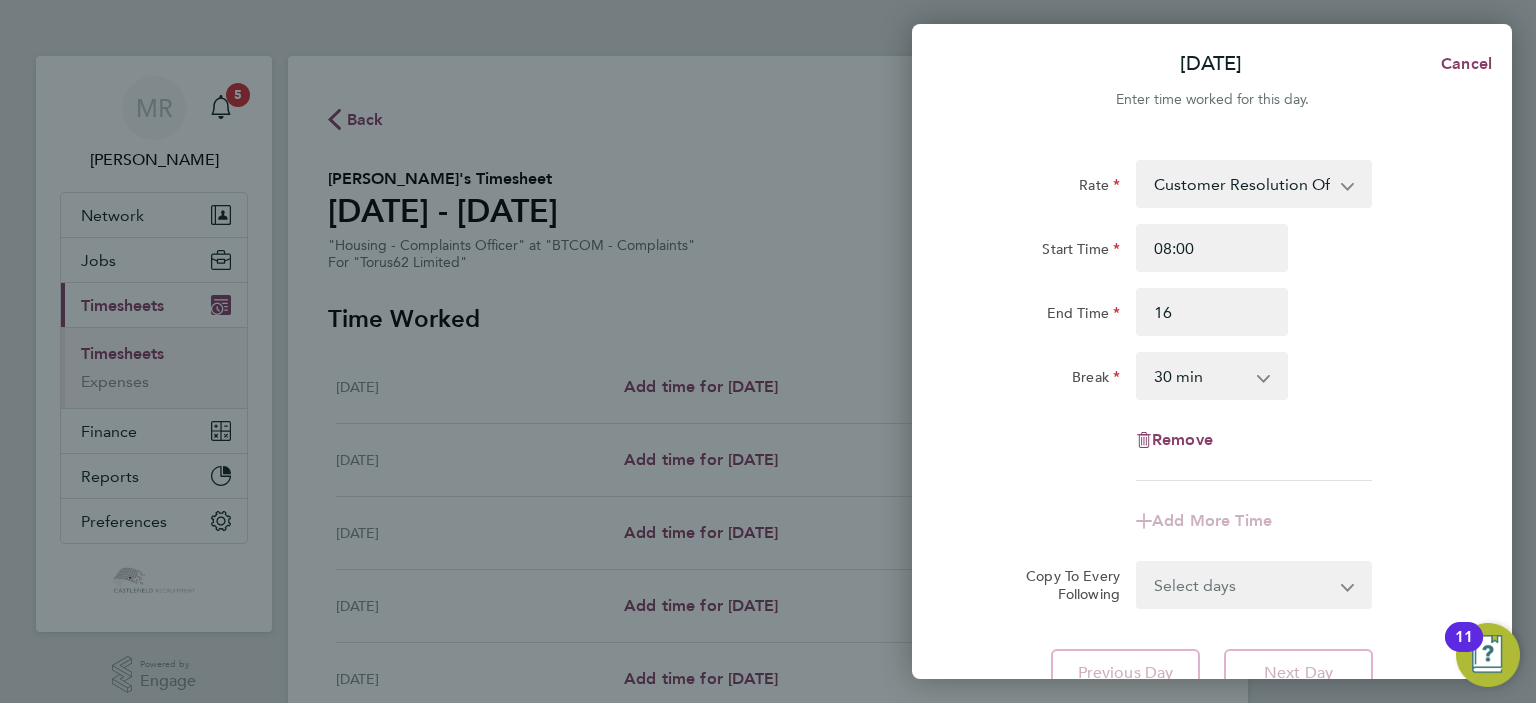 type on "16:00" 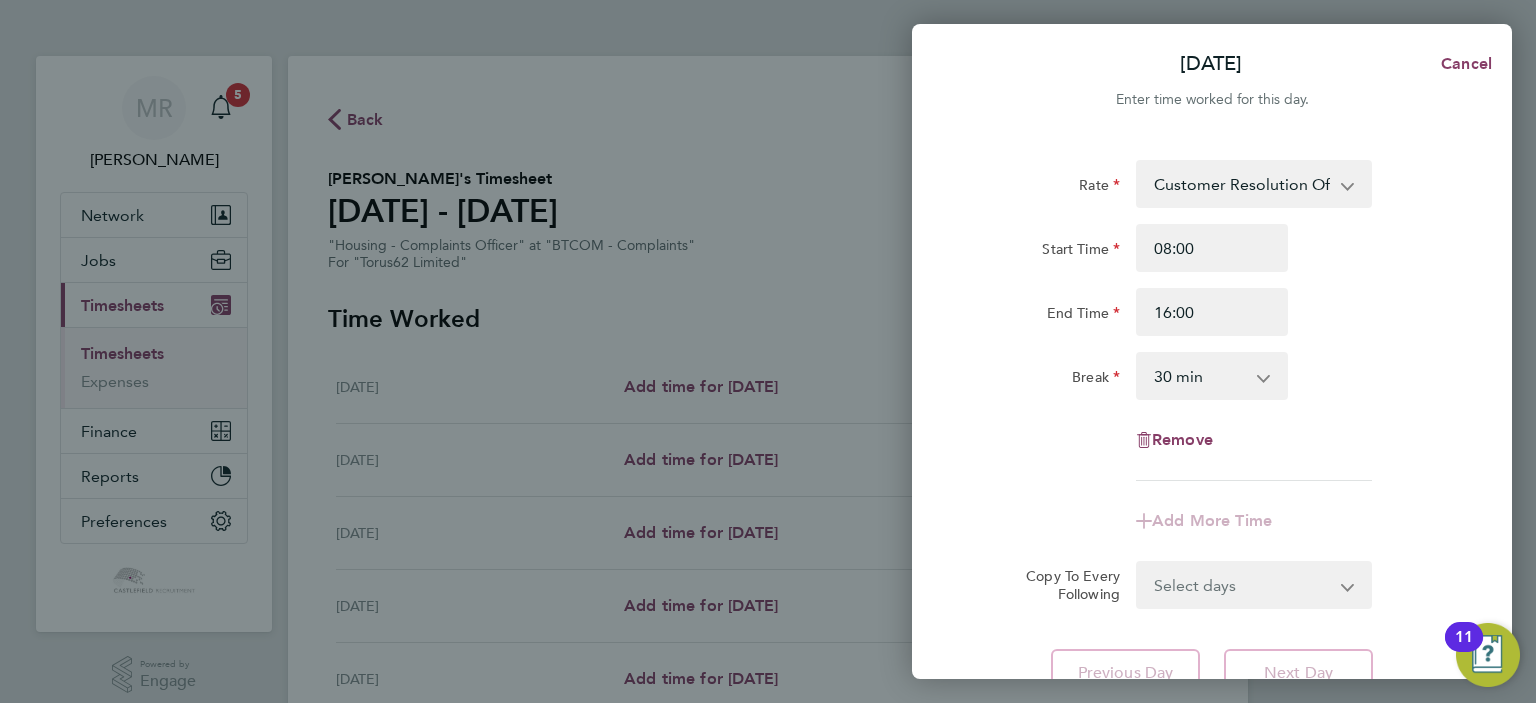 click on "Rate  Customer Resolution Officer - 29.19
Start Time 08:00 End Time 16:00 Break  0 min   15 min   30 min   45 min   60 min   75 min   90 min
Remove
Add More Time  Copy To Every Following  Select days   Day   Weekday (Mon-Fri)   Weekend (Sat-Sun)   [DATE]   [DATE]   [DATE]   [DATE]   [DATE]   [DATE]
Previous Day   Next Day" 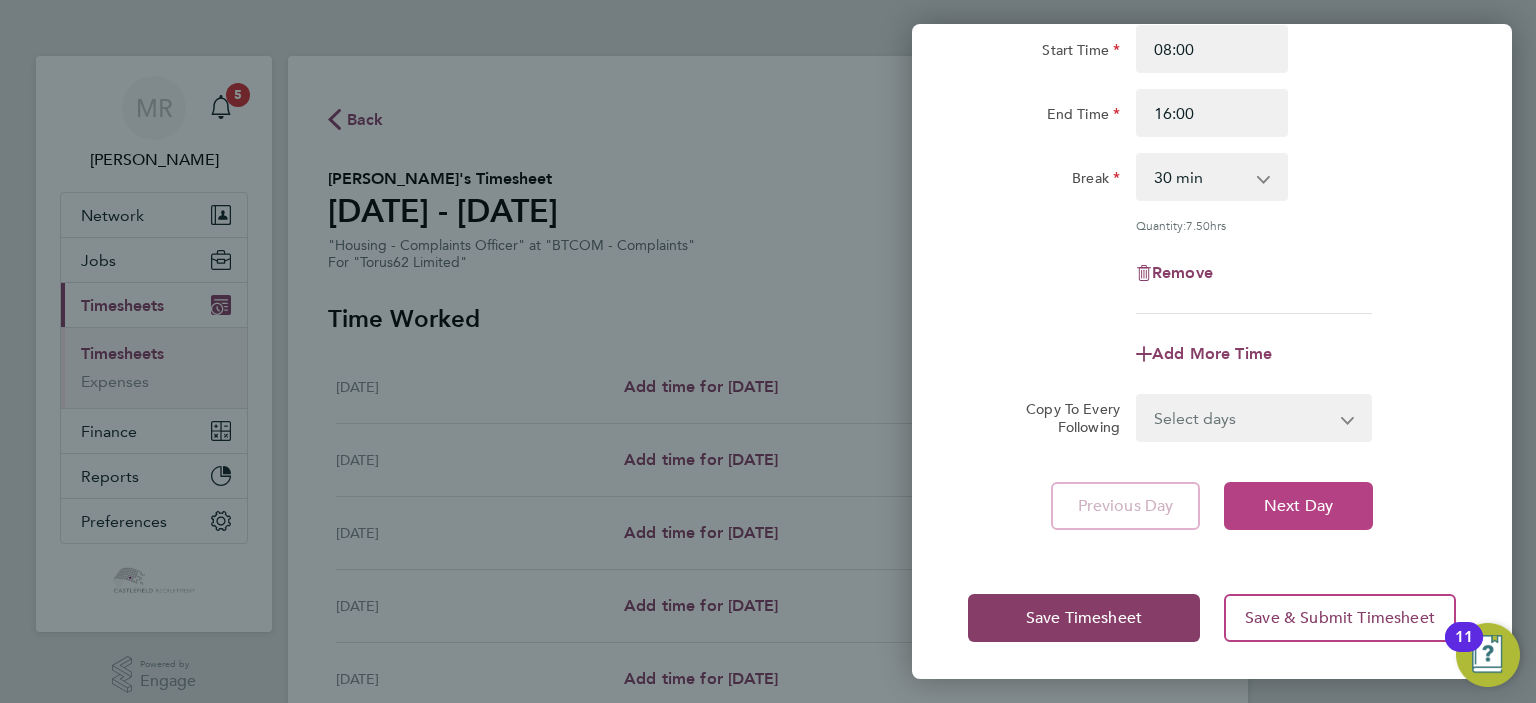 click on "Next Day" 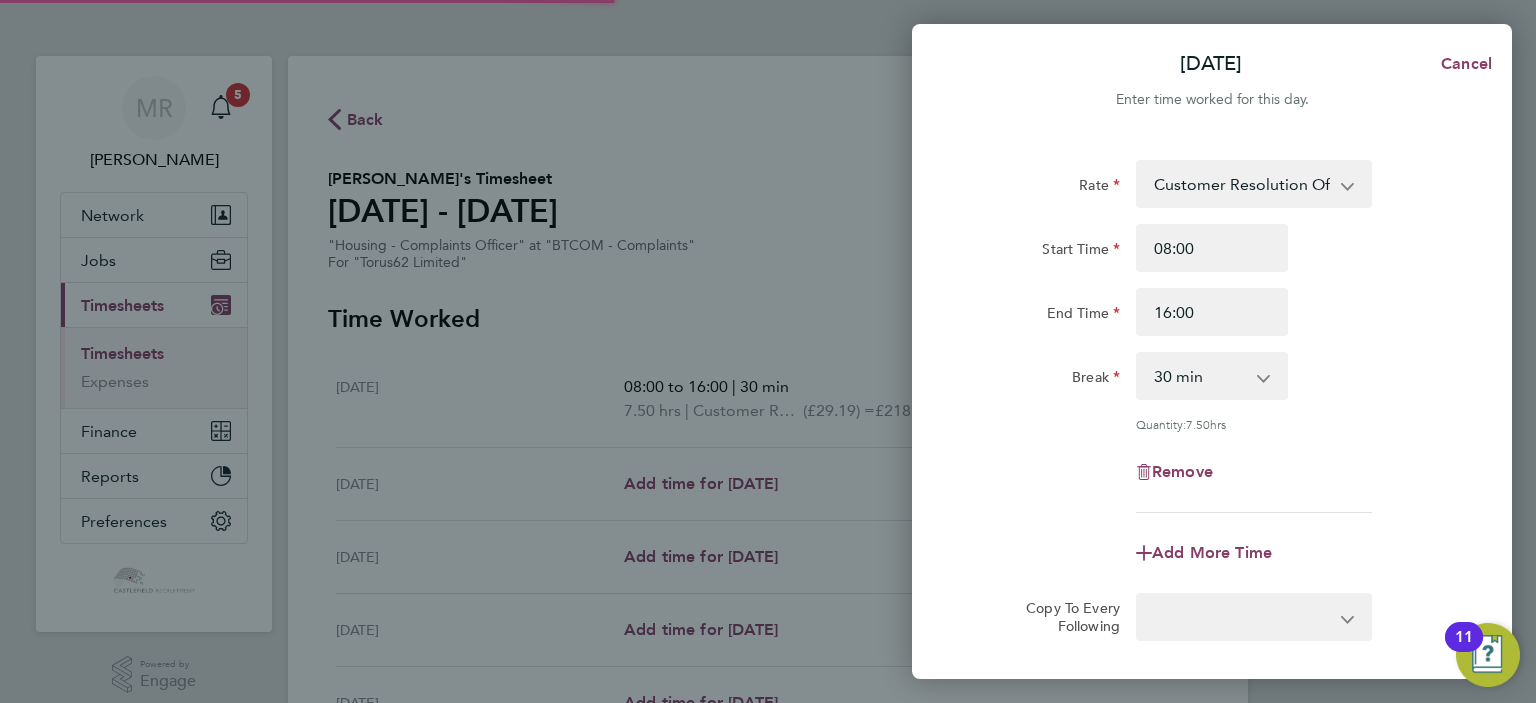 select on "30" 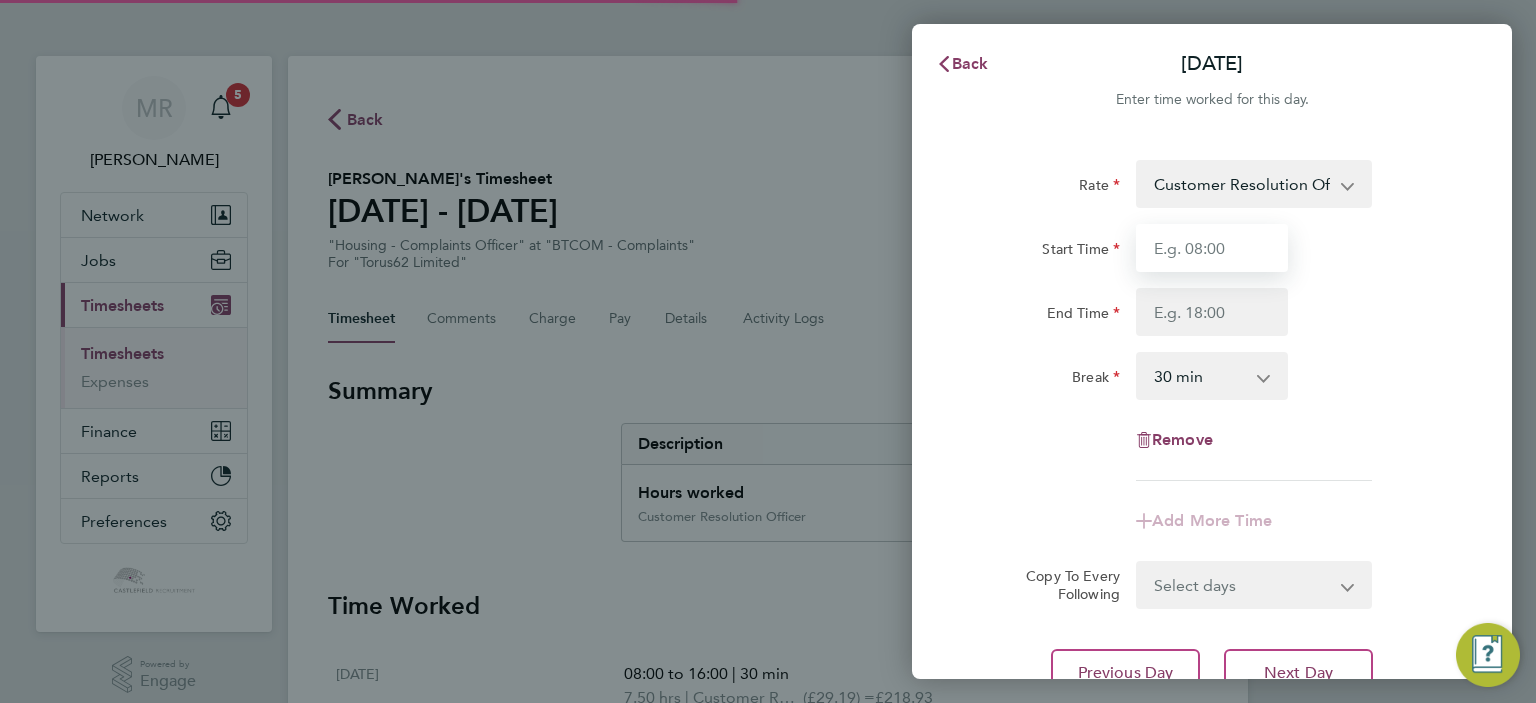 click on "Start Time" at bounding box center [1212, 248] 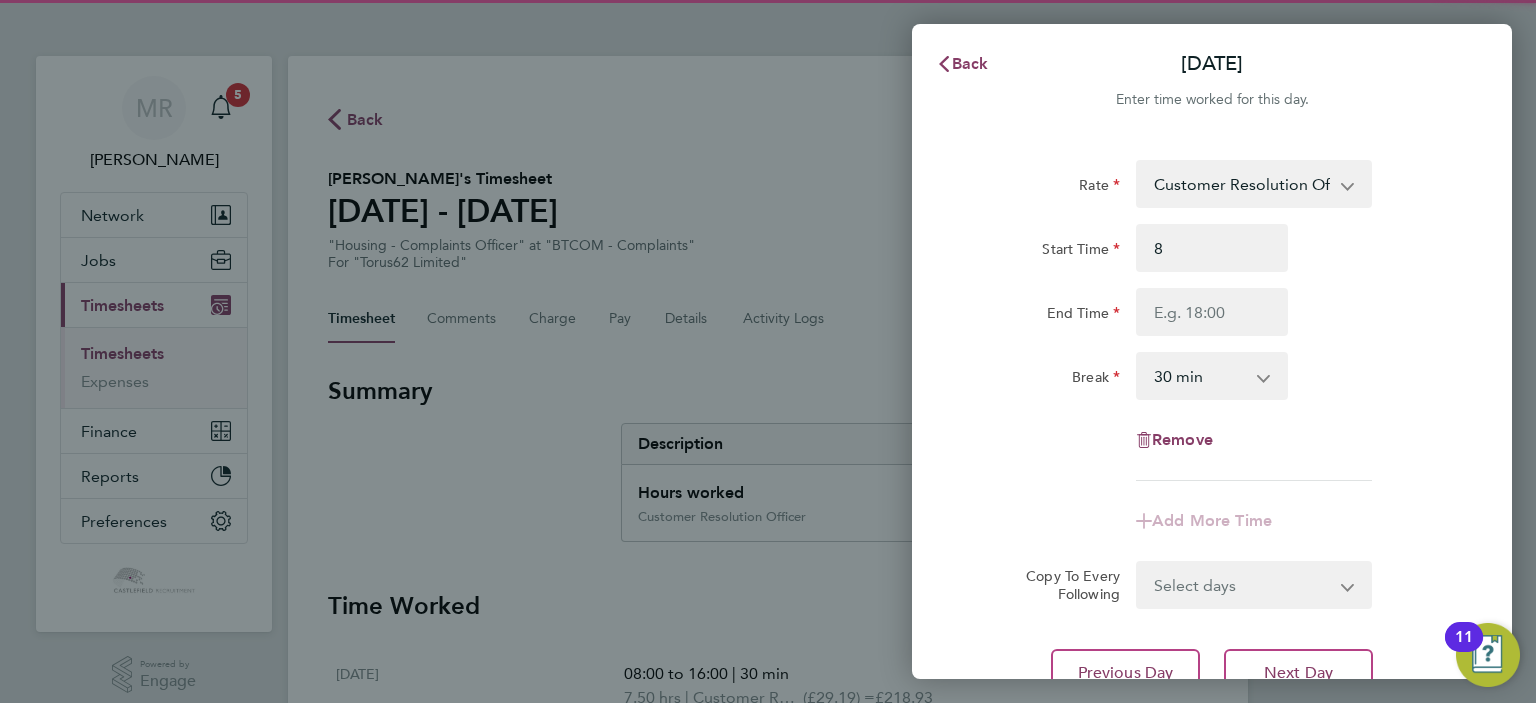 type on "08:00" 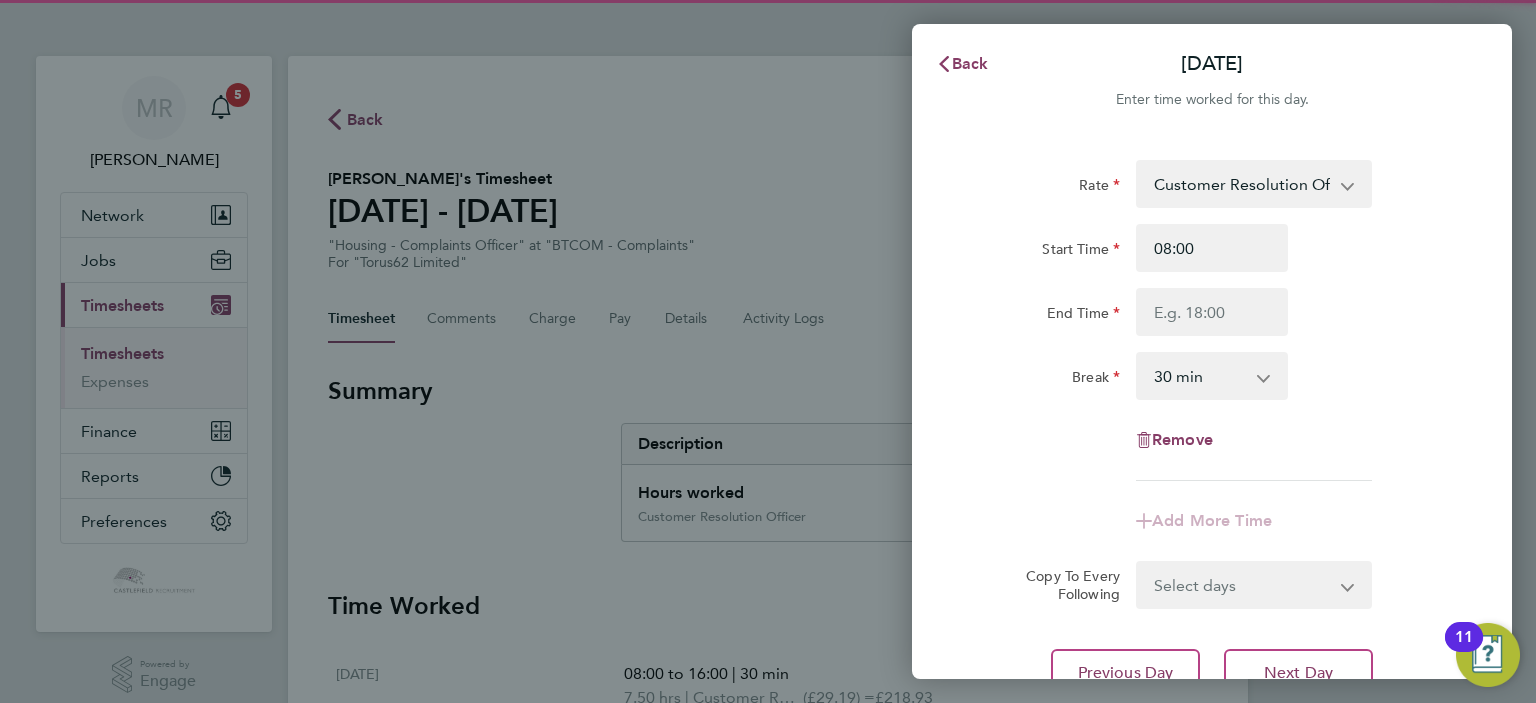 drag, startPoint x: 1128, startPoint y: 321, endPoint x: 1183, endPoint y: 294, distance: 61.269894 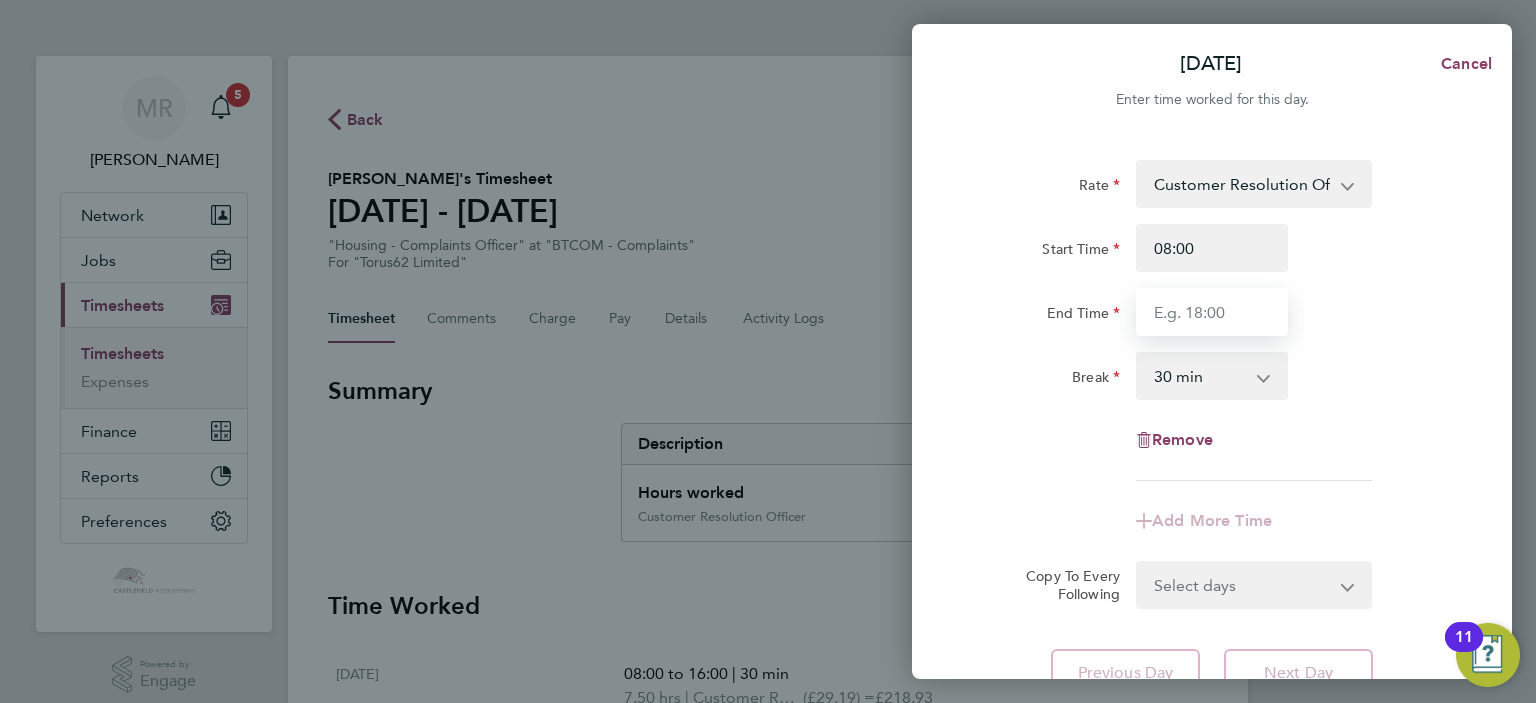 click on "End Time" at bounding box center [1212, 312] 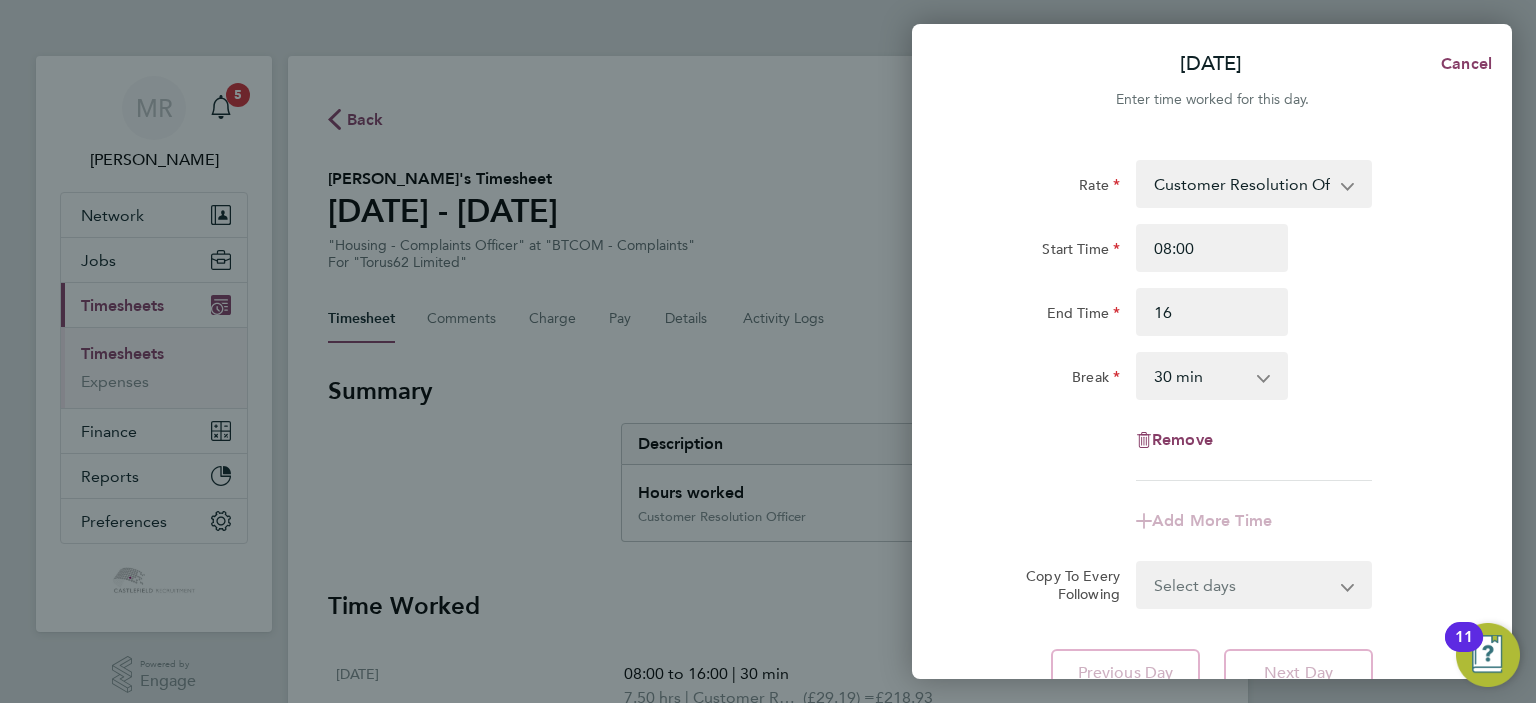 type on "16:00" 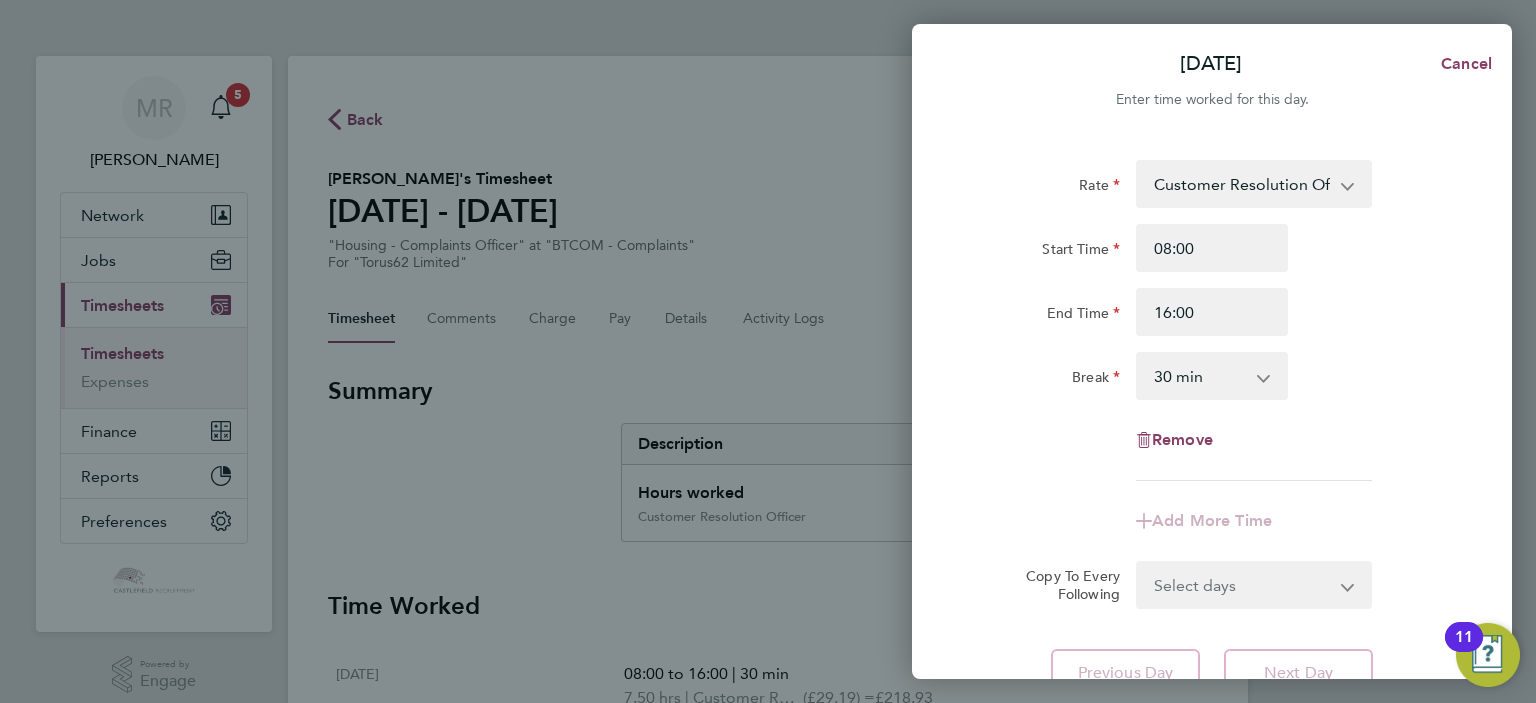 drag, startPoint x: 1377, startPoint y: 295, endPoint x: 1375, endPoint y: 305, distance: 10.198039 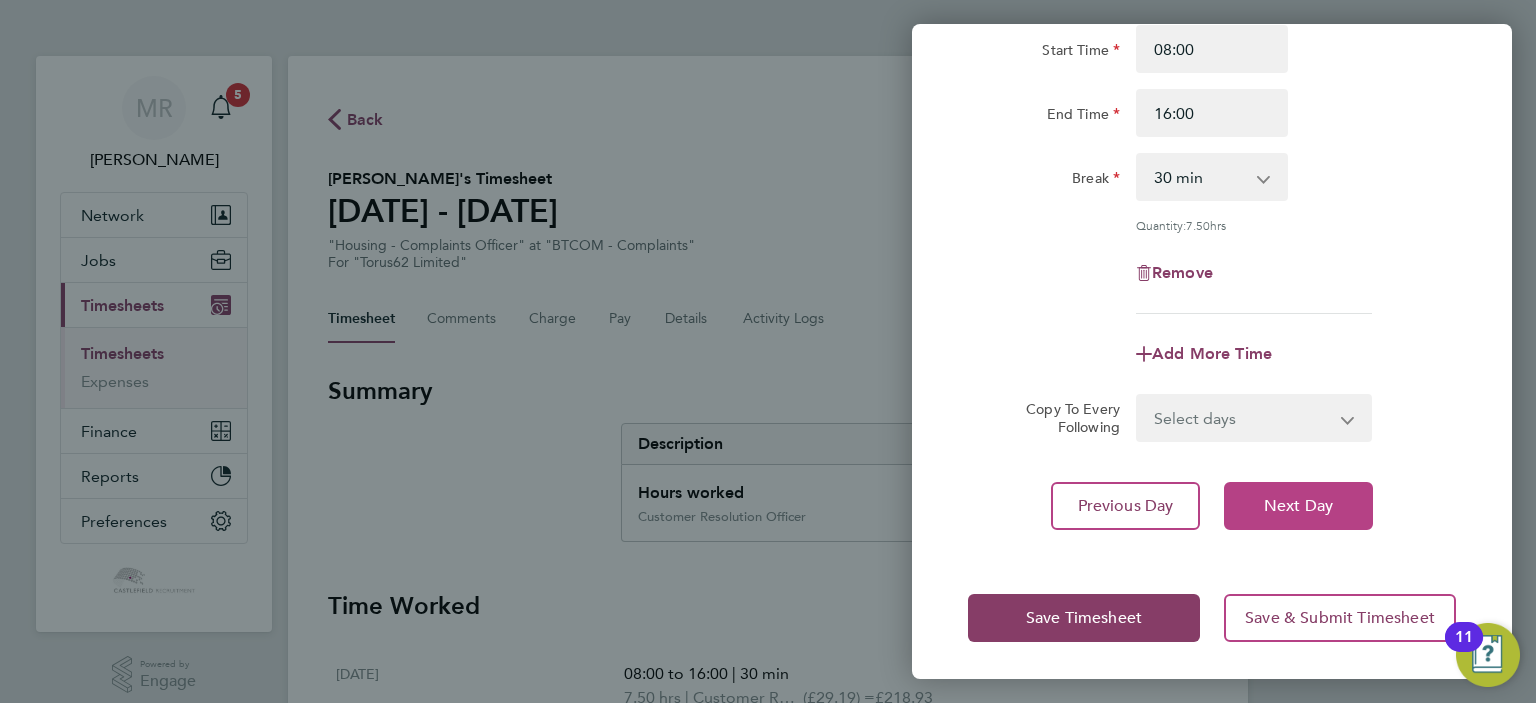 click on "Next Day" 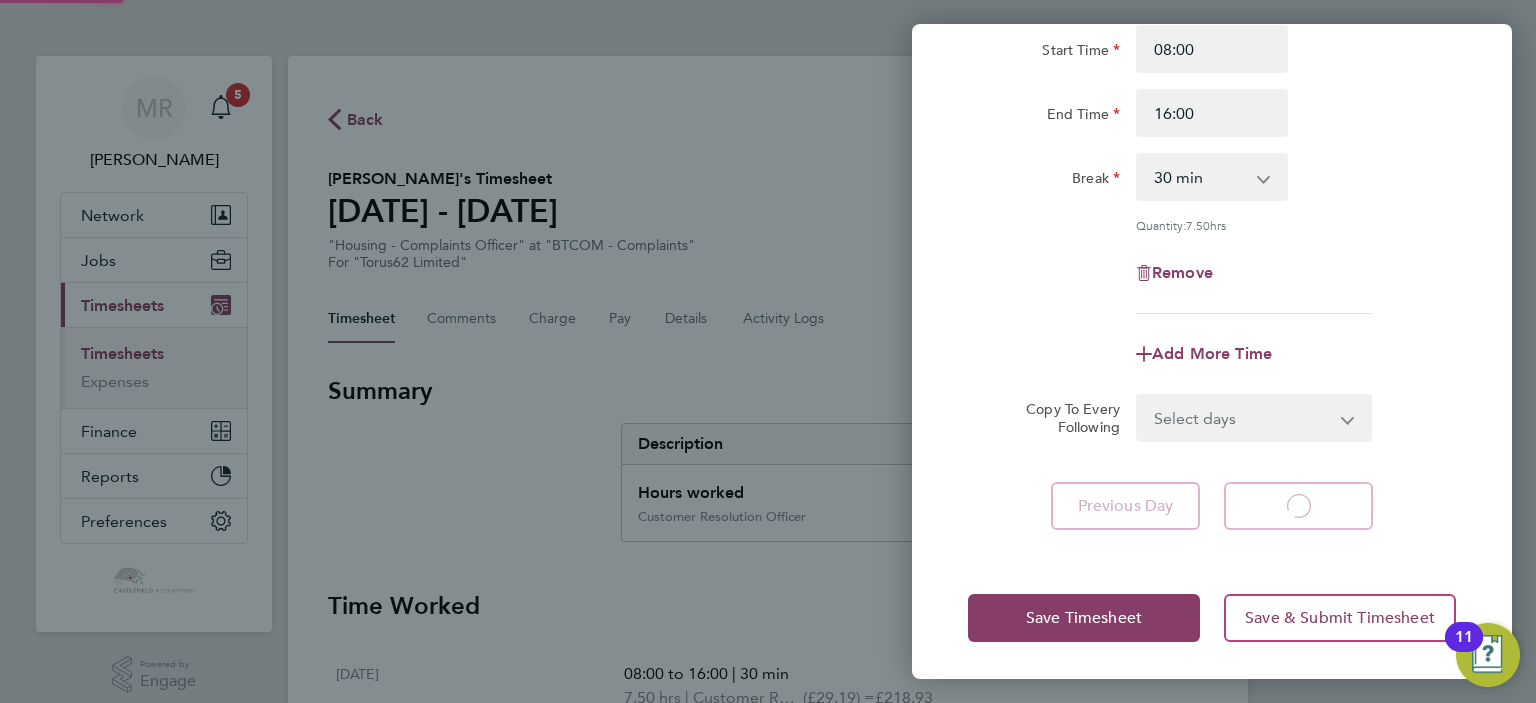 select on "30" 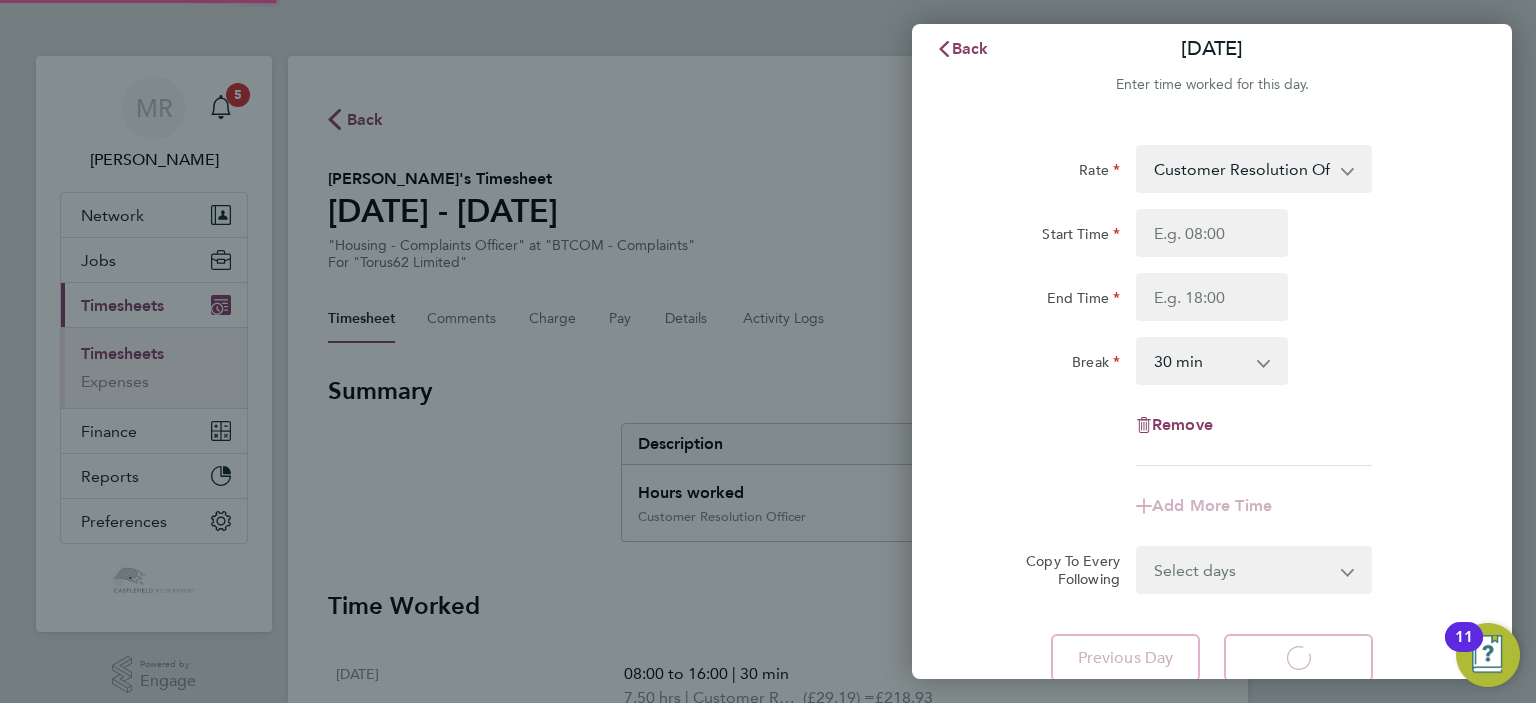 select on "30" 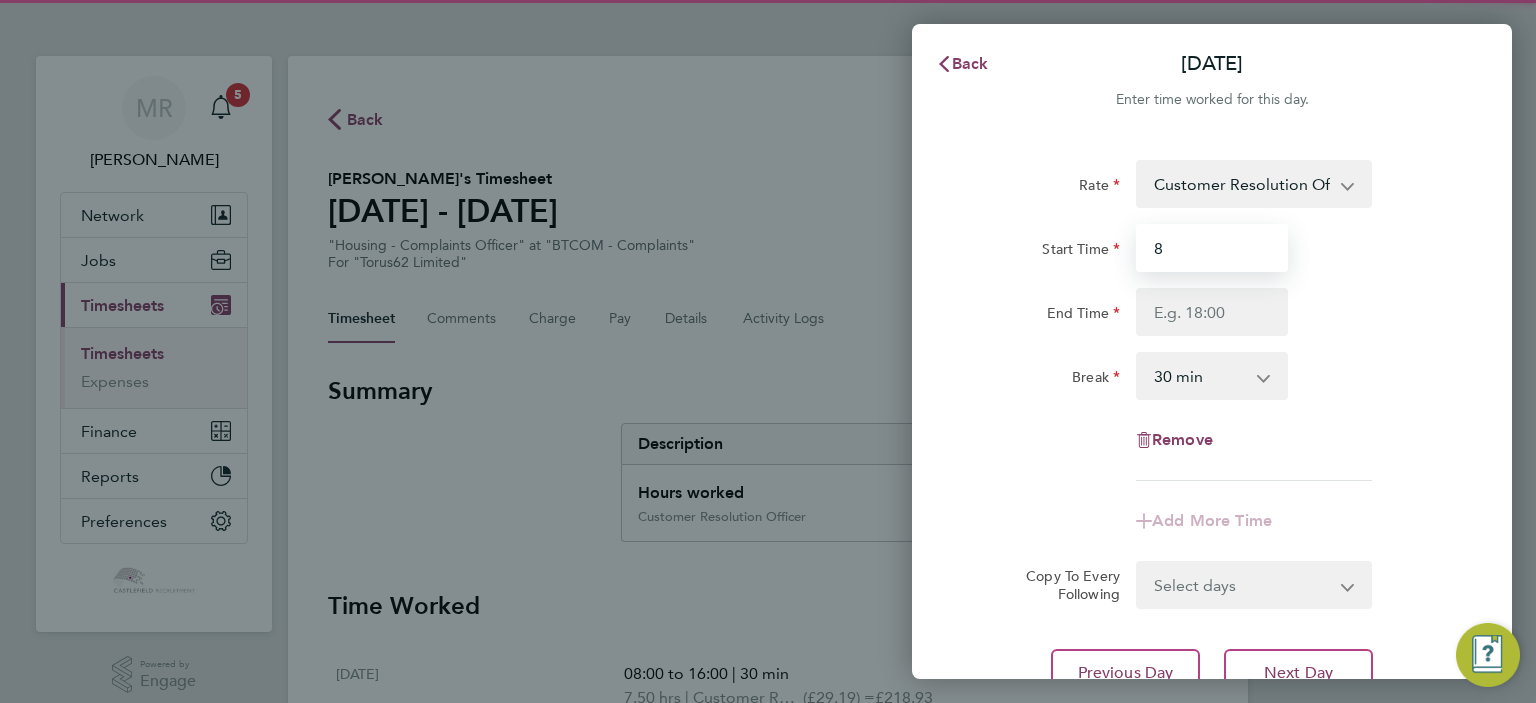 drag, startPoint x: 1186, startPoint y: 271, endPoint x: 1183, endPoint y: 298, distance: 27.166155 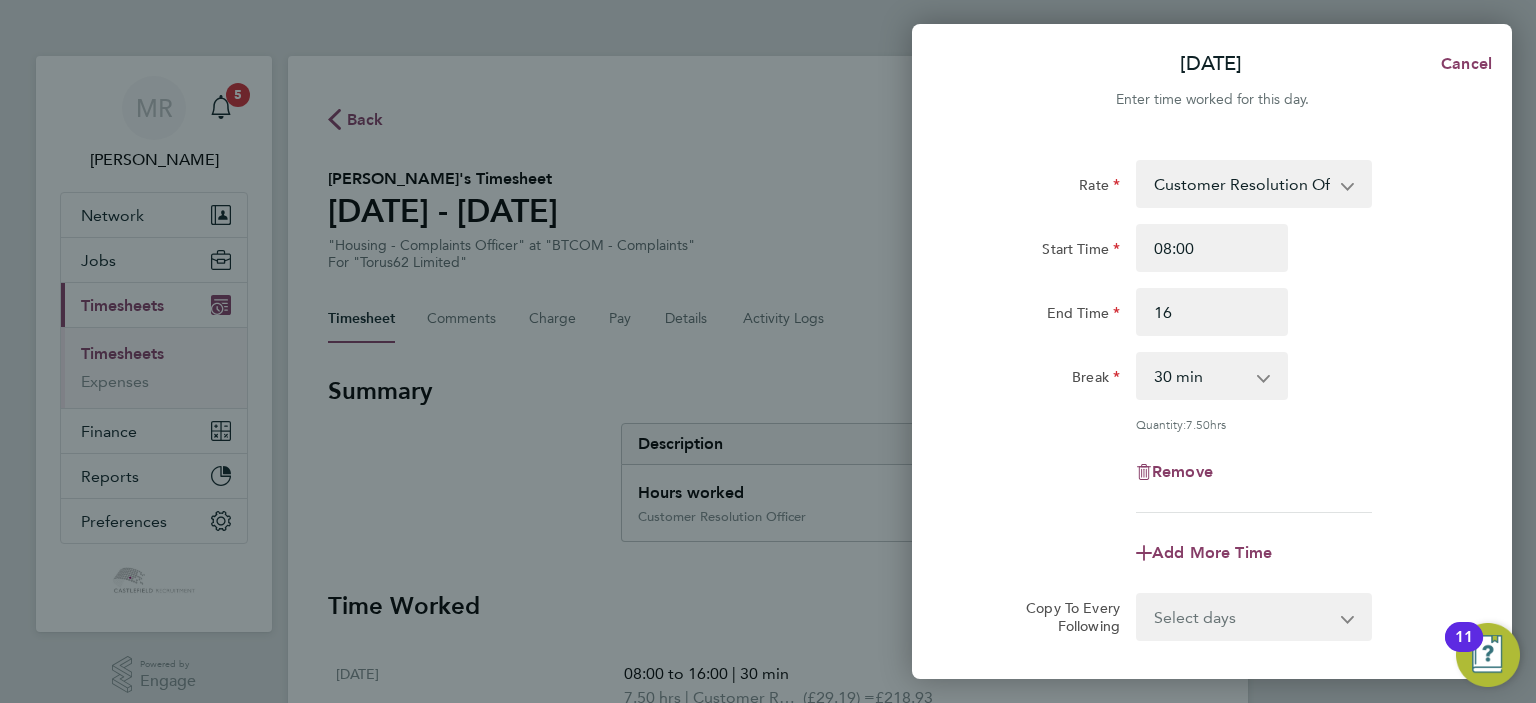 type on "16:00" 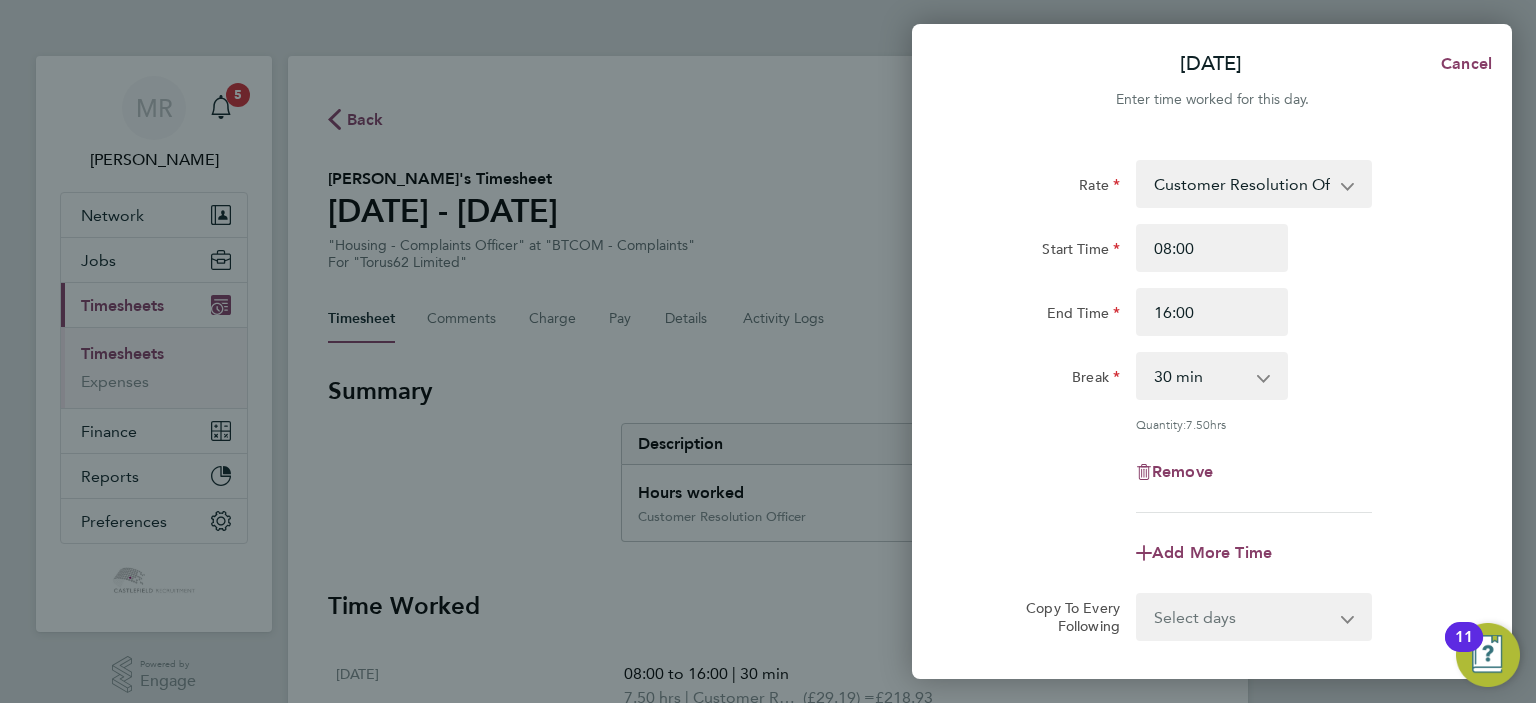 drag, startPoint x: 1370, startPoint y: 282, endPoint x: 1383, endPoint y: 302, distance: 23.853722 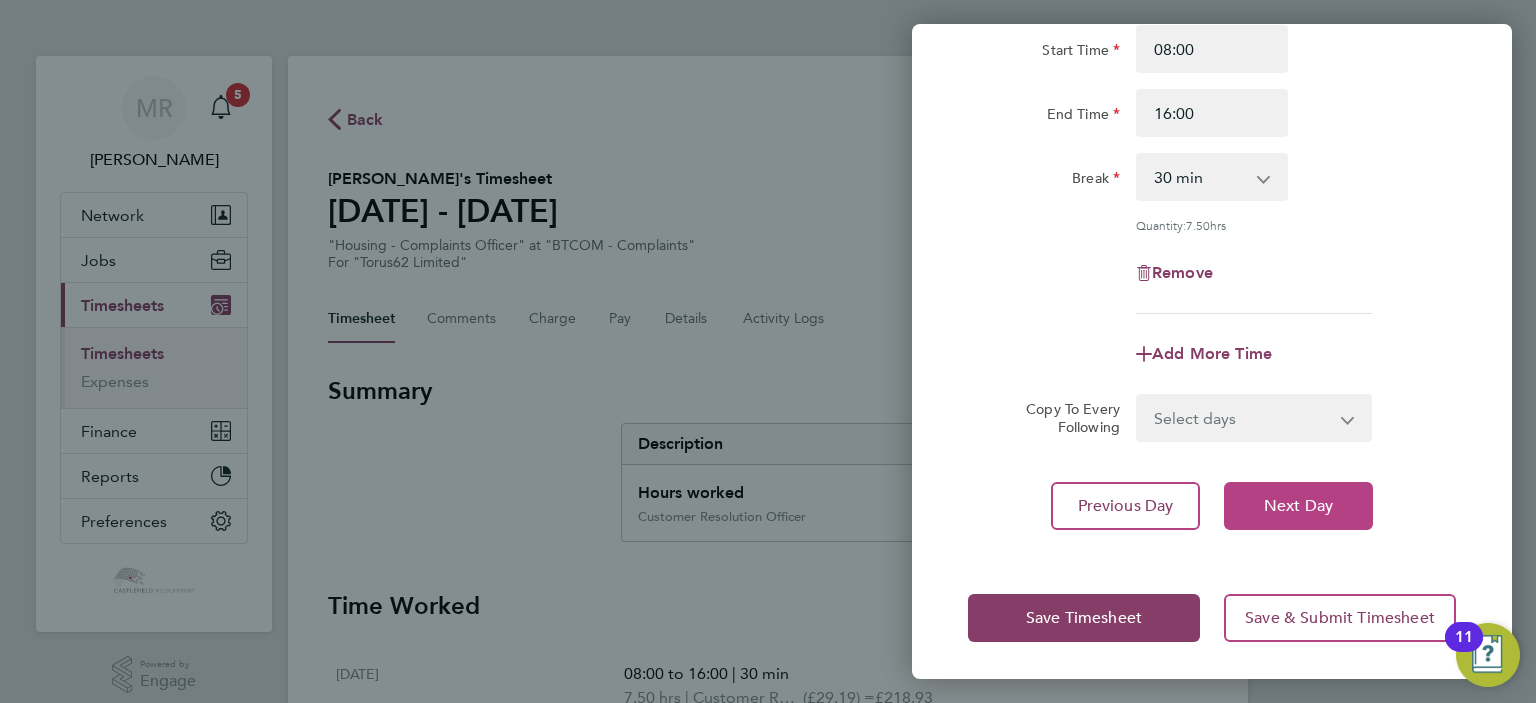 click on "Next Day" 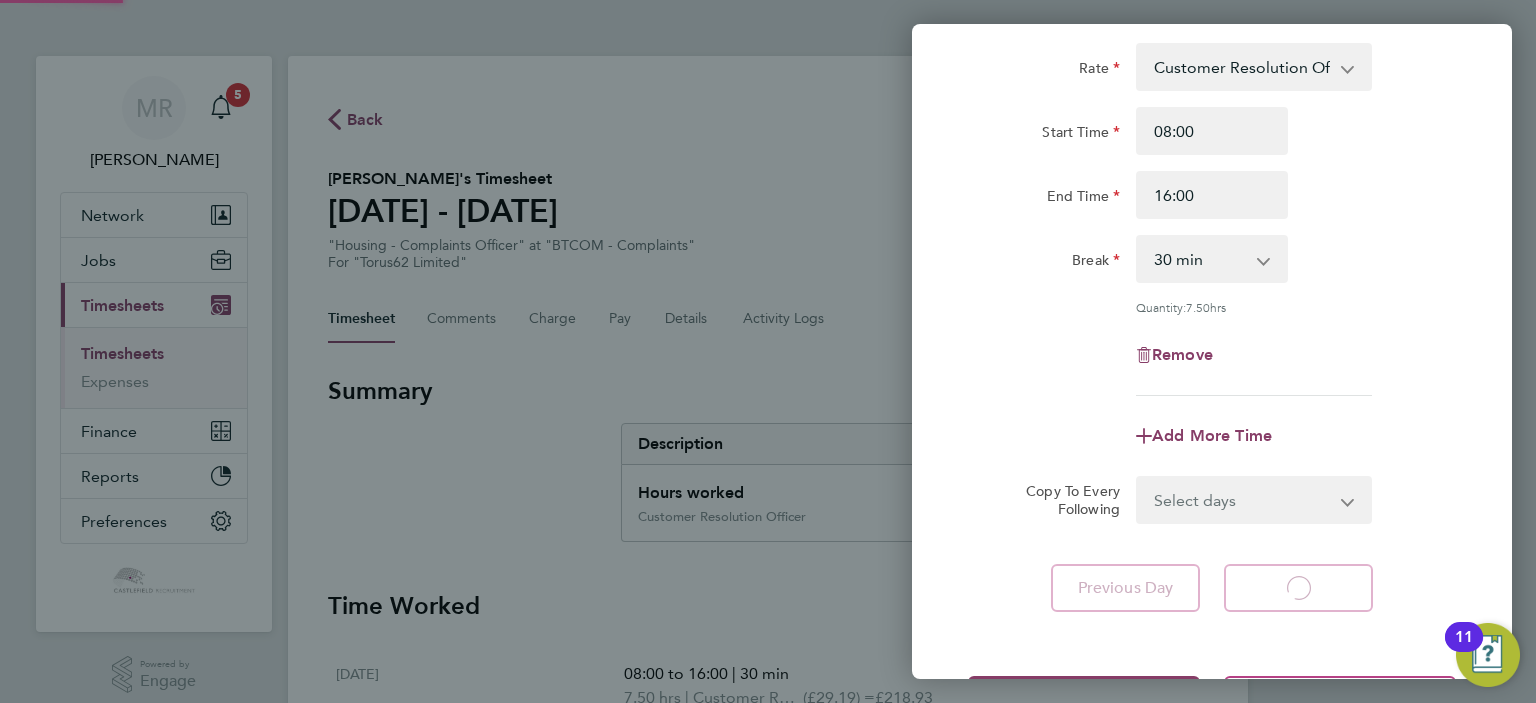 select on "30" 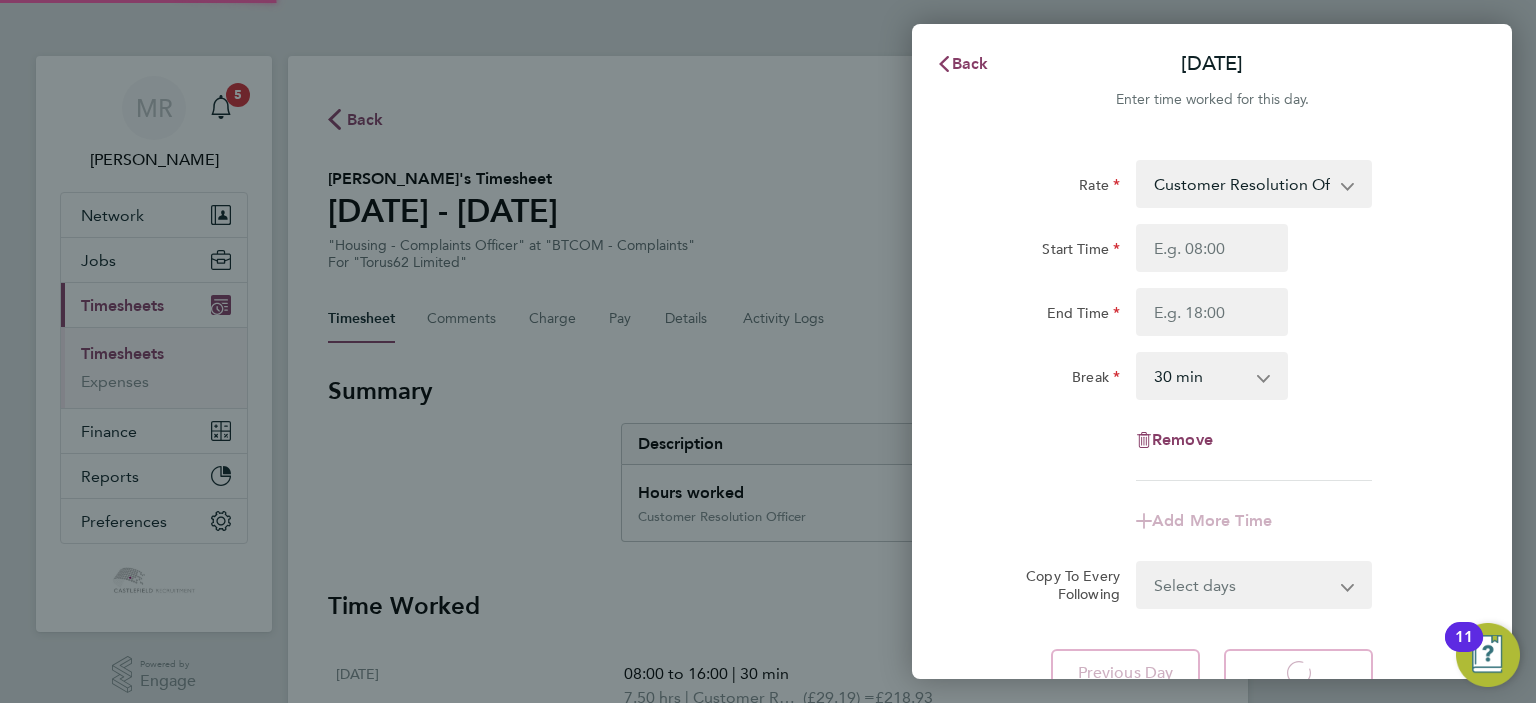 select on "30" 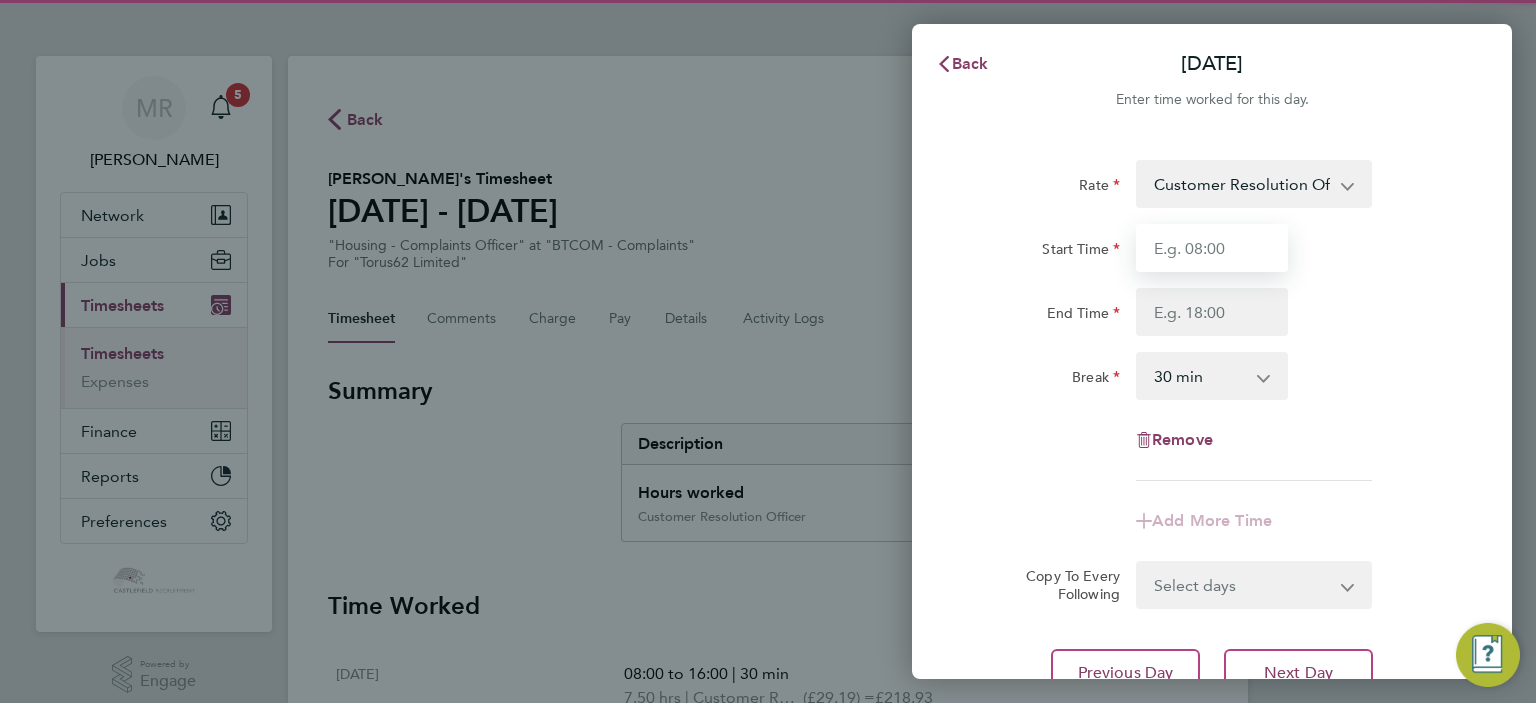 click on "Start Time" at bounding box center [1212, 248] 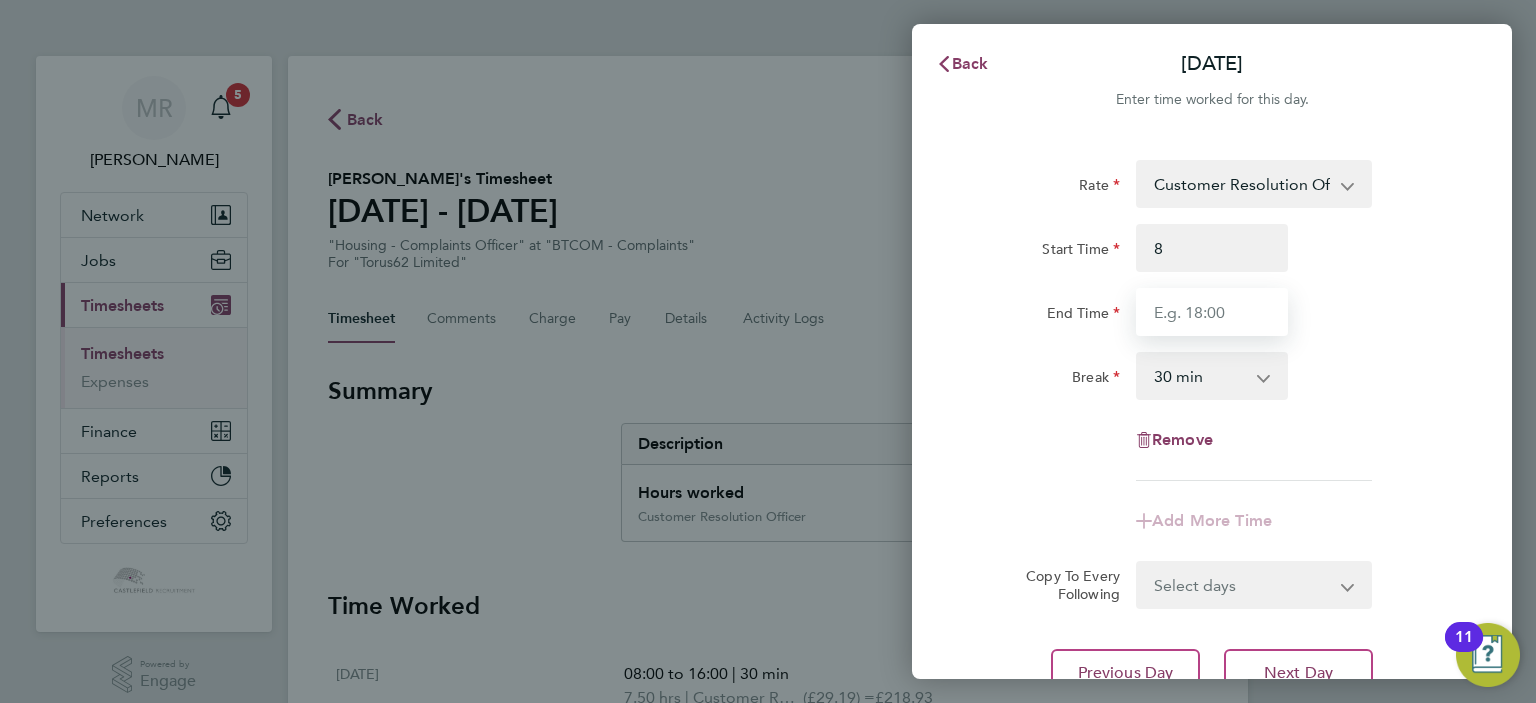 type on "08:00" 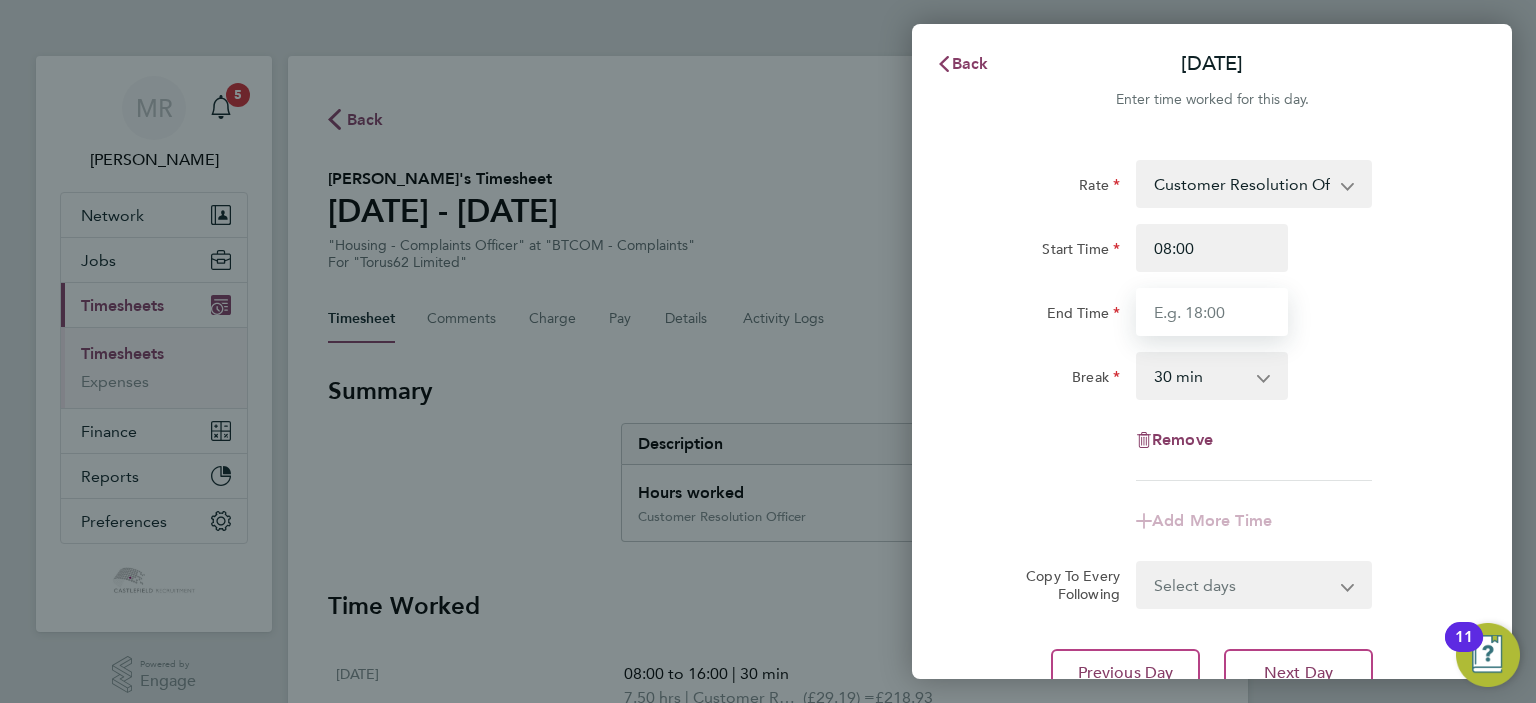 click on "End Time" at bounding box center (1212, 312) 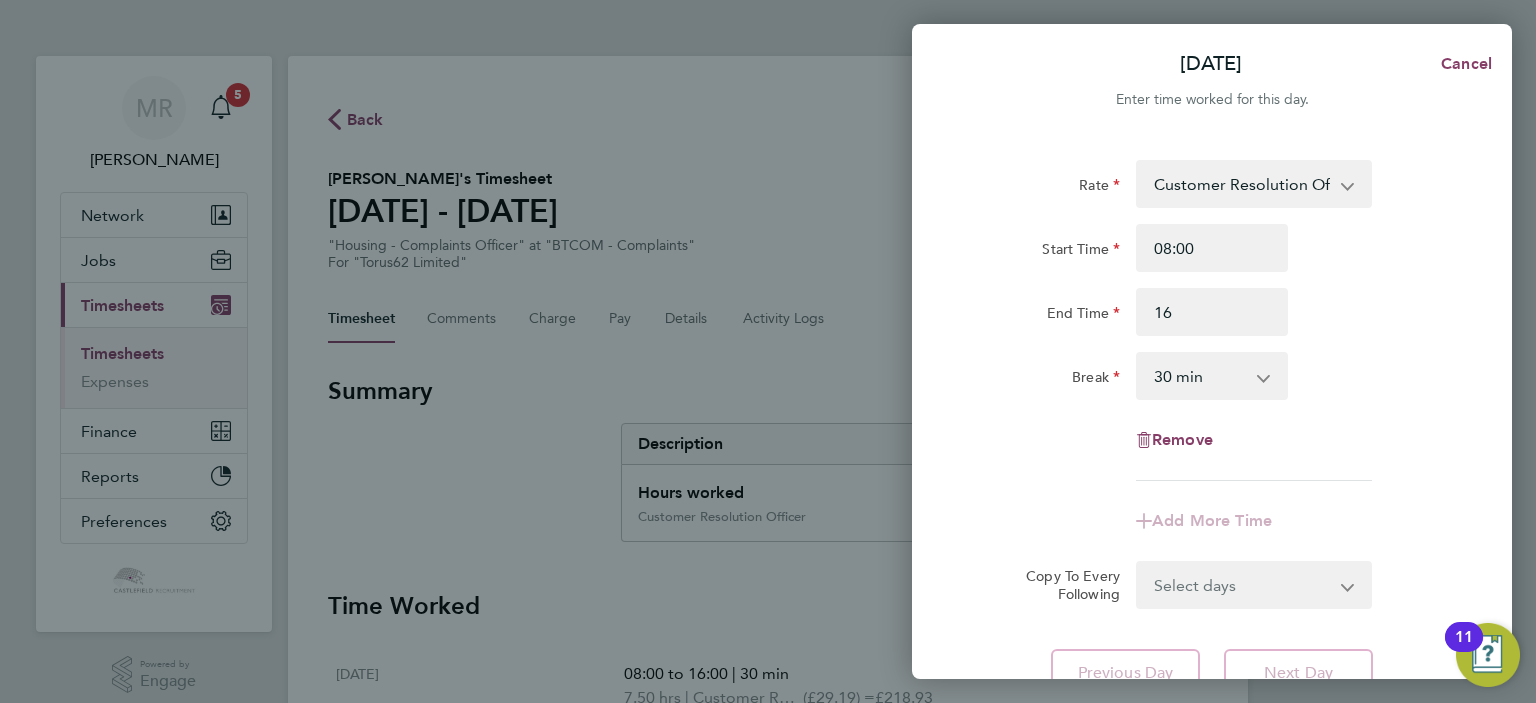 type on "16:00" 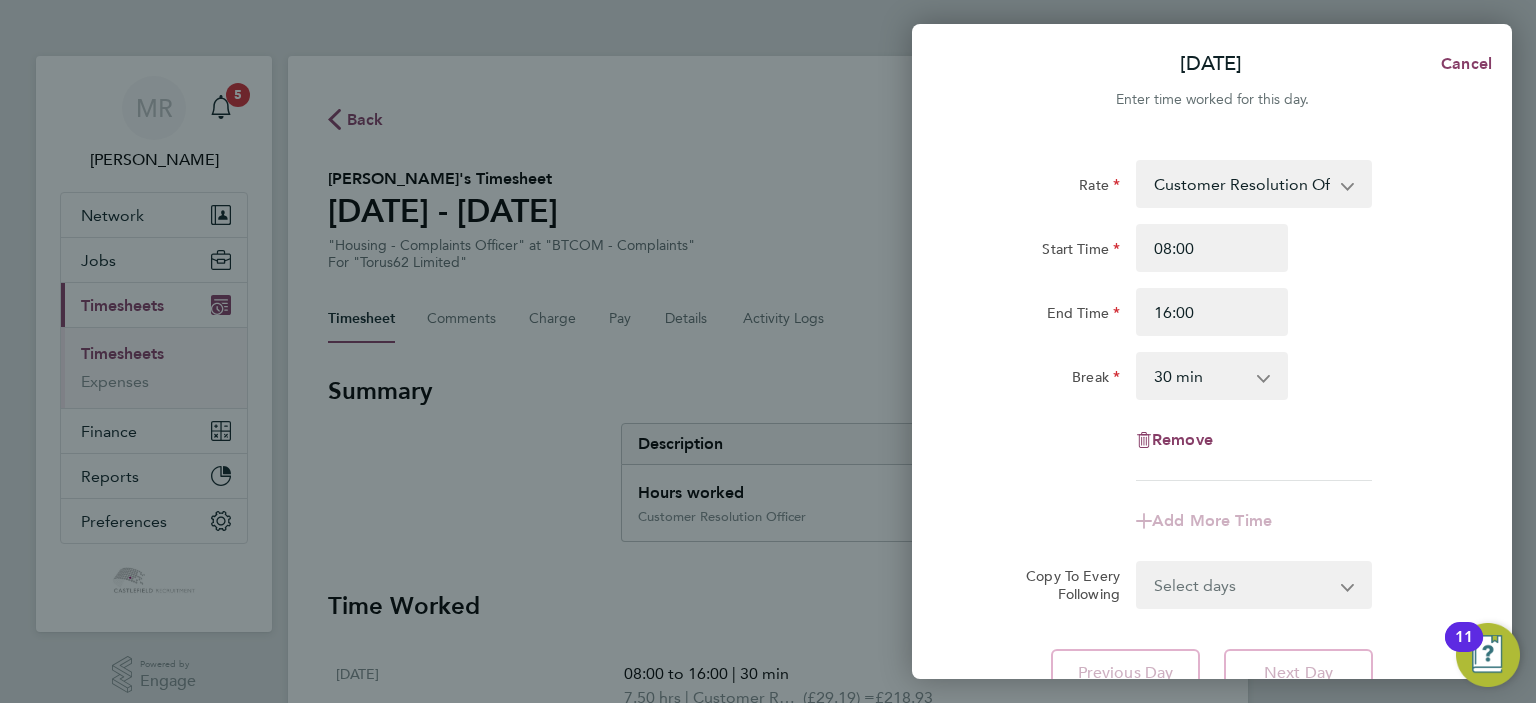 click on "Start Time 08:00" 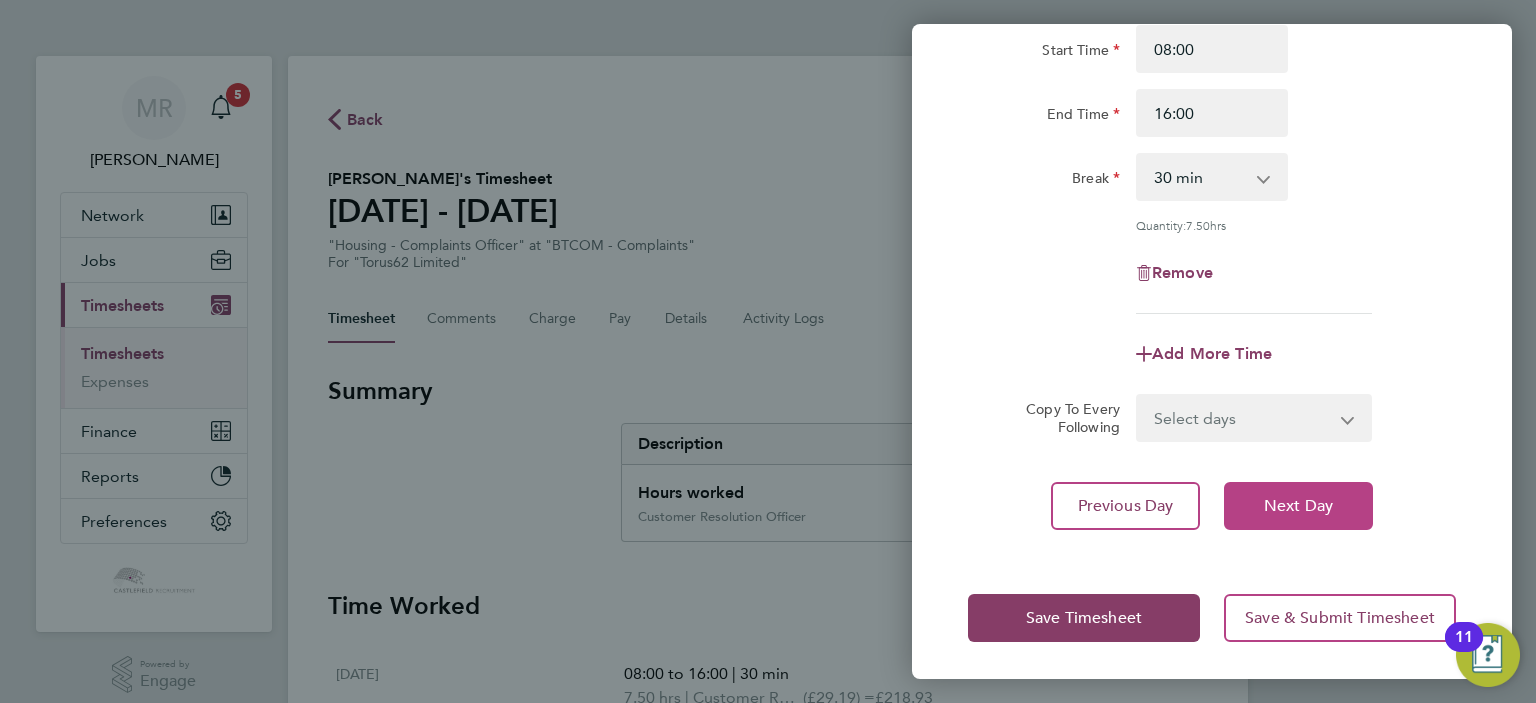 click on "Next Day" 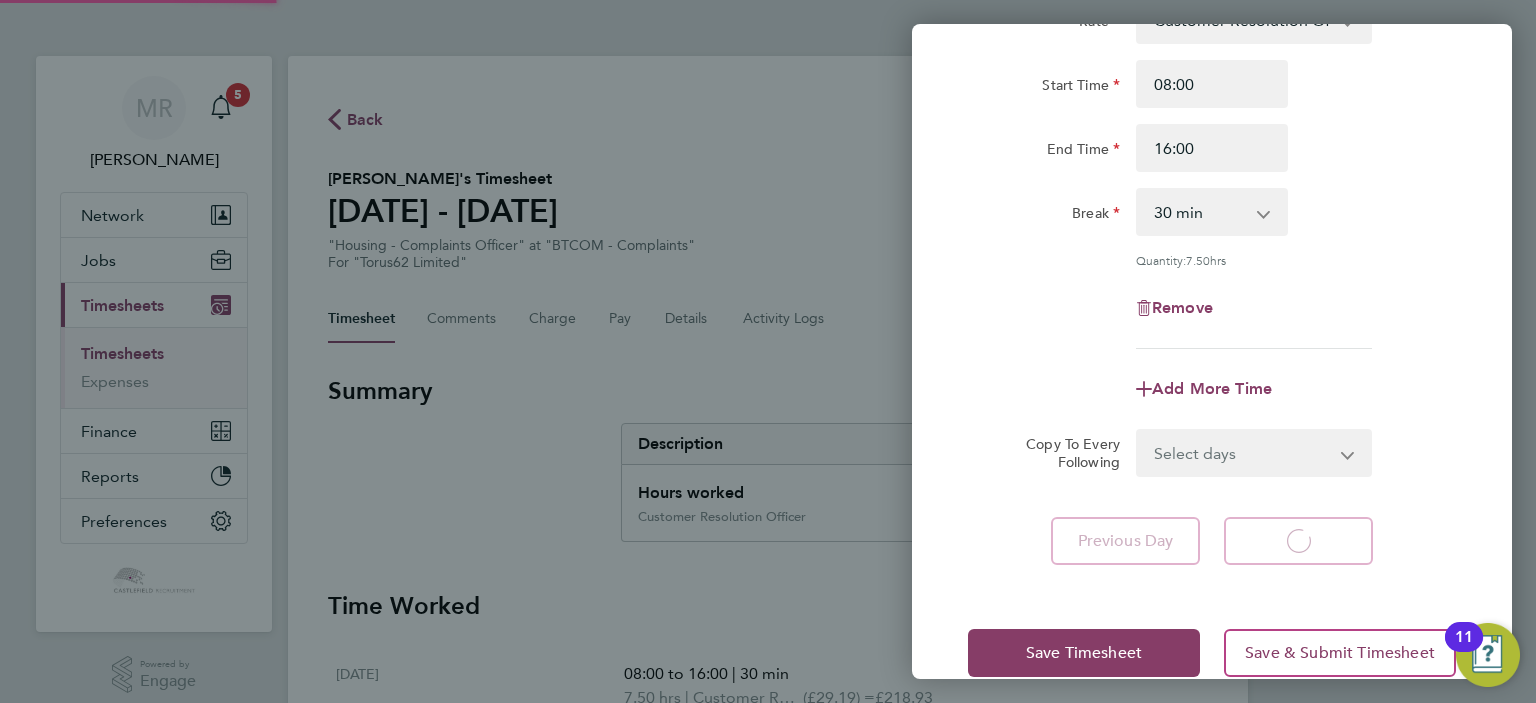 select on "30" 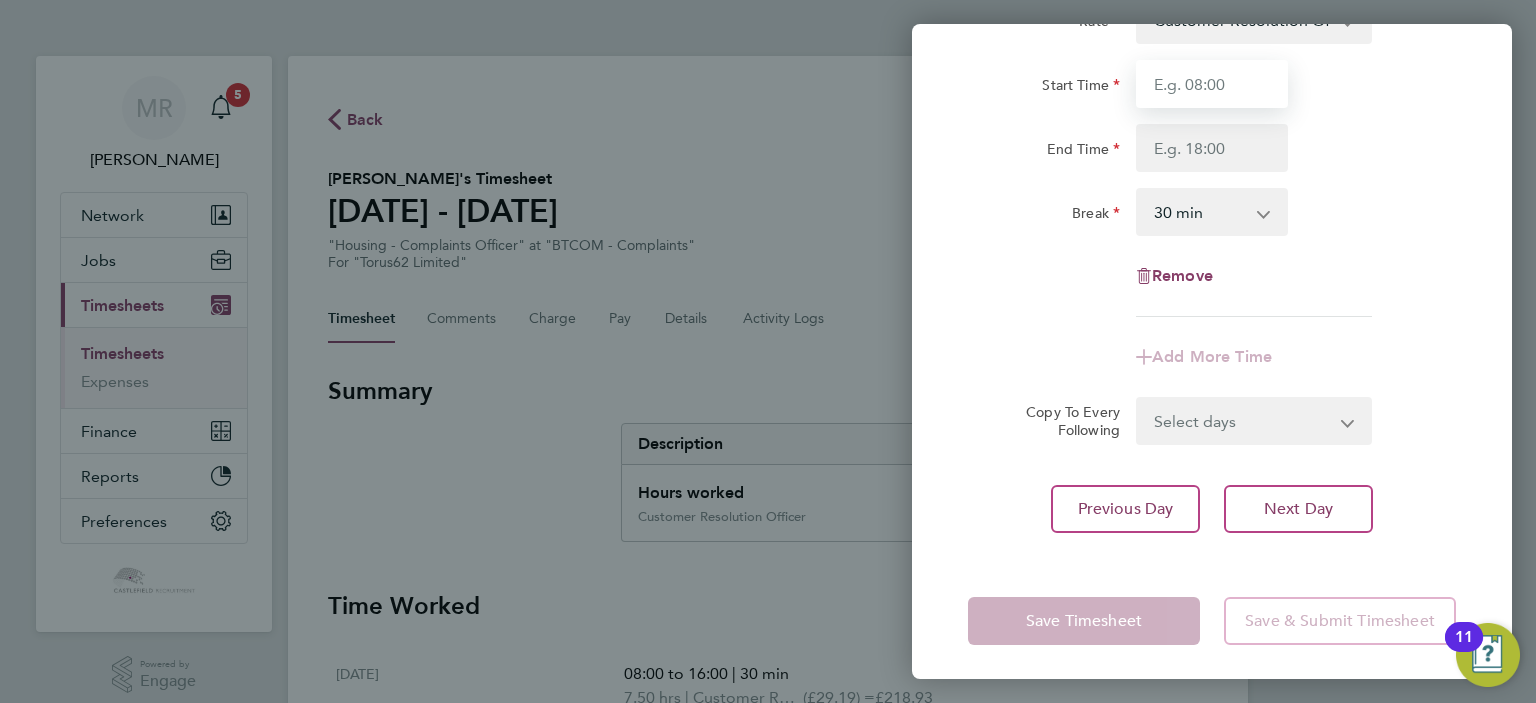 drag, startPoint x: 1176, startPoint y: 95, endPoint x: 1176, endPoint y: 111, distance: 16 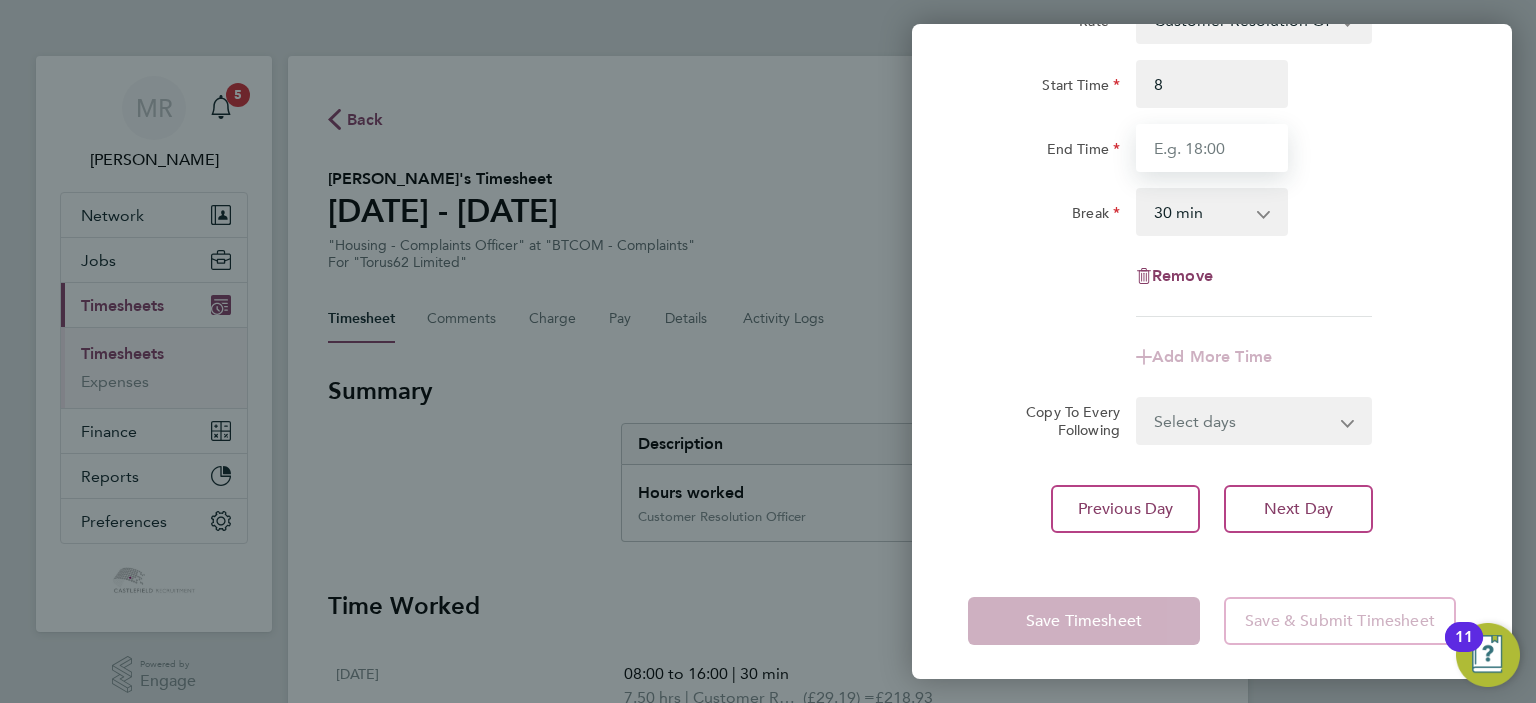 type on "08:00" 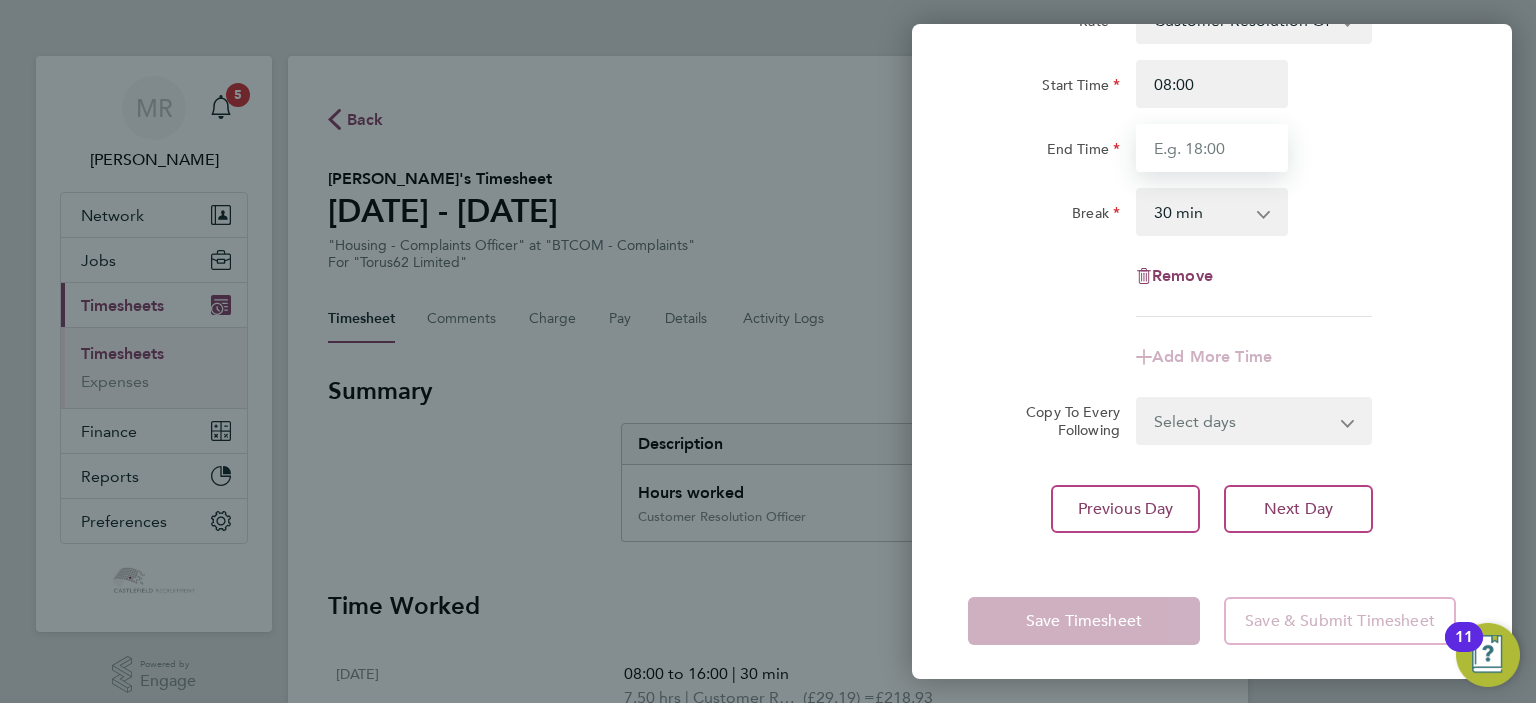 click on "End Time" at bounding box center (1212, 148) 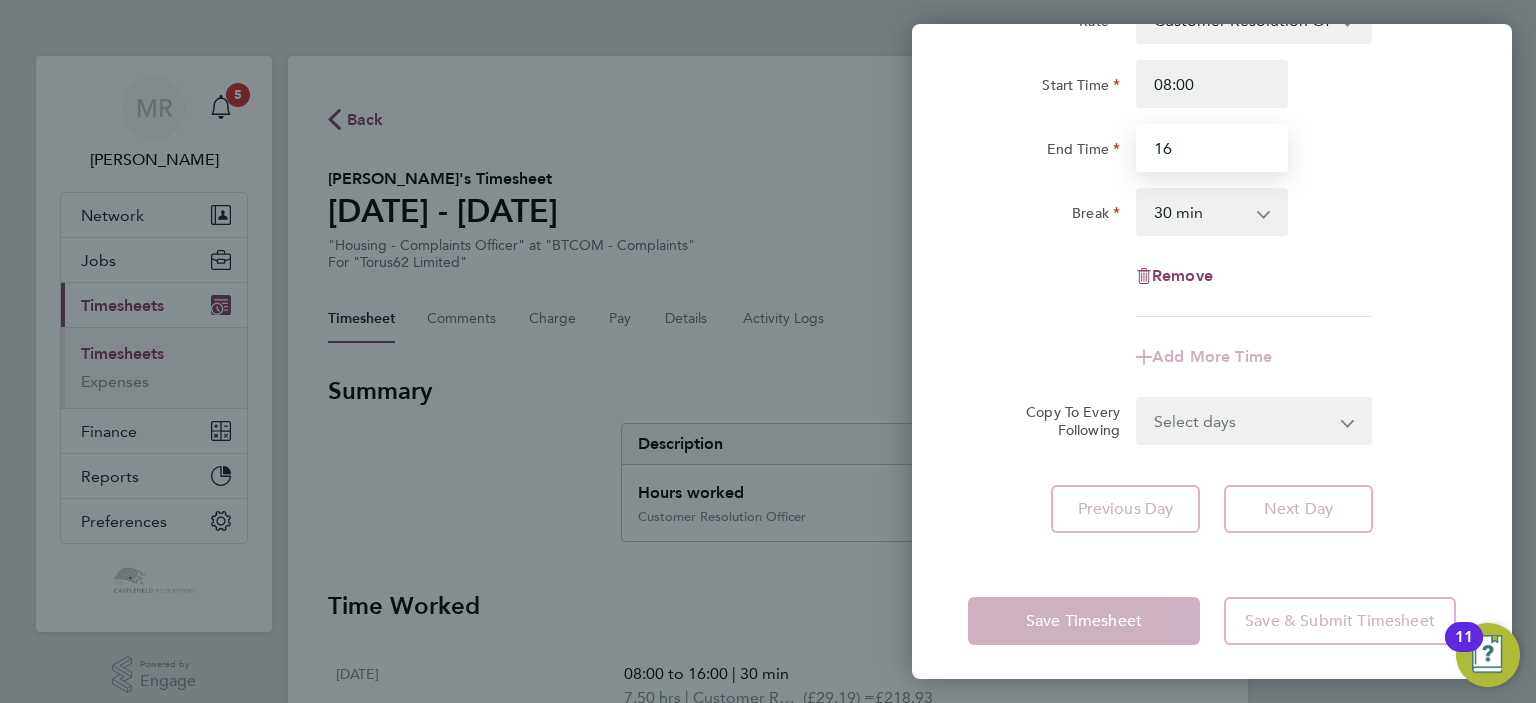 drag, startPoint x: 1147, startPoint y: 160, endPoint x: 1024, endPoint y: 167, distance: 123.19903 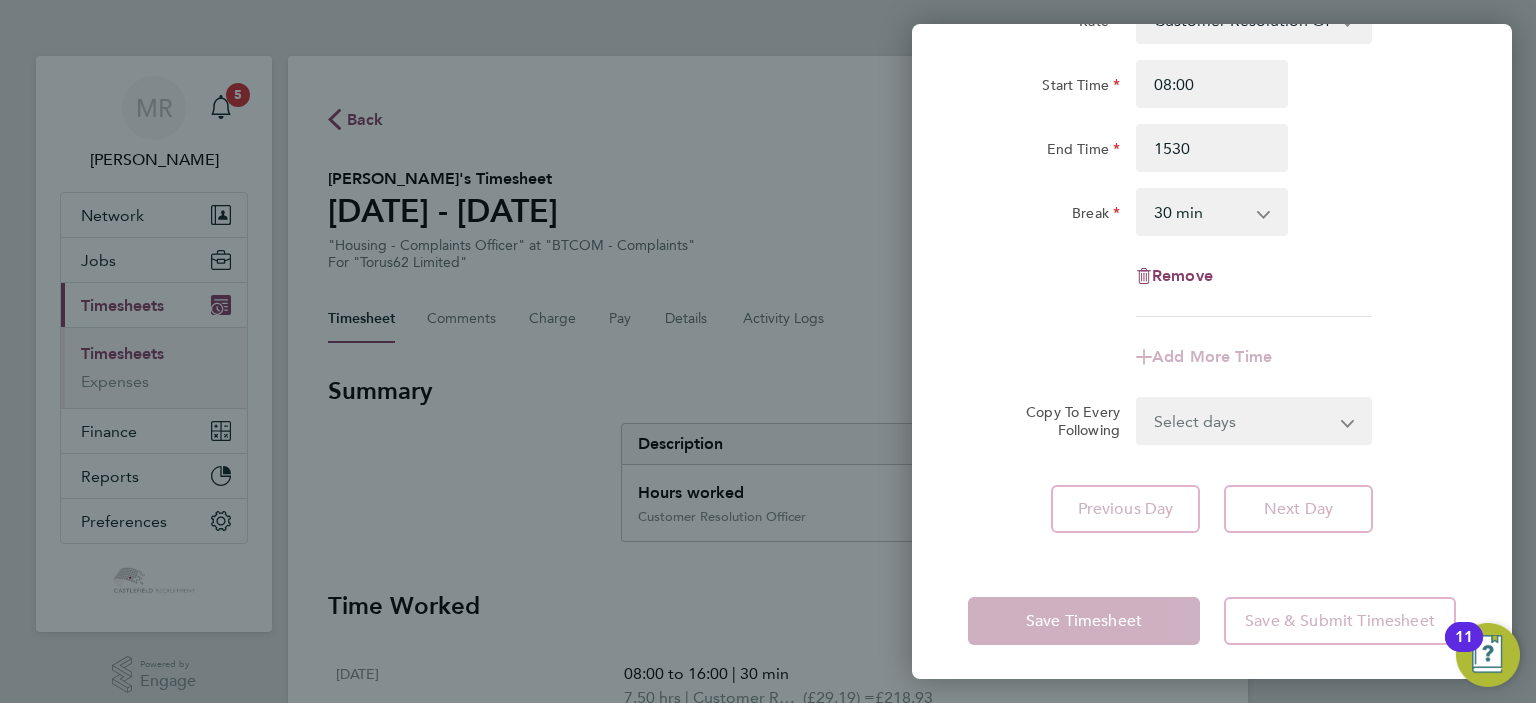 type on "15:30" 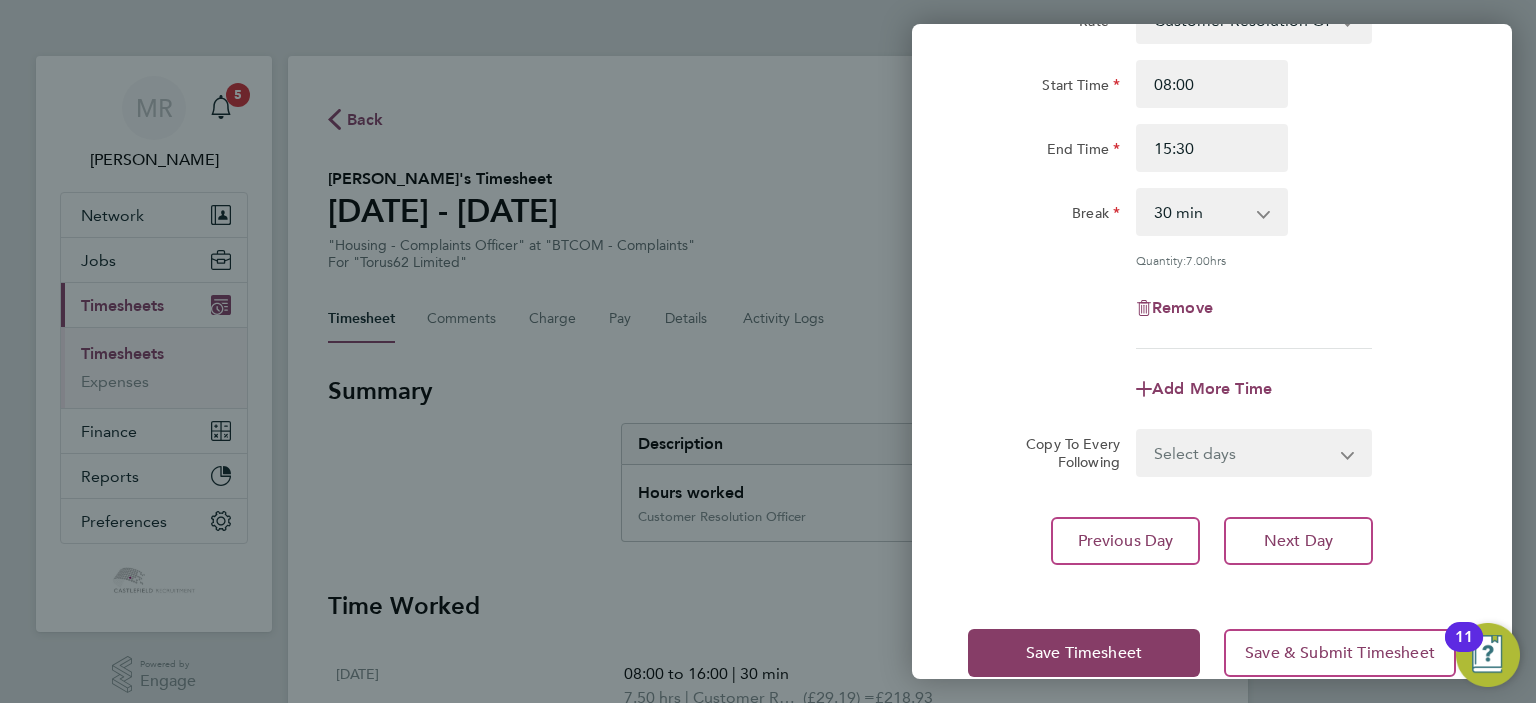 drag, startPoint x: 1409, startPoint y: 157, endPoint x: 1347, endPoint y: 279, distance: 136.85028 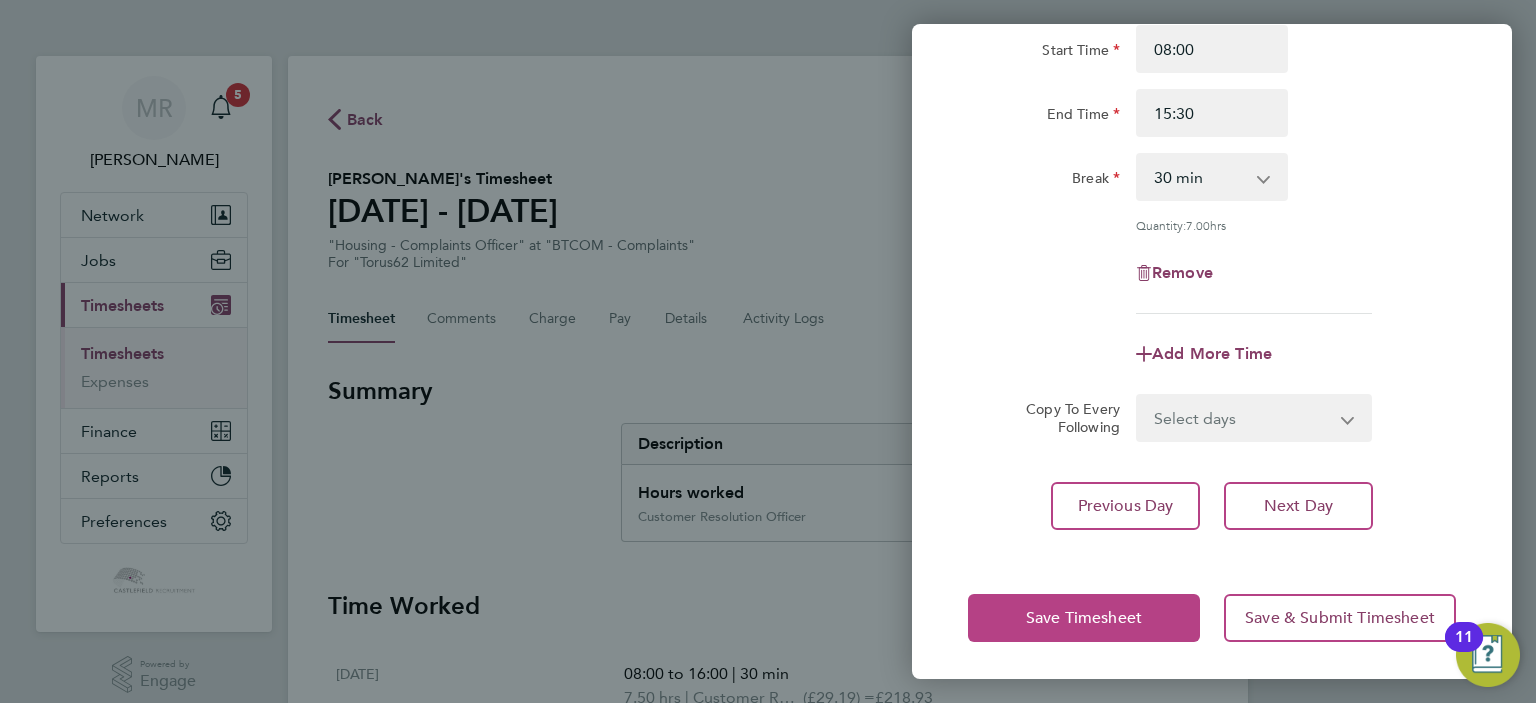 click on "Save Timesheet" 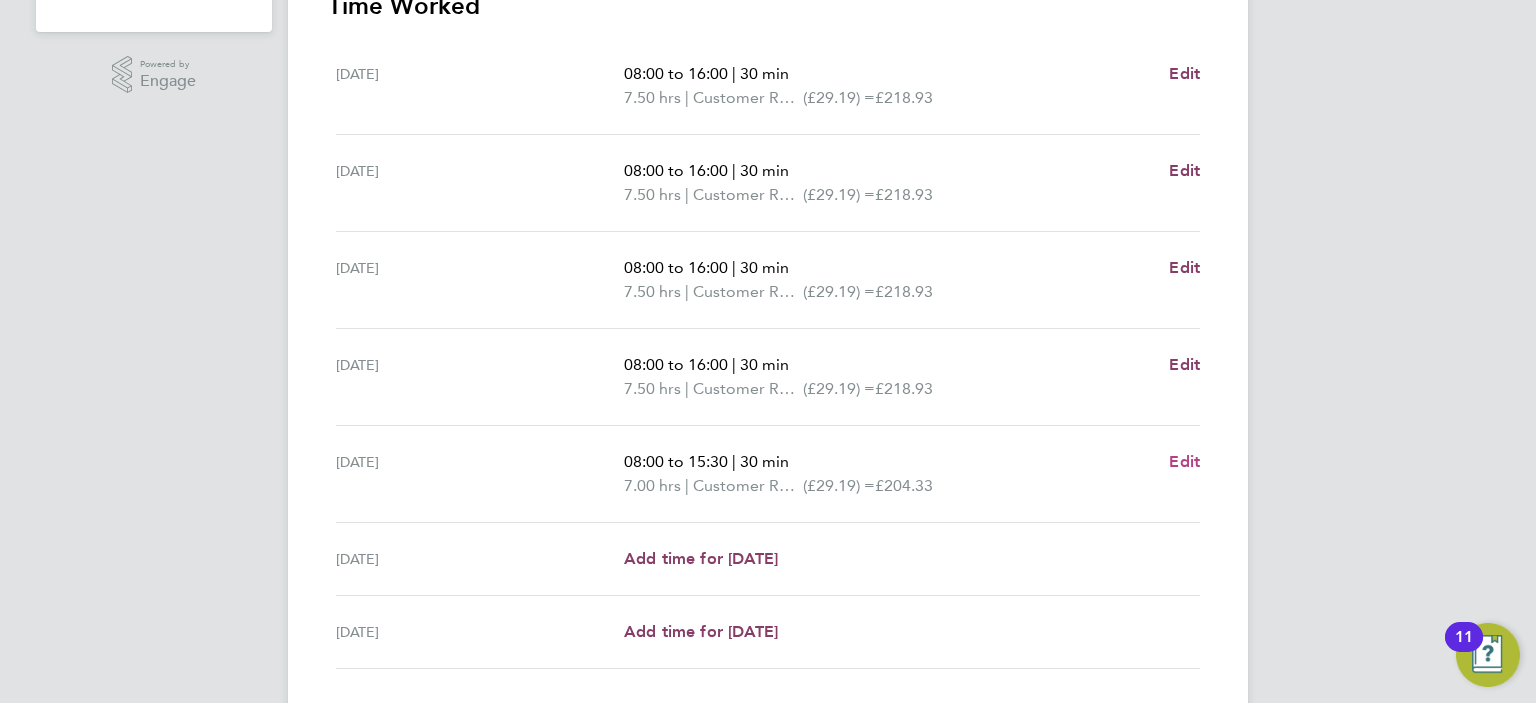 click on "Edit" at bounding box center [1184, 461] 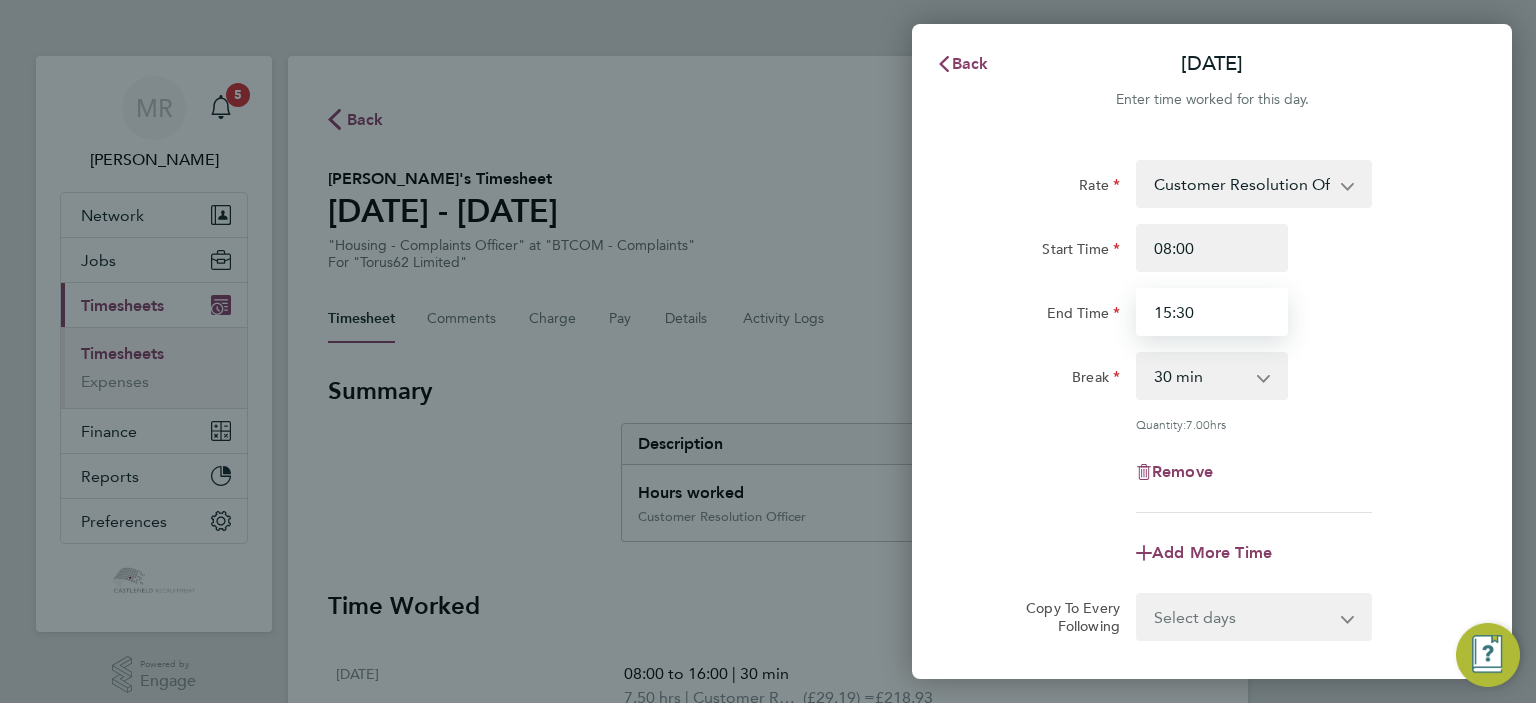 click on "Rate  Customer Resolution Officer - 29.19
Start Time 08:00 End Time 15:30 Break  0 min   15 min   30 min   45 min   60 min   75 min   90 min
Quantity:  7.00  hrs
Remove
Add More Time  Copy To Every Following  Select days   Day   Weekend (Sat-Sun)   [DATE]   [DATE]
Previous Day   Next Day" 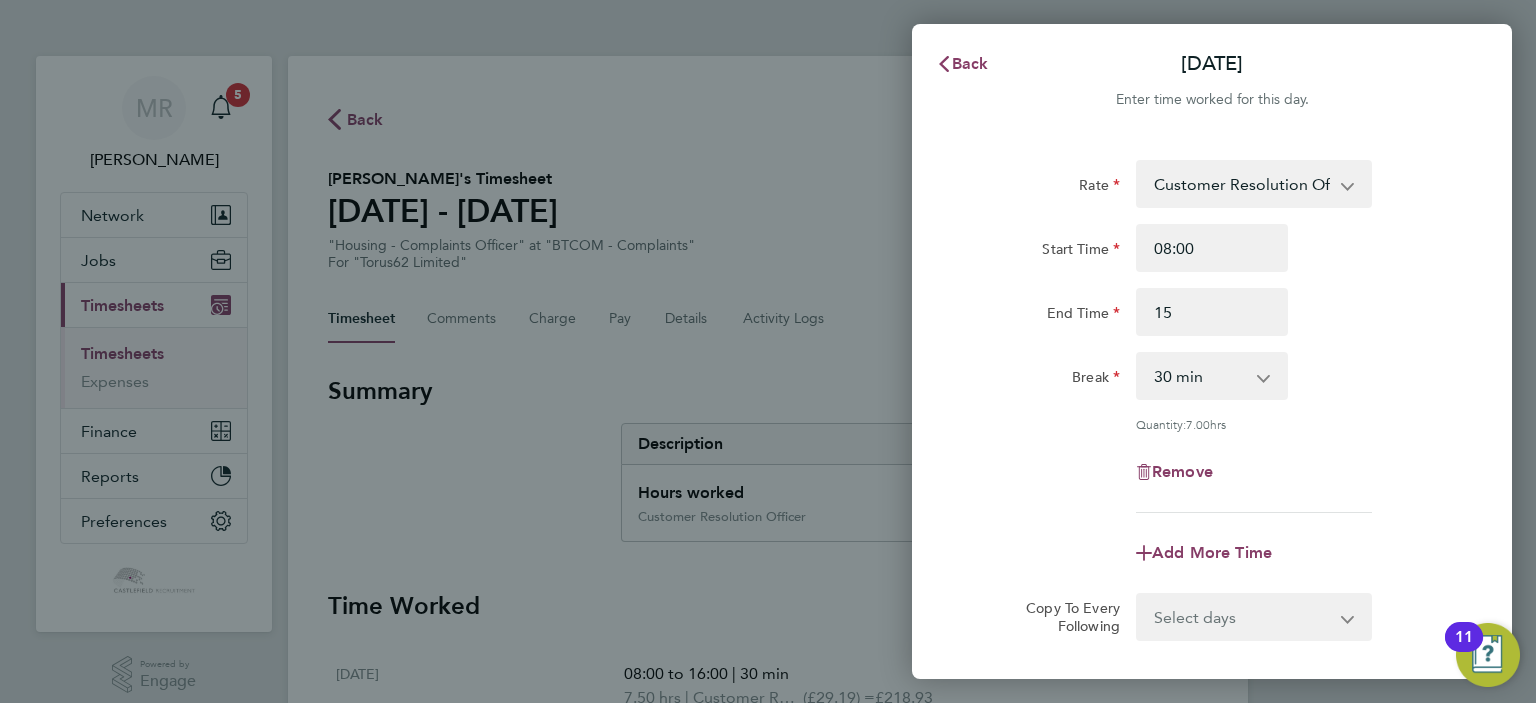 type on "15:00" 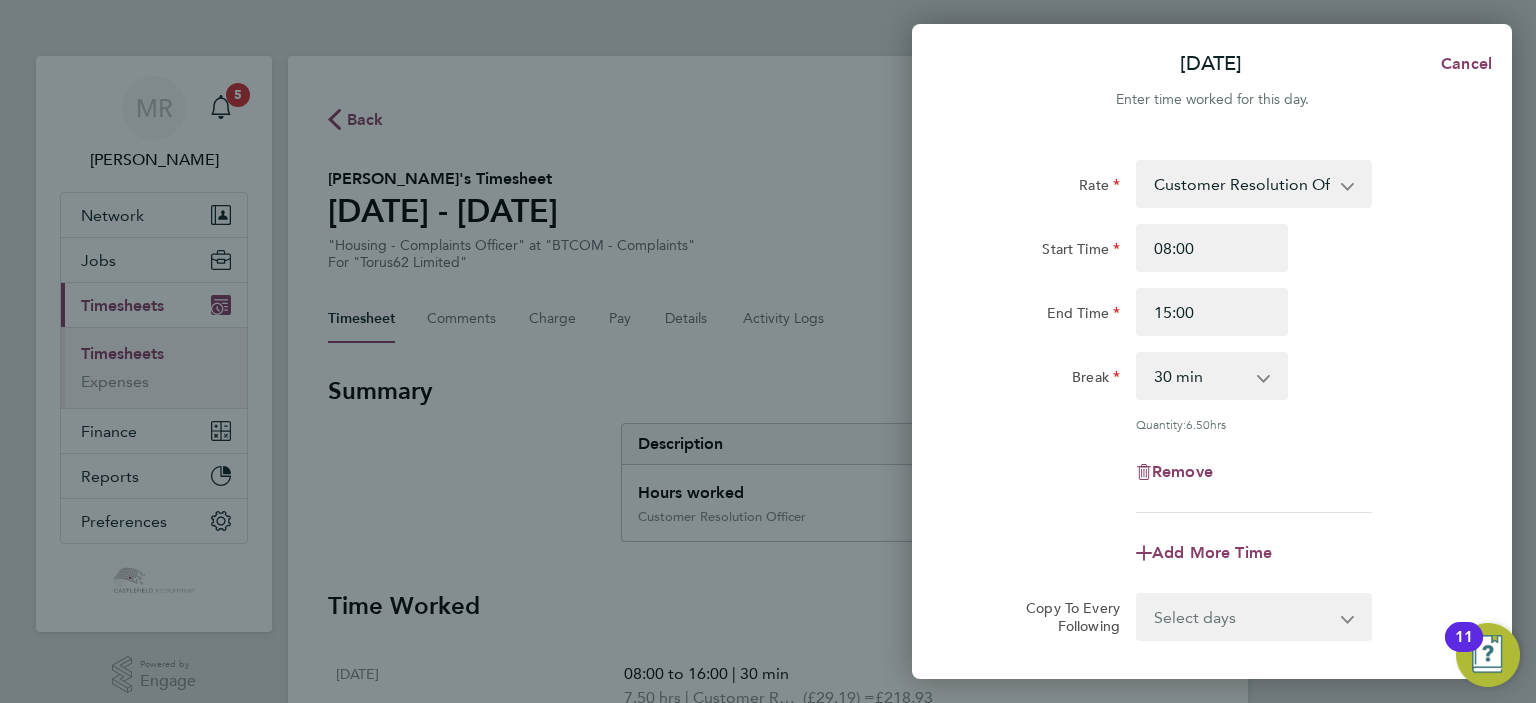 click on "End Time 15:00" 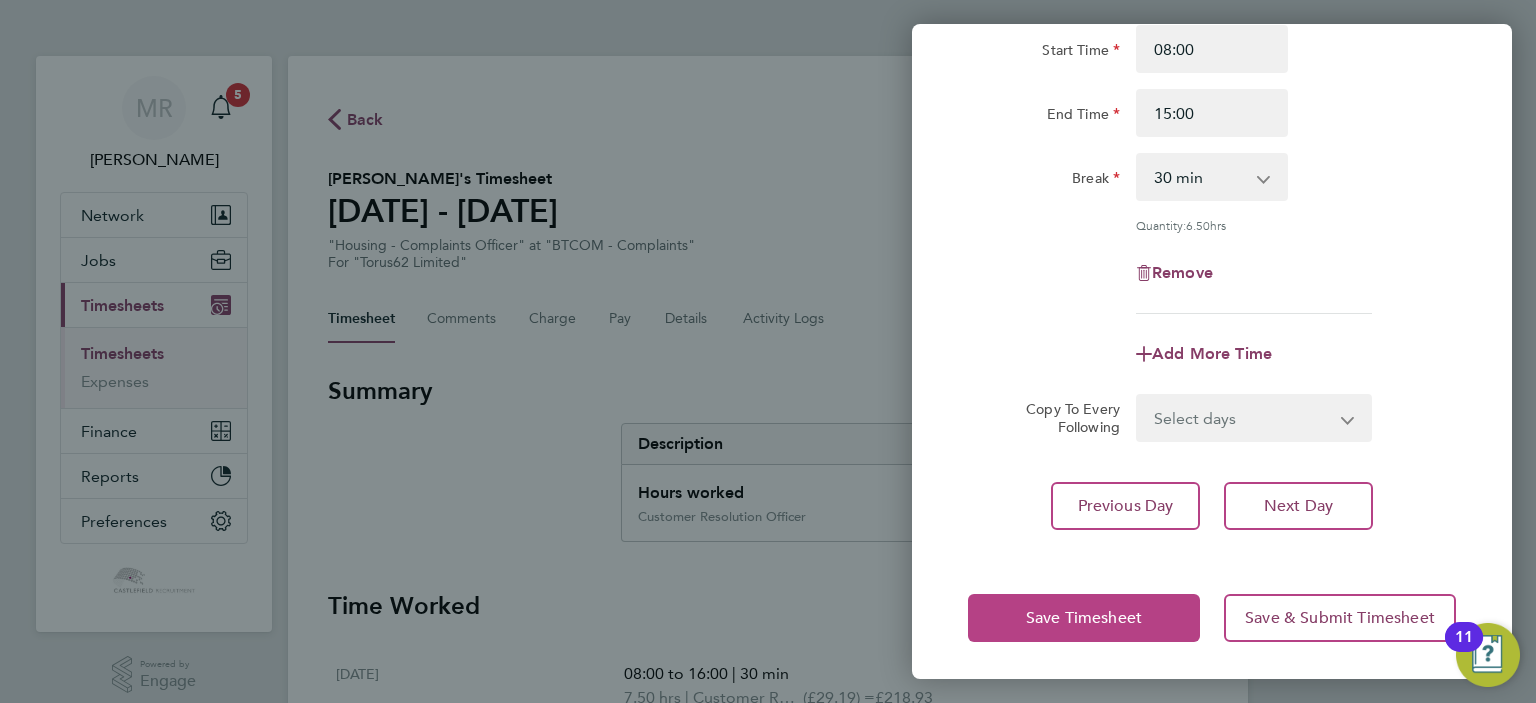 click on "Save Timesheet" 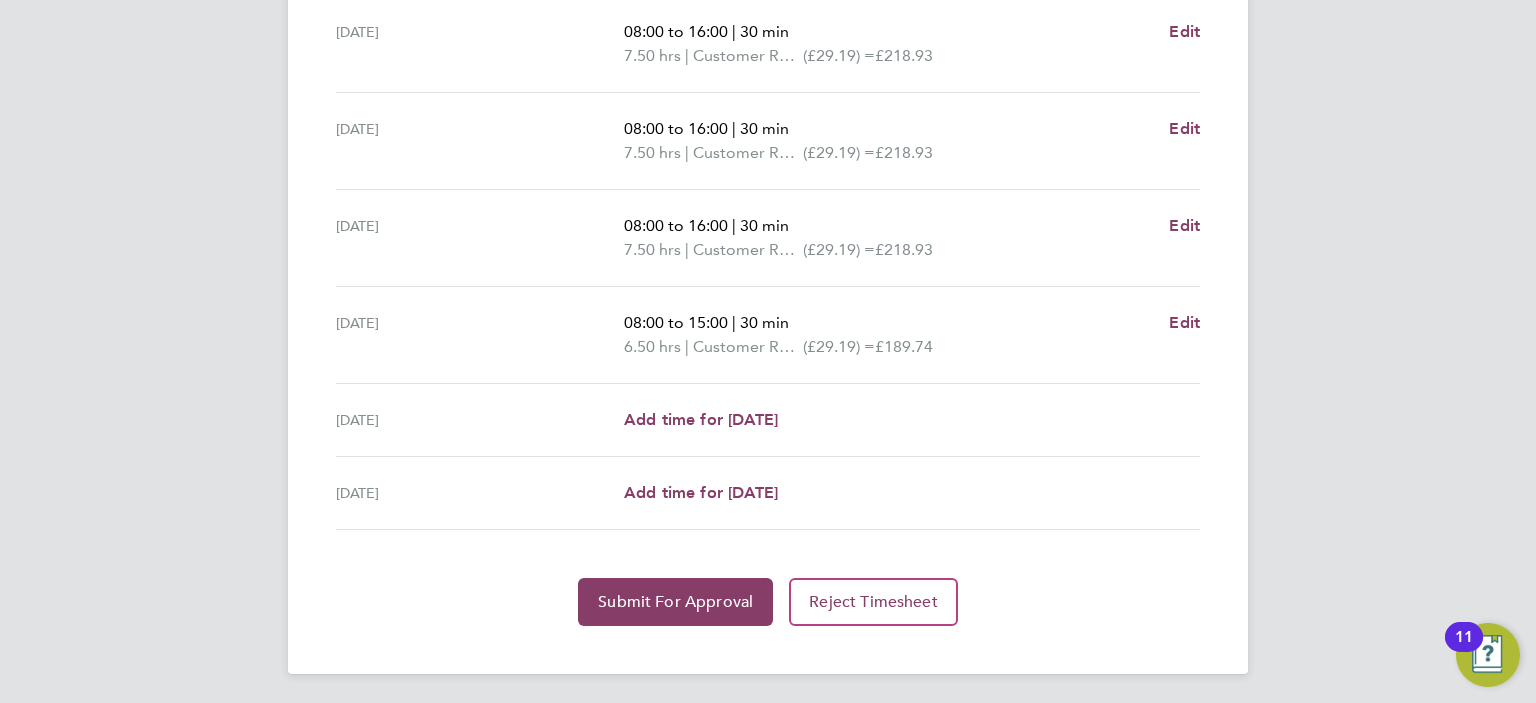 click on "Back  Following
[PERSON_NAME]'s Timesheet   [DATE] - [DATE]   £1,065. 44  "Housing - Complaints Officer" at "BTCOM - Complaints"  For "Torus62 Limited"  Saved   Manual   Timesheet   Comments   Charge   Pay   Details   Activity Logs   Summary   Description   Total   Hours worked   36.50 hrs   Customer Resolution Officer   36.50 hrs   Time Worked   [DATE]   08:00 to 16:00   |   30 min   7.50 hrs   |   Customer Resolution Officer   (£29.19) =   £218.93   Edit   [DATE]   08:00 to 16:00   |   30 min   7.50 hrs   |   Customer Resolution Officer   (£29.19) =   £218.93   Edit   [DATE]   08:00 to 16:00   |   30 min   7.50 hrs   |   Customer Resolution Officer   (£29.19) =   £218.93   Edit   [DATE]   08:00 to 16:00   |   30 min   7.50 hrs   |   Customer Resolution Officer   (£29.19) =   £218.93   Edit   [DATE]   08:00 to 15:00   |   30 min   6.50 hrs   |   Customer Resolution Officer   (£29.19) =   £189.74   Edit   [DATE]   Add time for [DATE]   [DATE]" 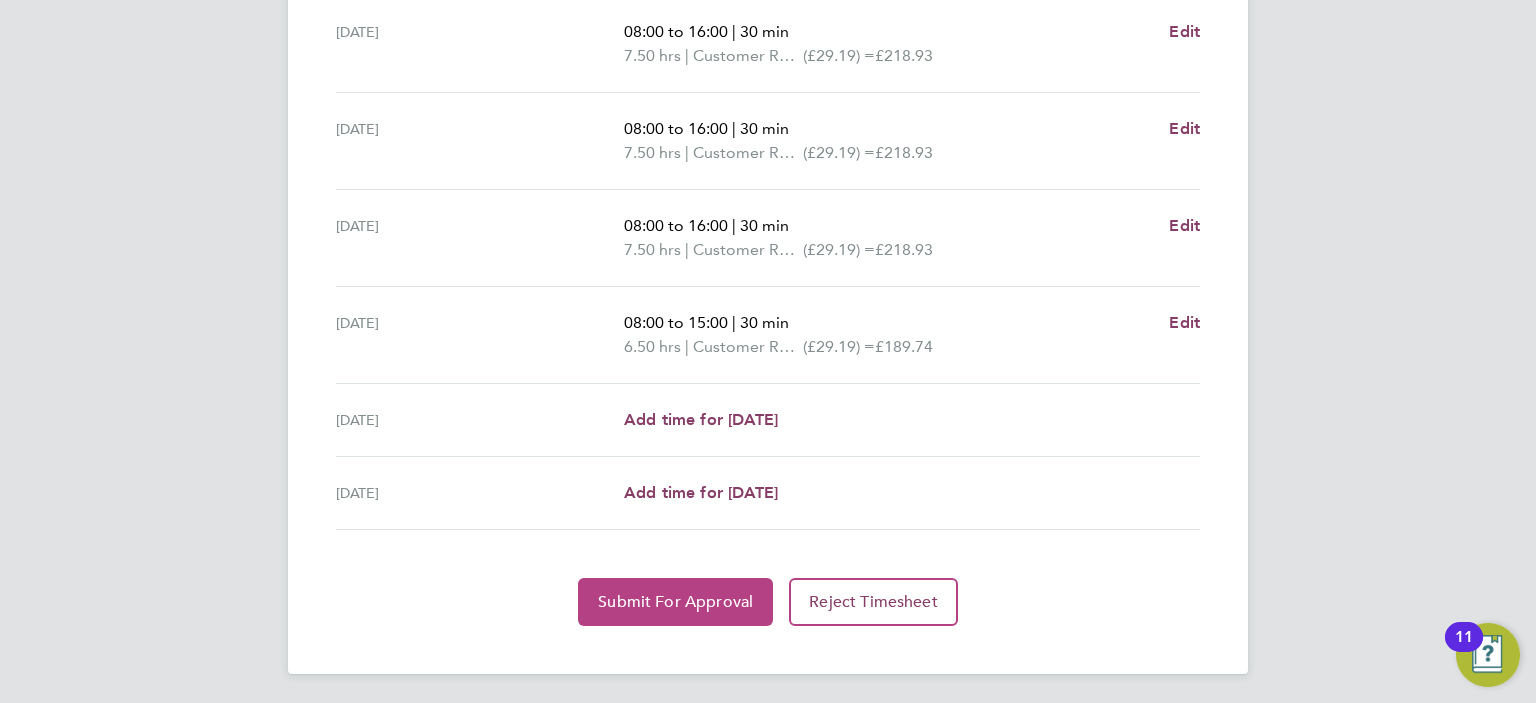 click on "Submit For Approval" 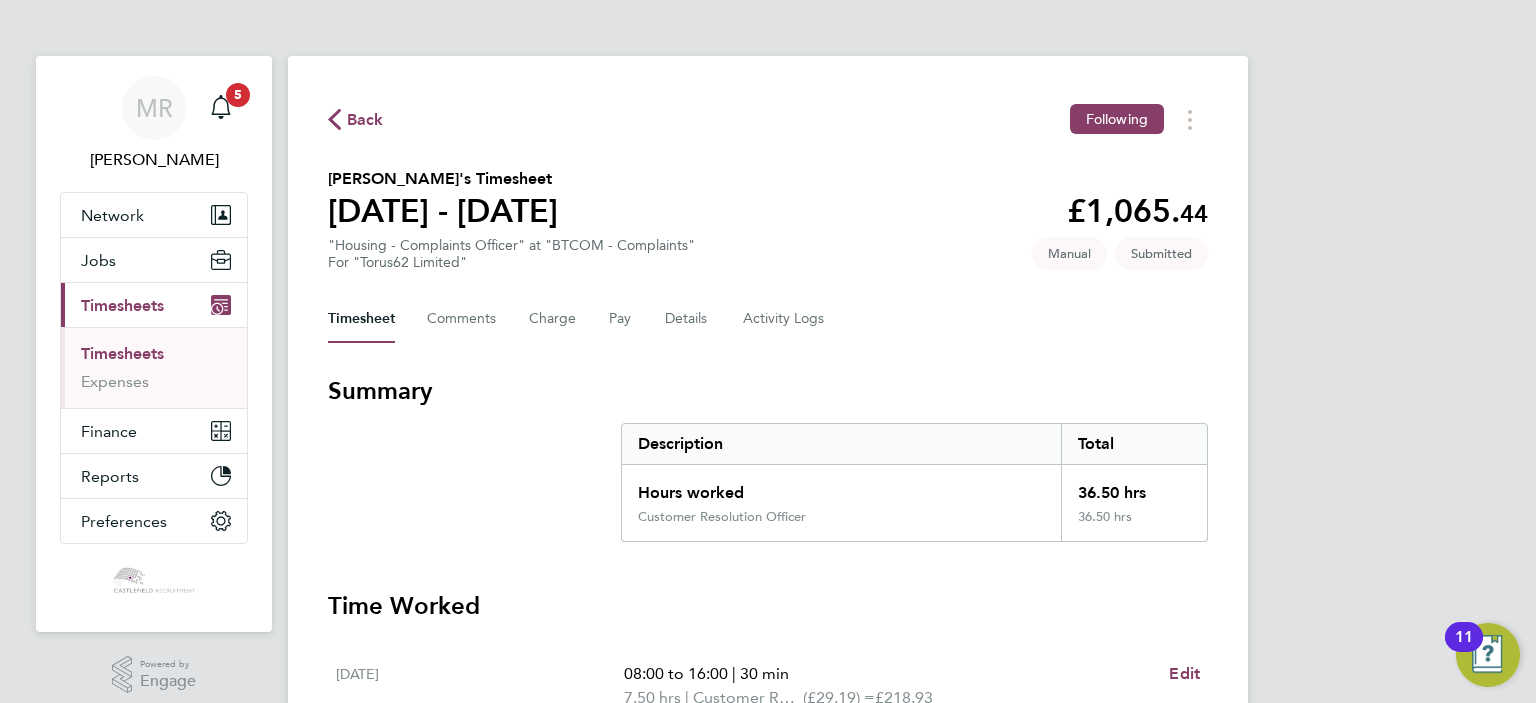 click on "Back" 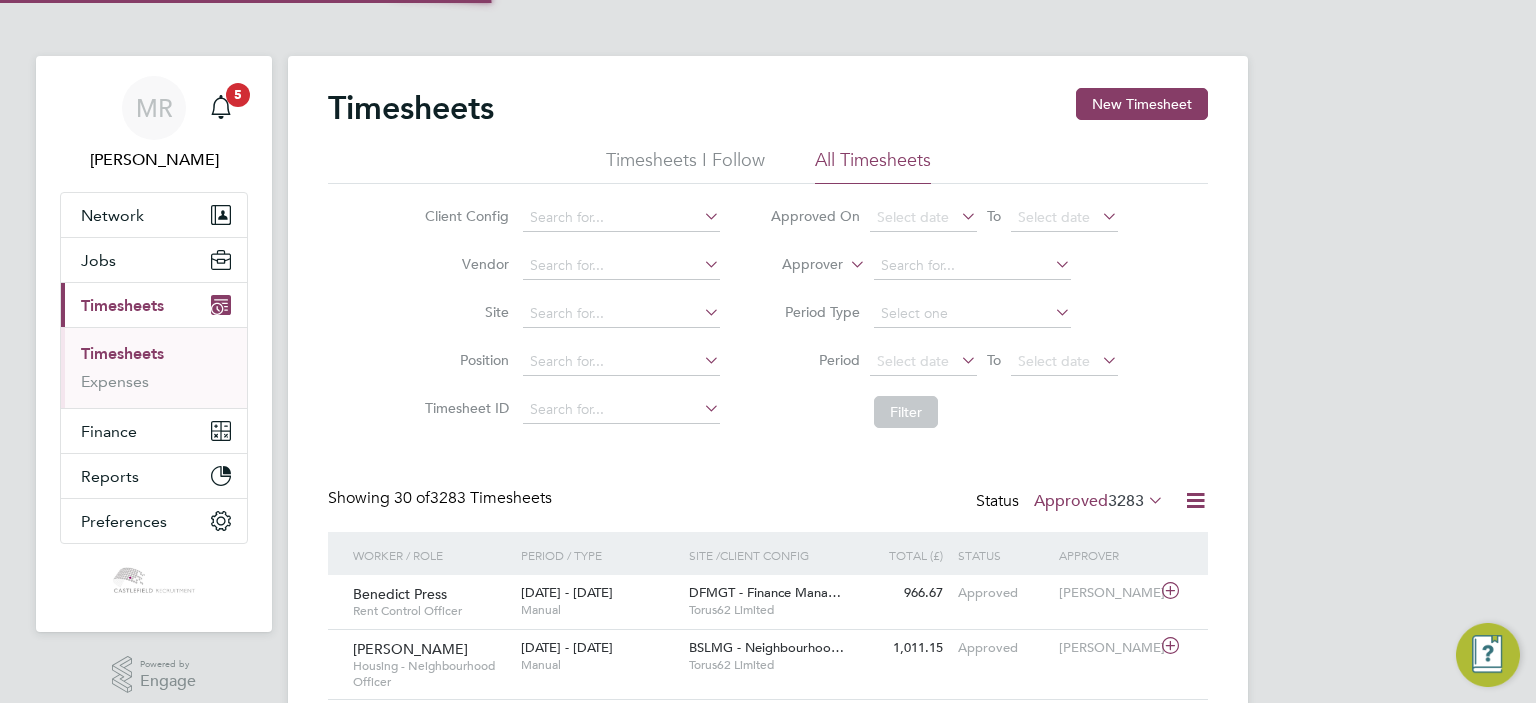 click on "Timesheets New Timesheet Timesheets I Follow All Timesheets Client Config   Vendor   Site   Position   Timesheet ID   Approved On
Select date
To
Select date
Approver     Period Type   Period
Select date
To
Select date
Filter Showing   30 of  3283 Timesheets Status  Approved  3283  Worker / Role Worker / Period Period / Type Site /  Client Config Total (£)   Total / Status Status Approver Benedict Press   Rent Control Officer   [DATE] - [DATE] [DATE] - [DATE]   Manual DFMGT - Finance Mana…     Torus62 Limited 966.67 Approved Approved [PERSON_NAME] [PERSON_NAME]   Housing - Neighbourhood Officer   [DATE] - [DATE] [DATE] - [DATE]   Manual BSLMG - Neighbourhoo…     Torus62 Limited 1,011.15 Approved Approved [PERSON_NAME] [PERSON_NAME]   Asset - Fire Surveyor   [DATE] - [DATE] [DATE] - [DATE]   Manual BAAMT - Asset Manage…     Torus62 Limited 1,524.50 Approved Approved [PERSON_NAME] [PERSON_NAME]   Asset - Senior Project Manager" 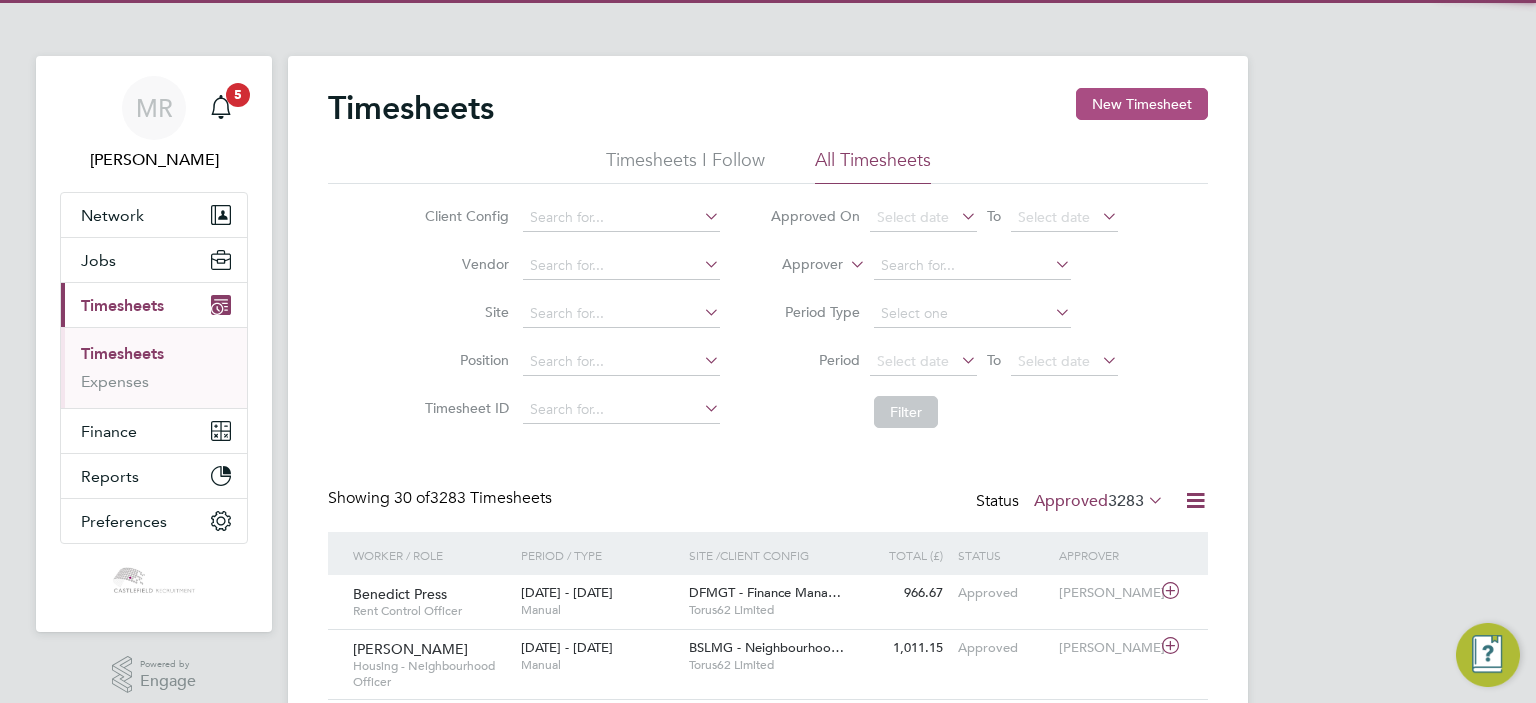 click on "New Timesheet" 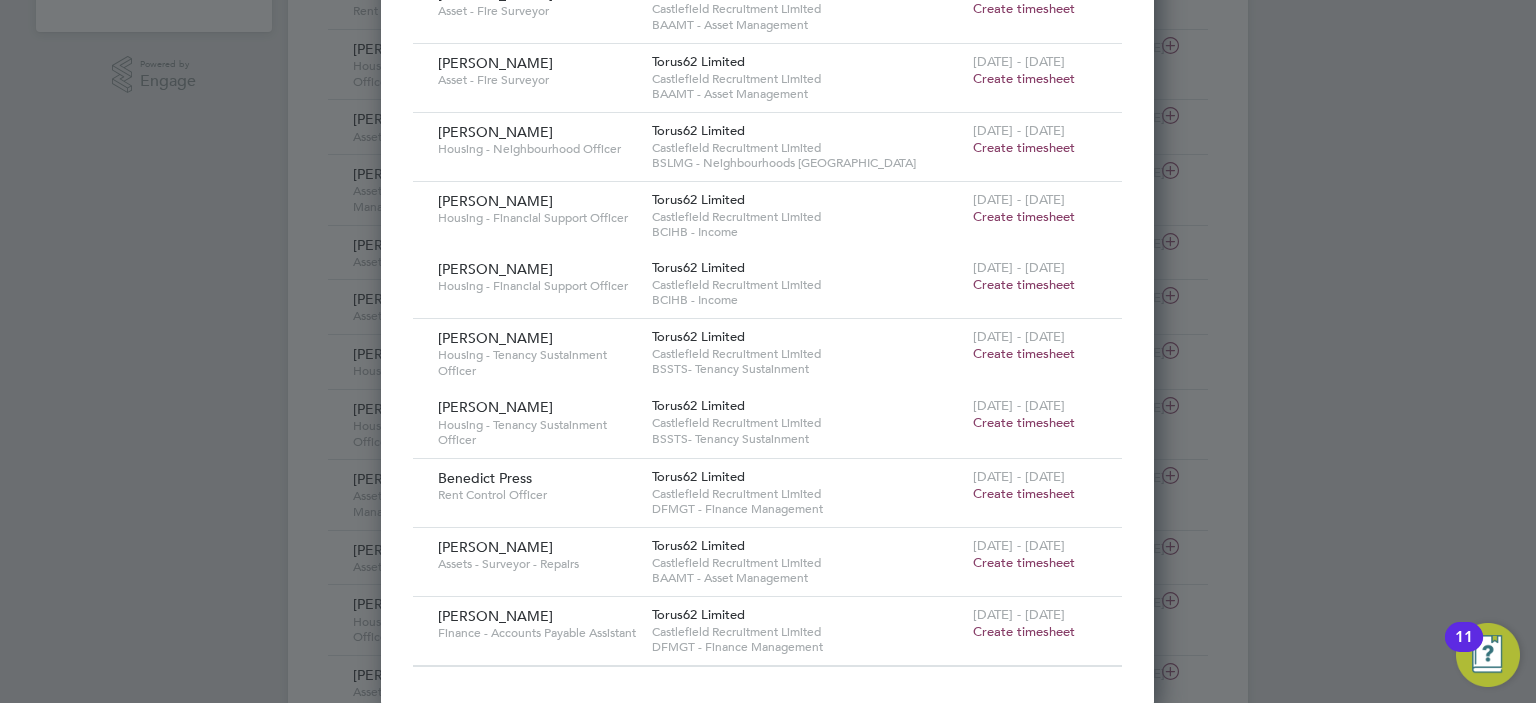 drag, startPoint x: 1030, startPoint y: 489, endPoint x: 935, endPoint y: 448, distance: 103.4698 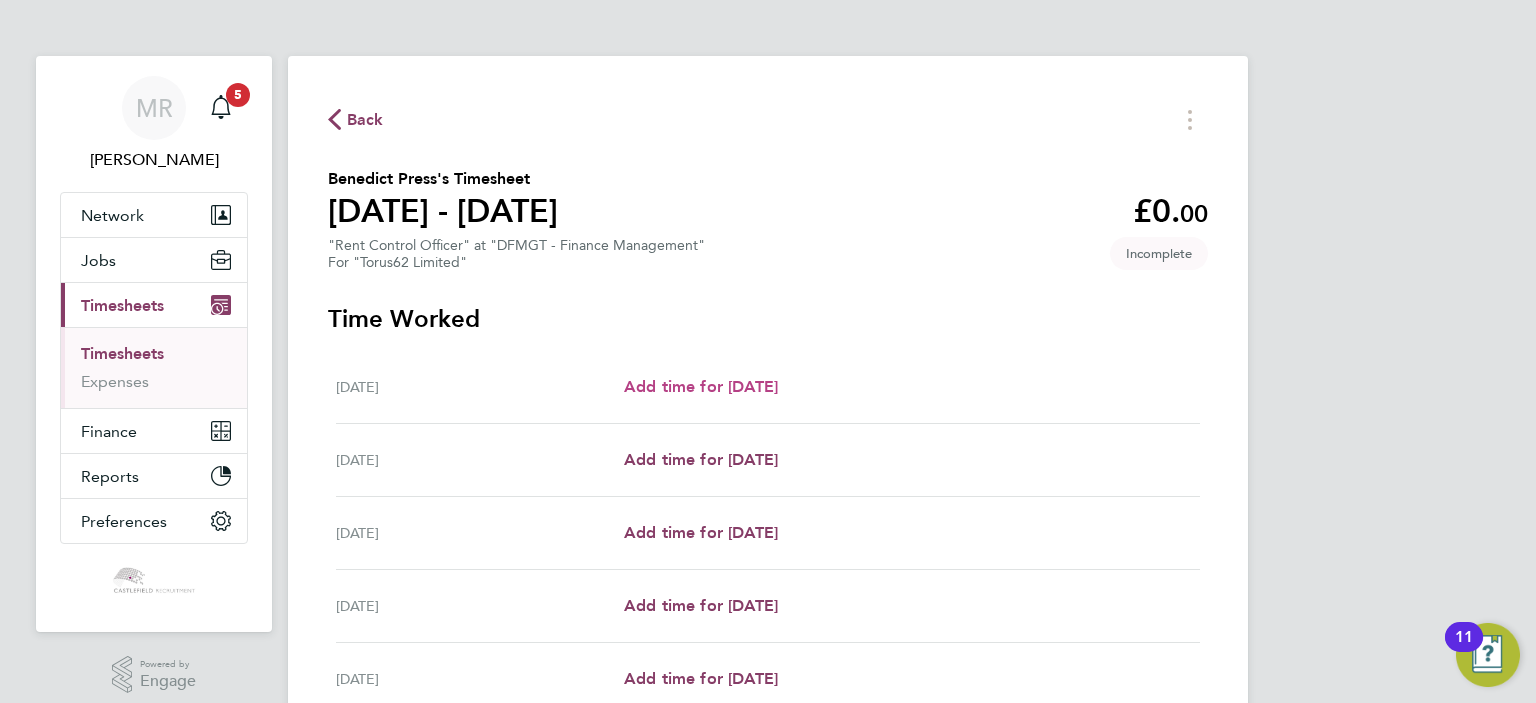 click on "Add time for [DATE]" at bounding box center [701, 386] 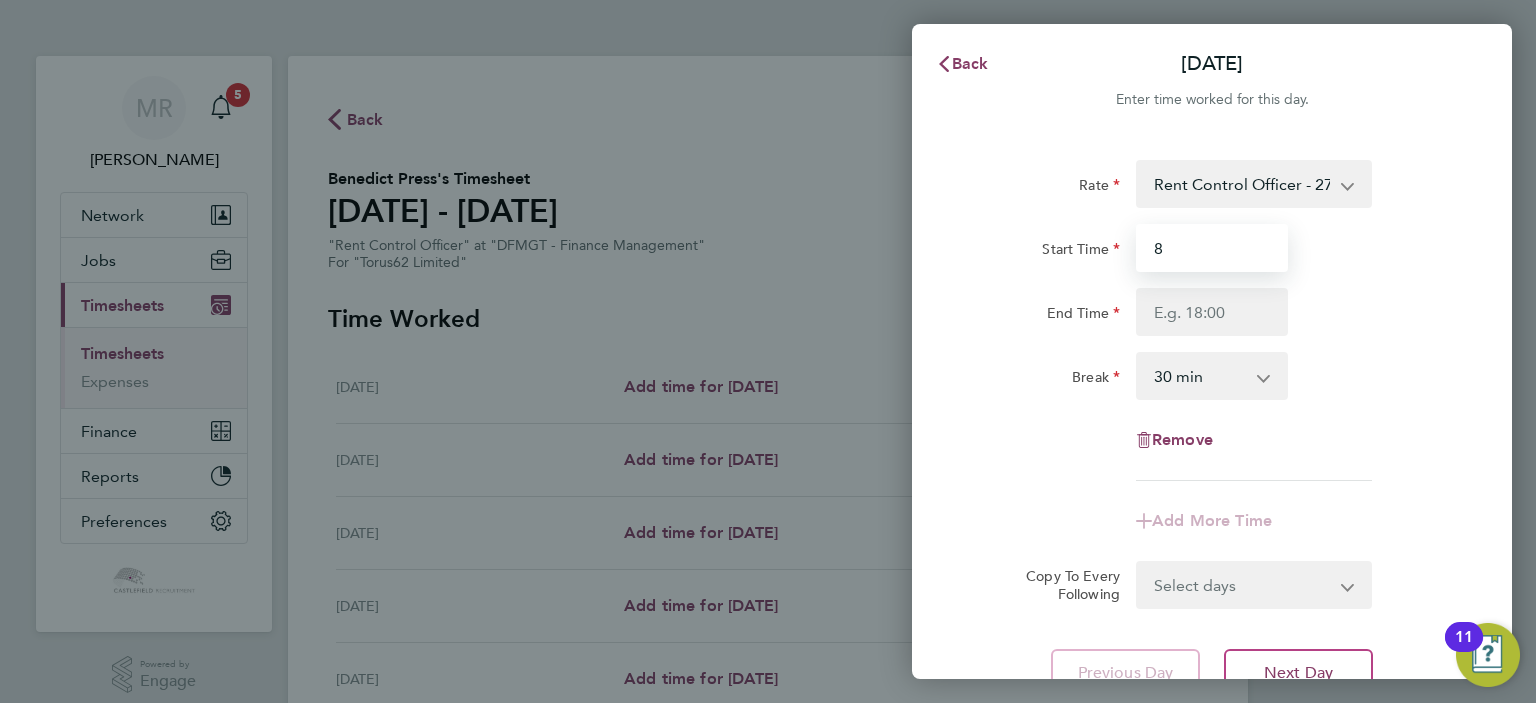 drag, startPoint x: 1167, startPoint y: 263, endPoint x: 1176, endPoint y: 271, distance: 12.0415945 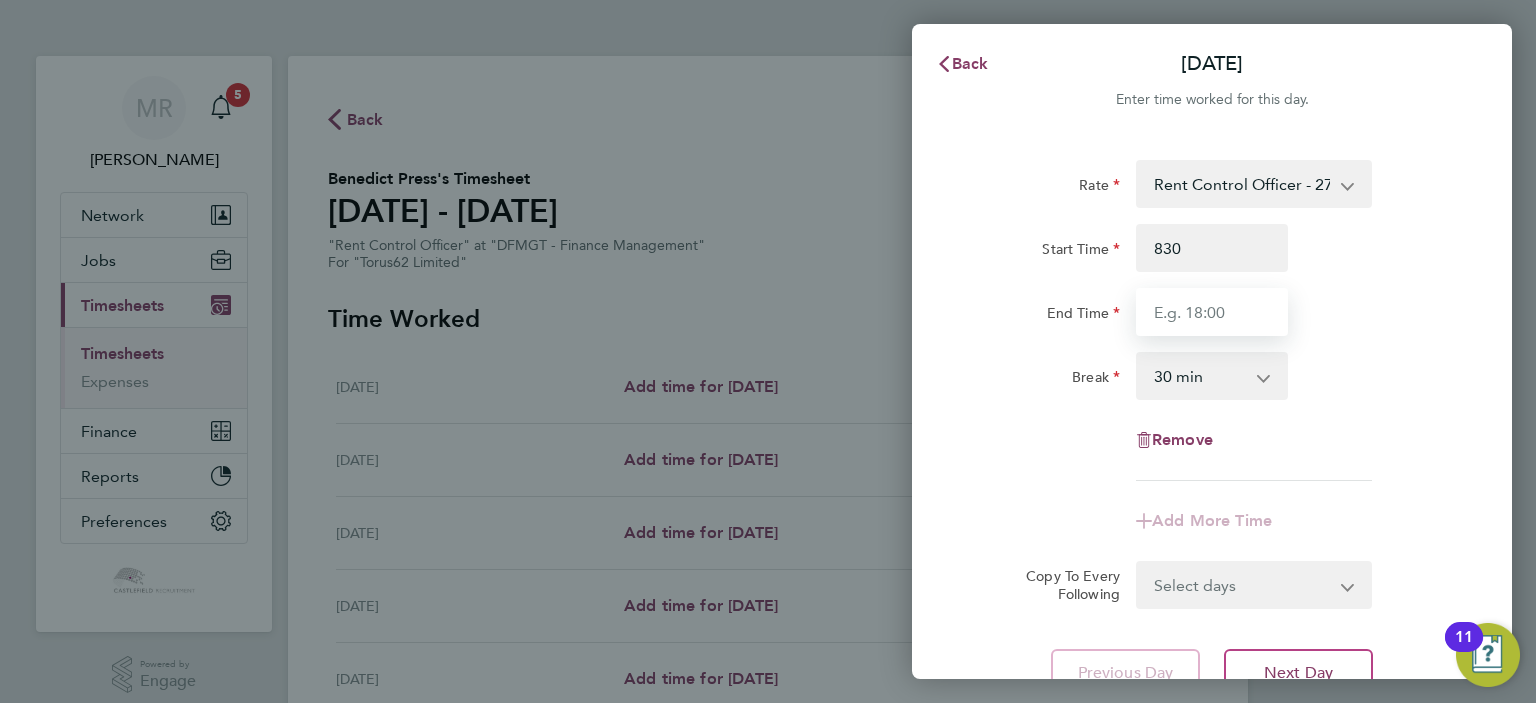 type on "08:30" 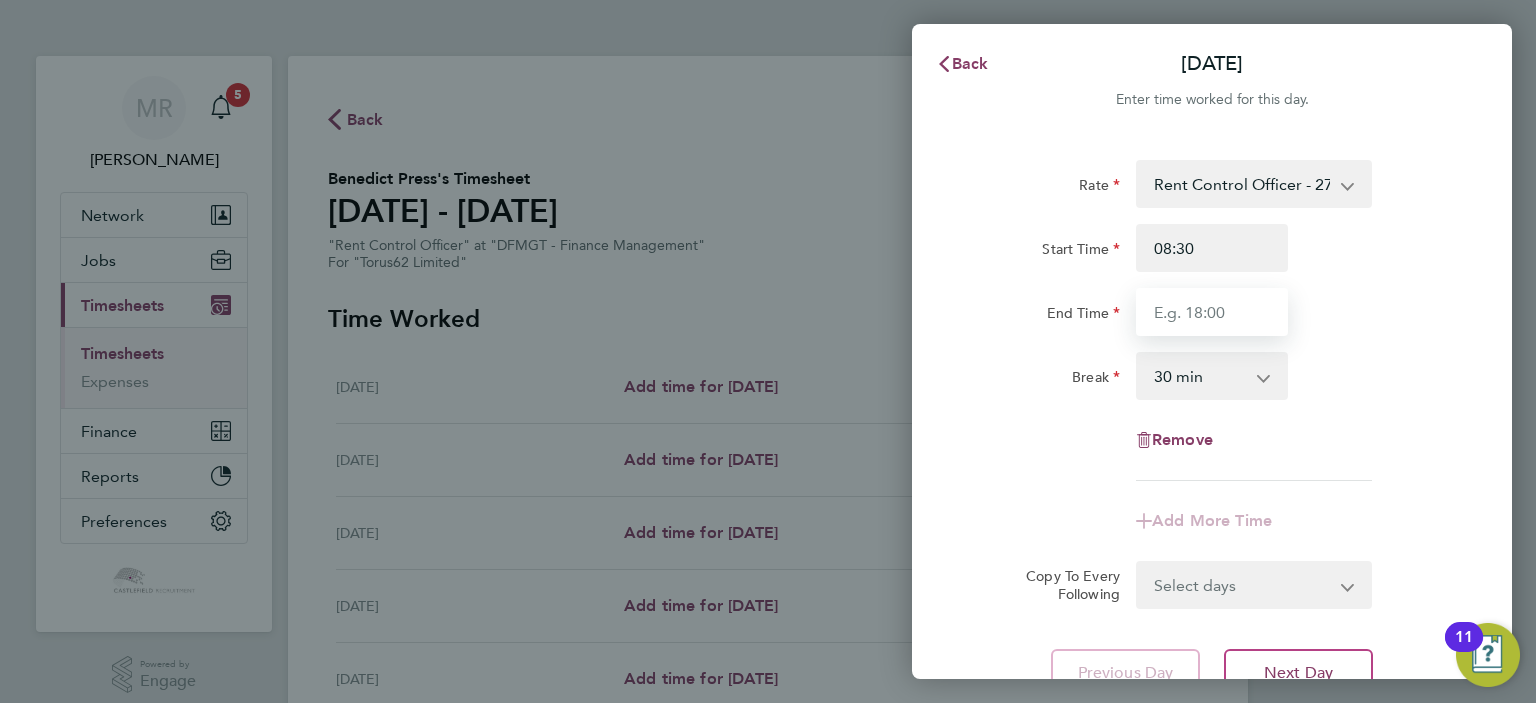 click on "End Time" at bounding box center [1212, 312] 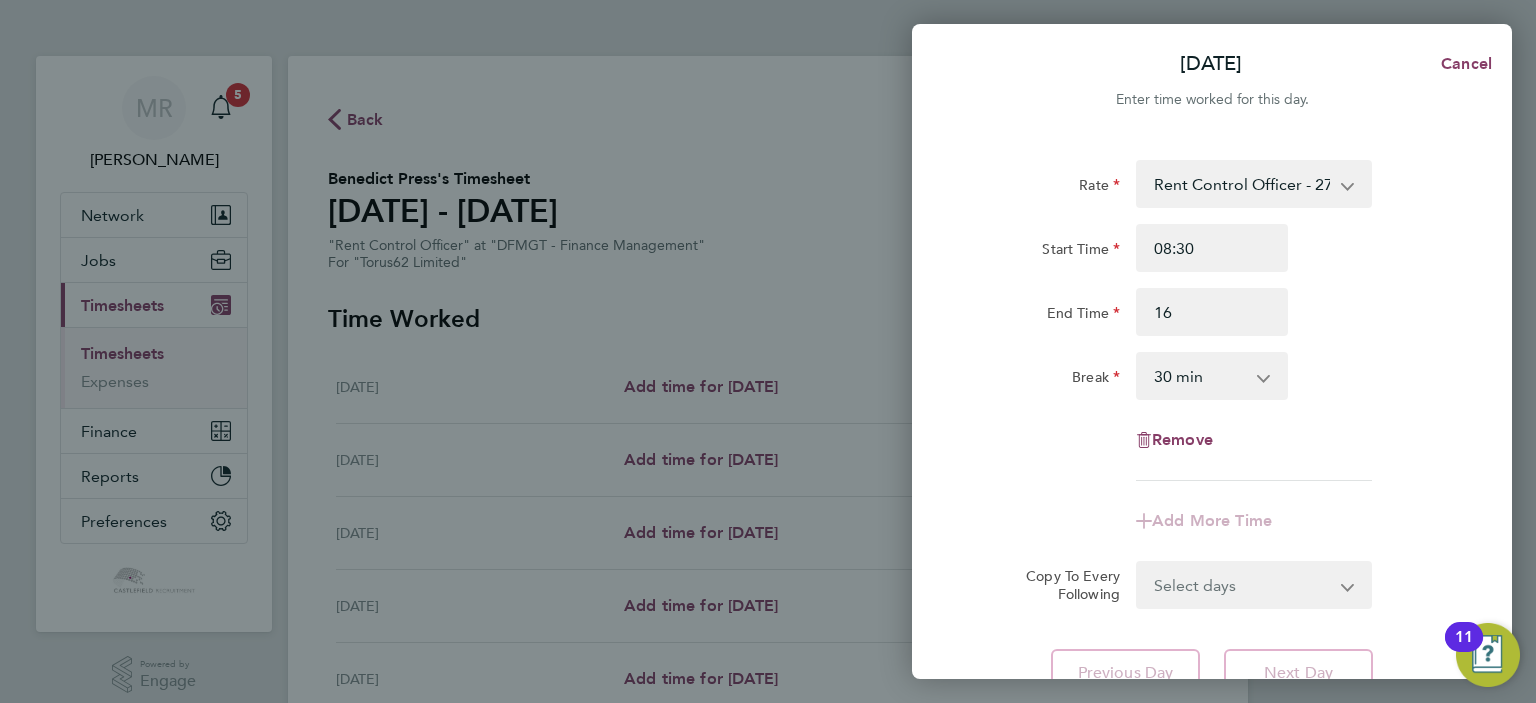 type on "16:00" 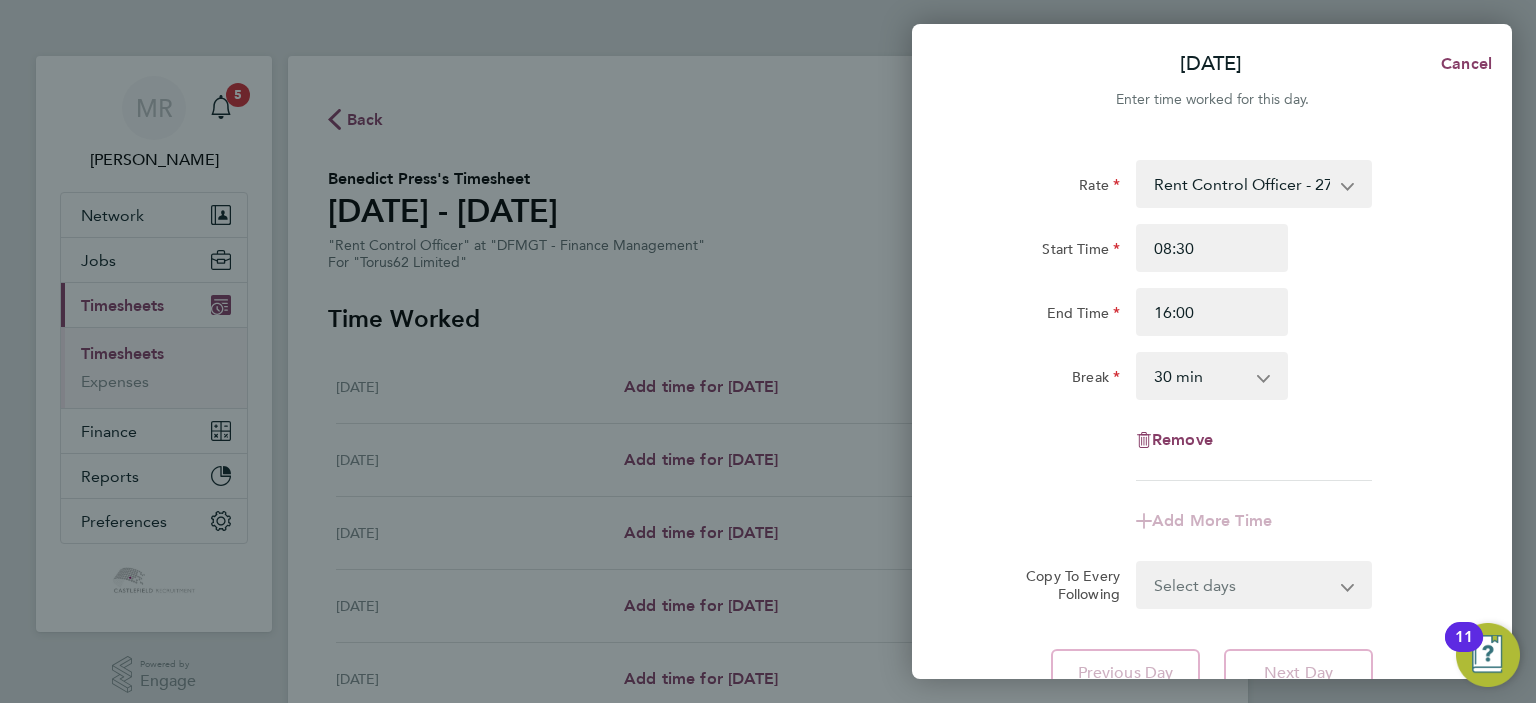 click on "Start Time 08:30" 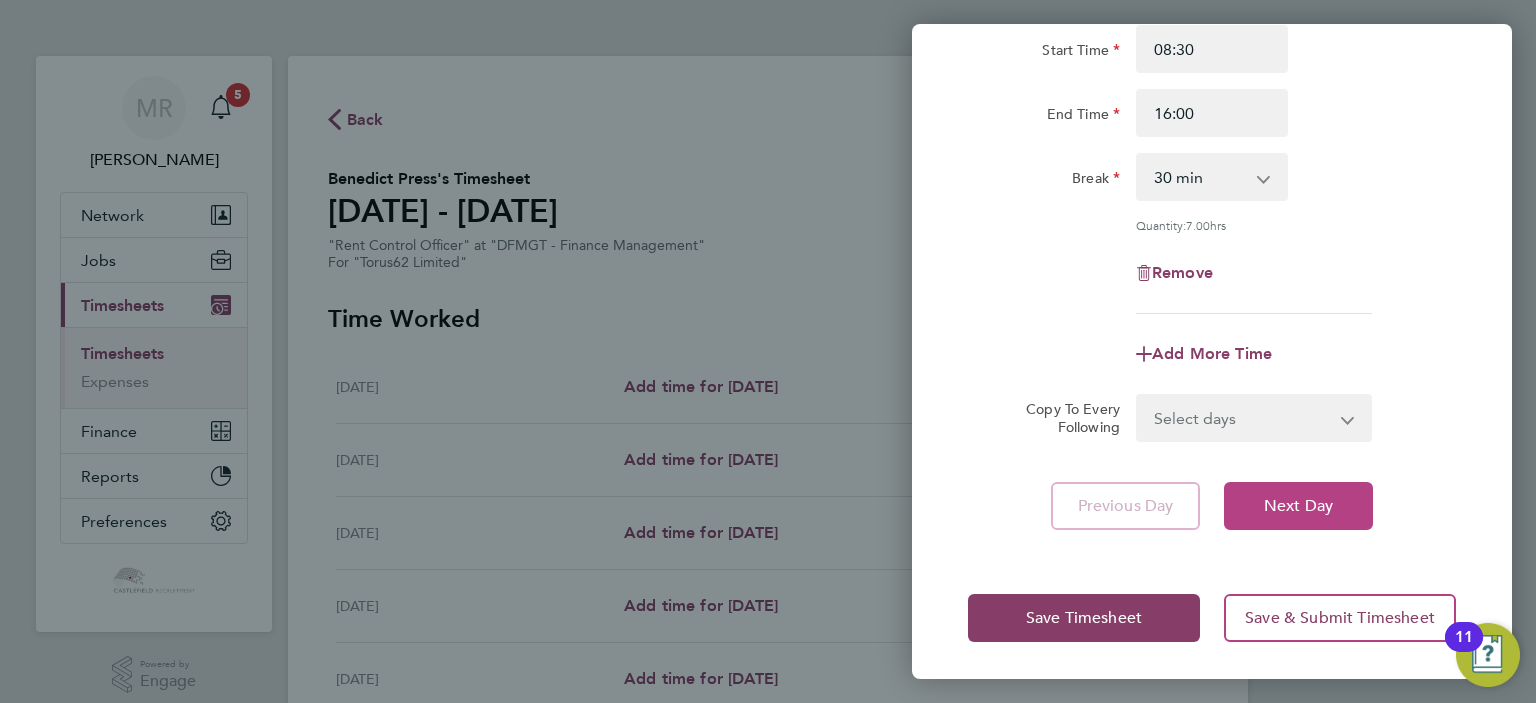 click on "Next Day" 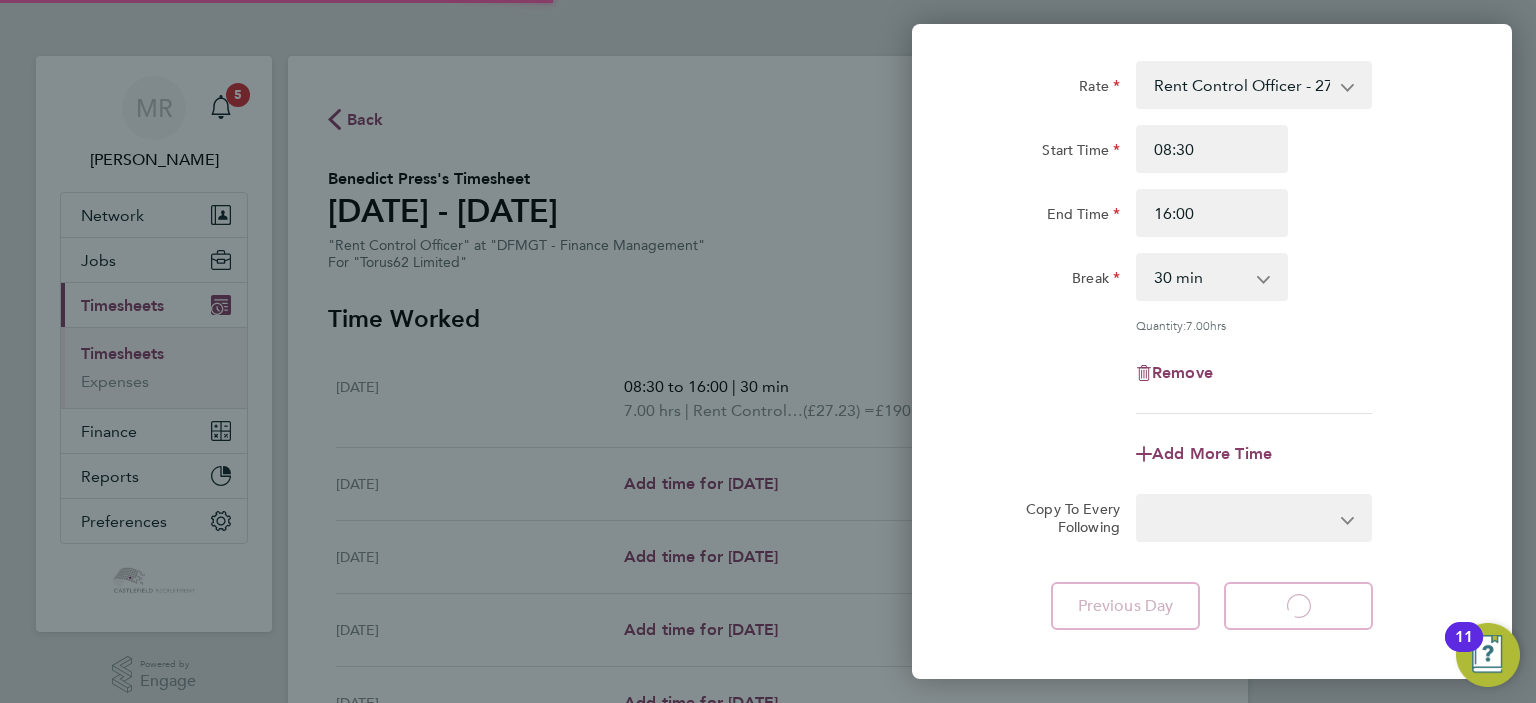 select on "30" 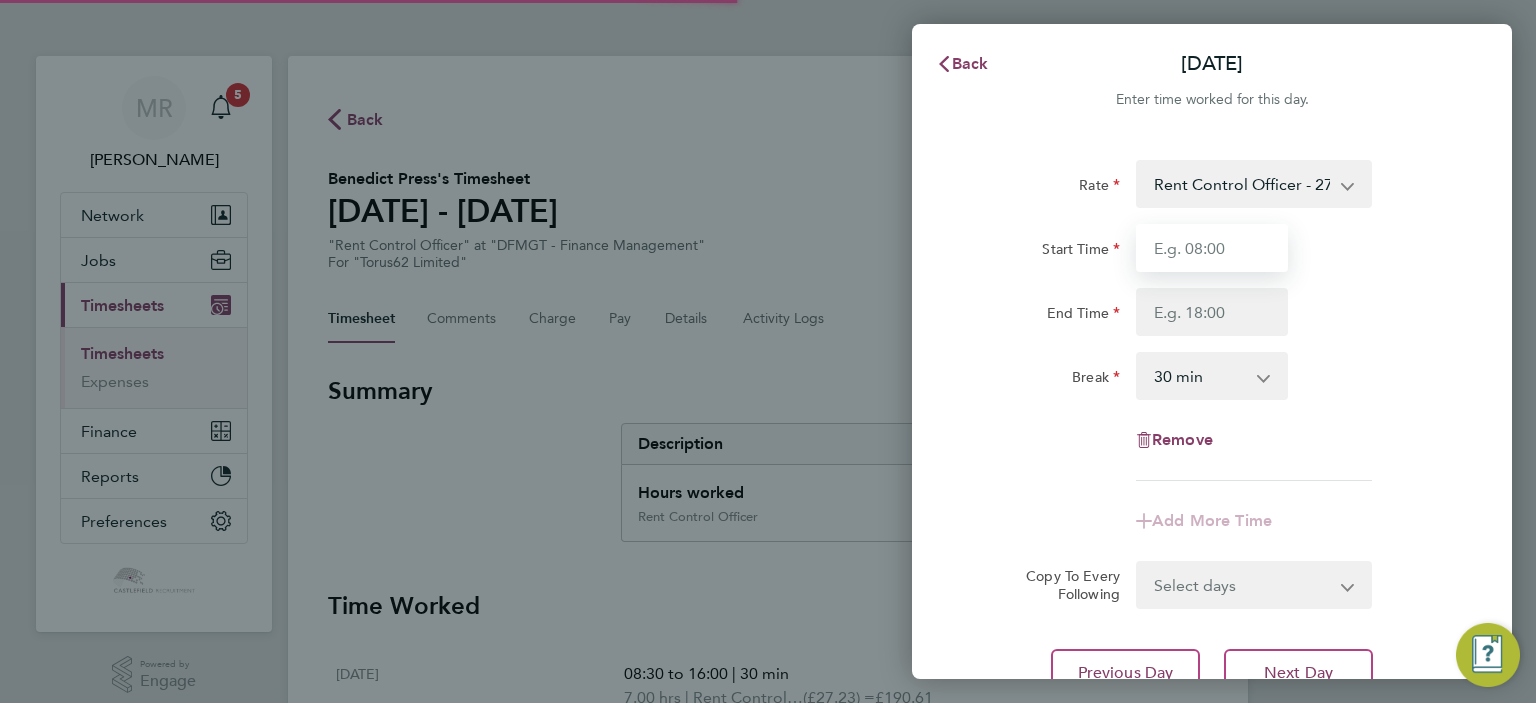 click on "Start Time" at bounding box center (1212, 248) 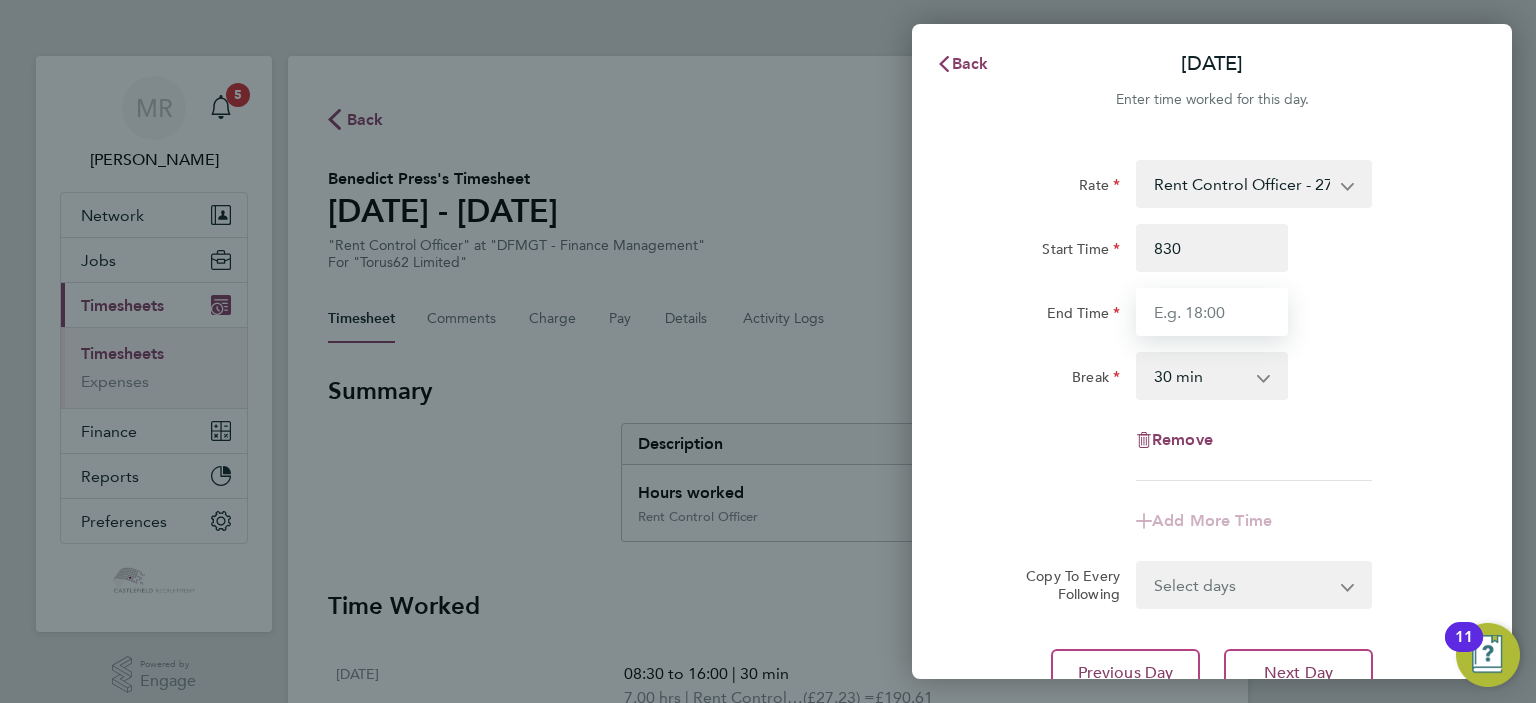 type on "08:30" 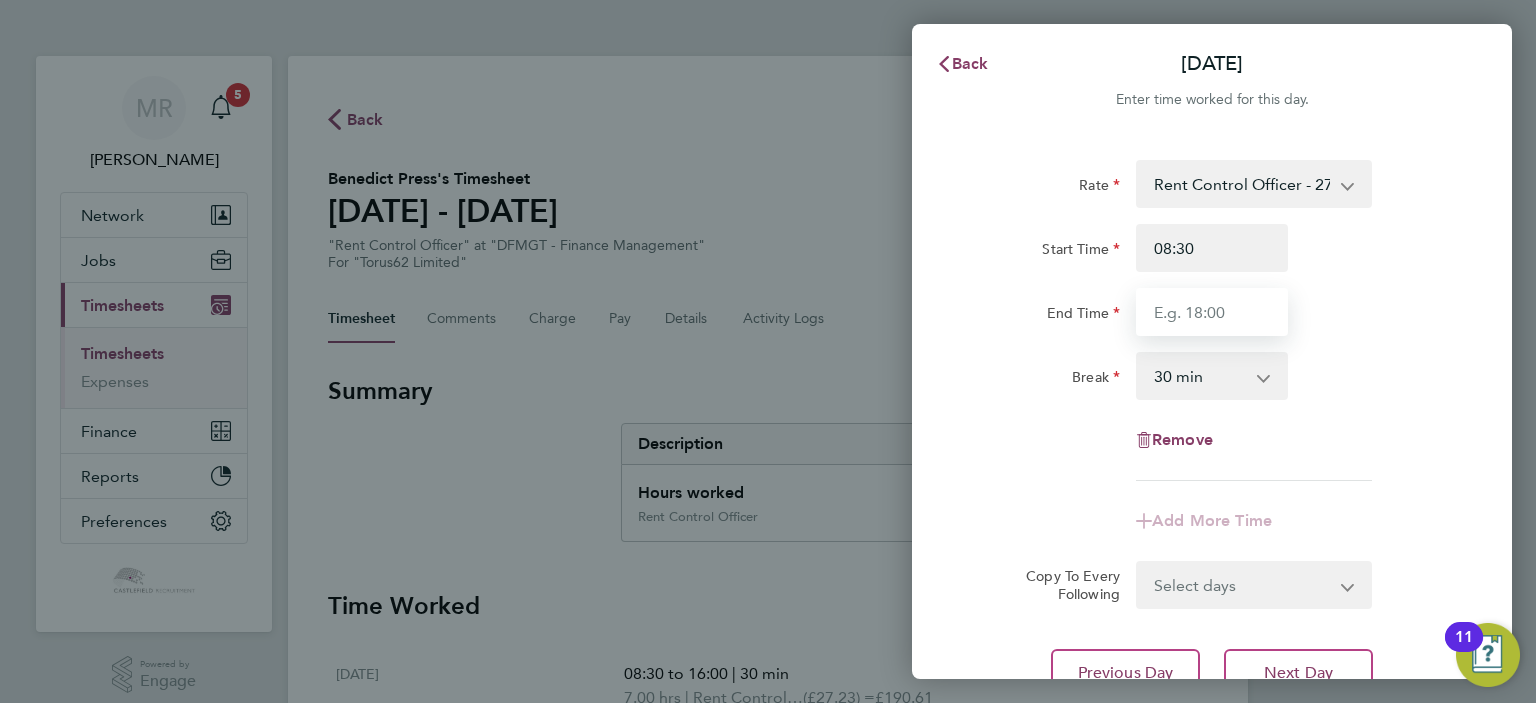 click on "End Time" at bounding box center (1212, 312) 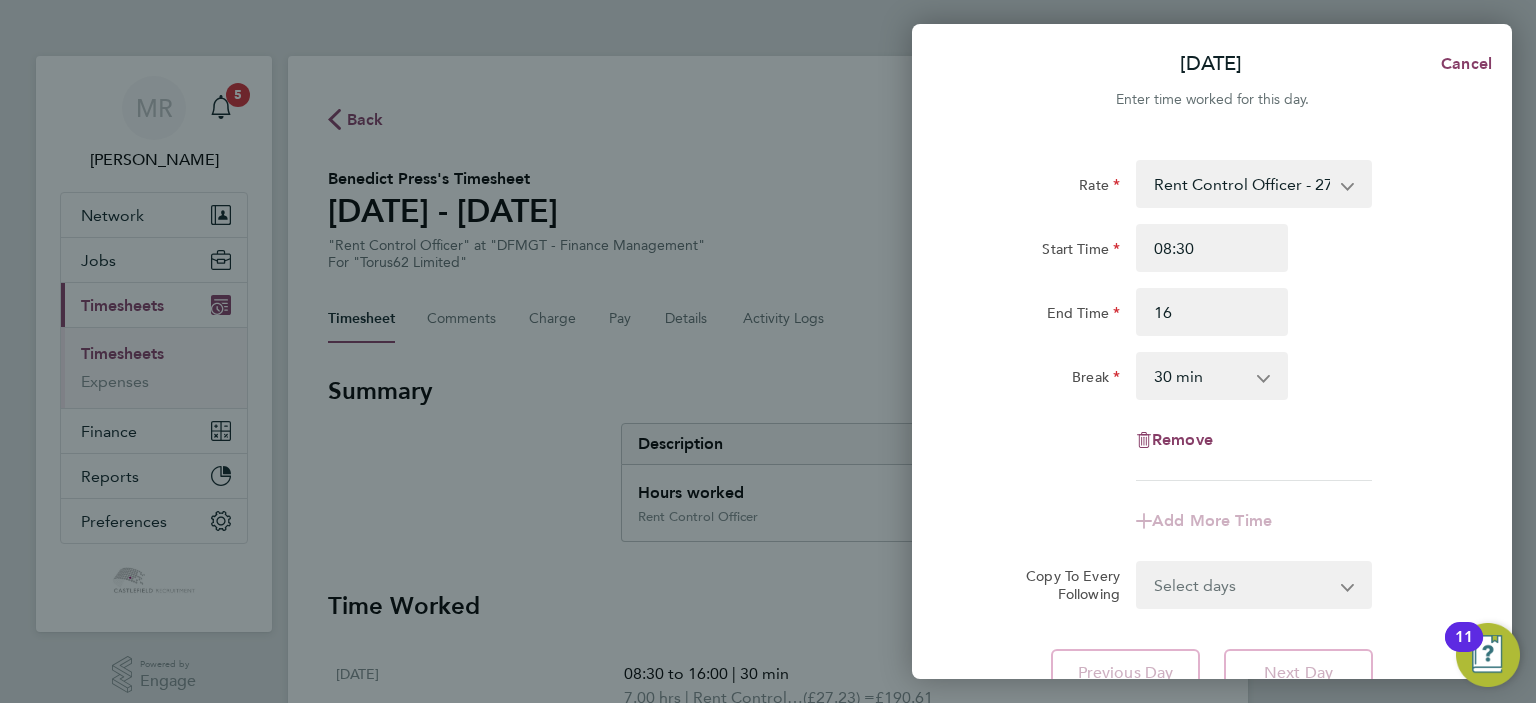 type on "16:00" 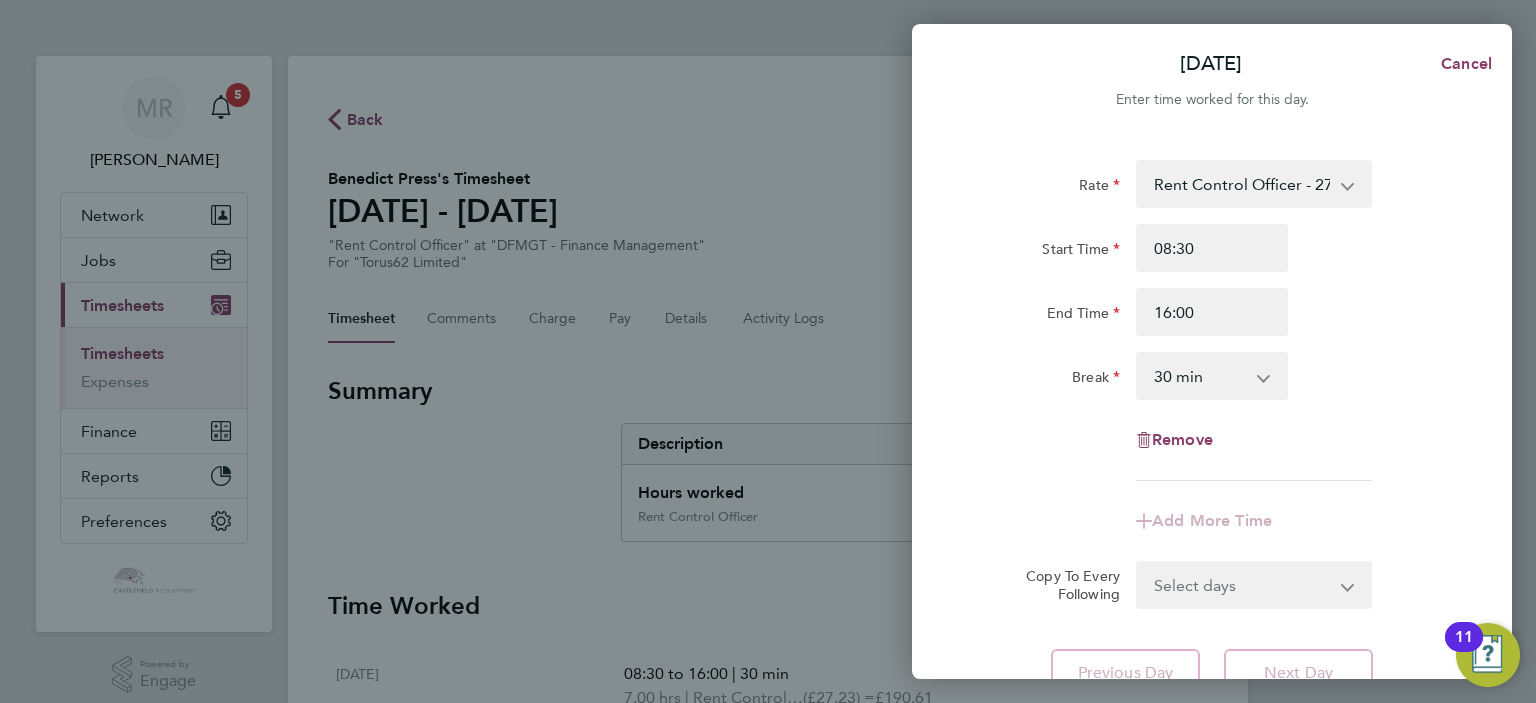 click on "Start Time 08:30 End Time 16:00" 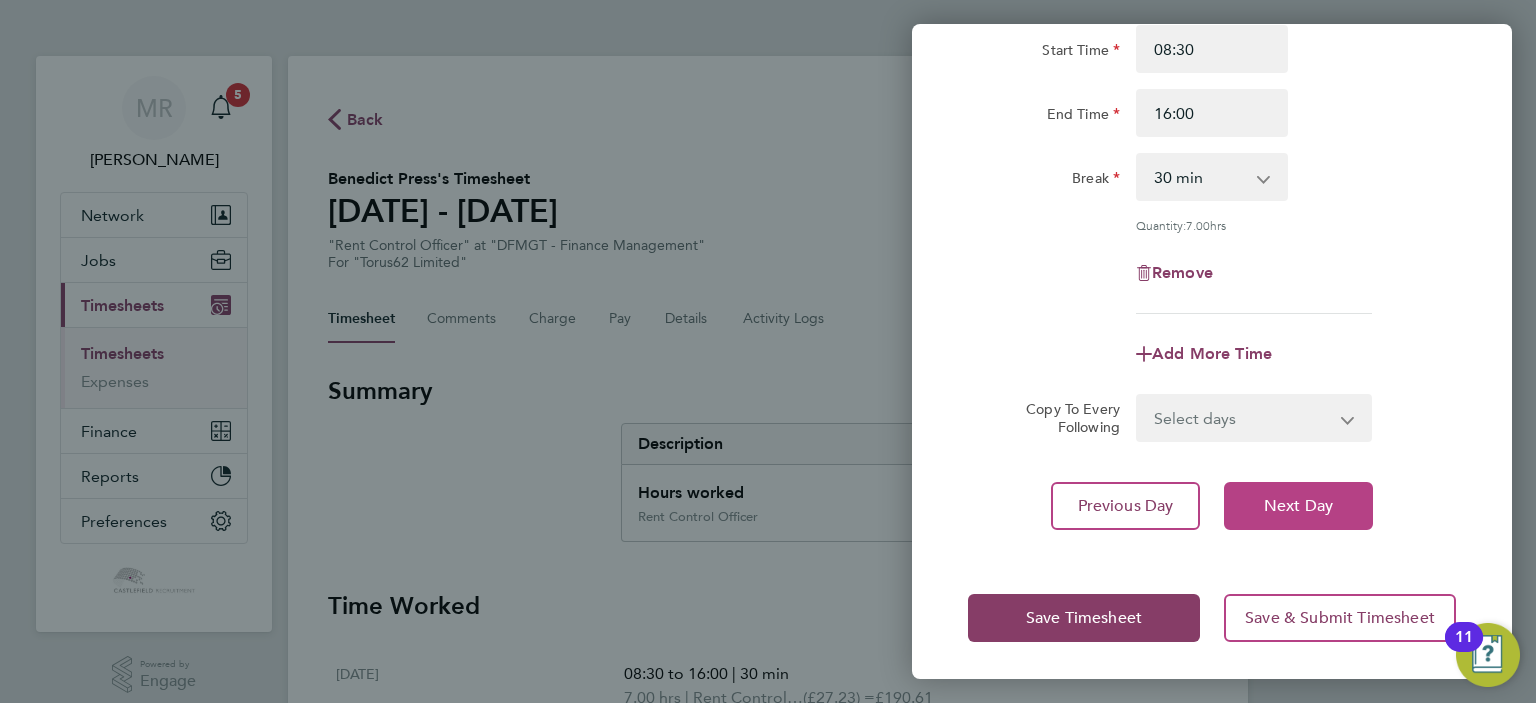 click on "Next Day" 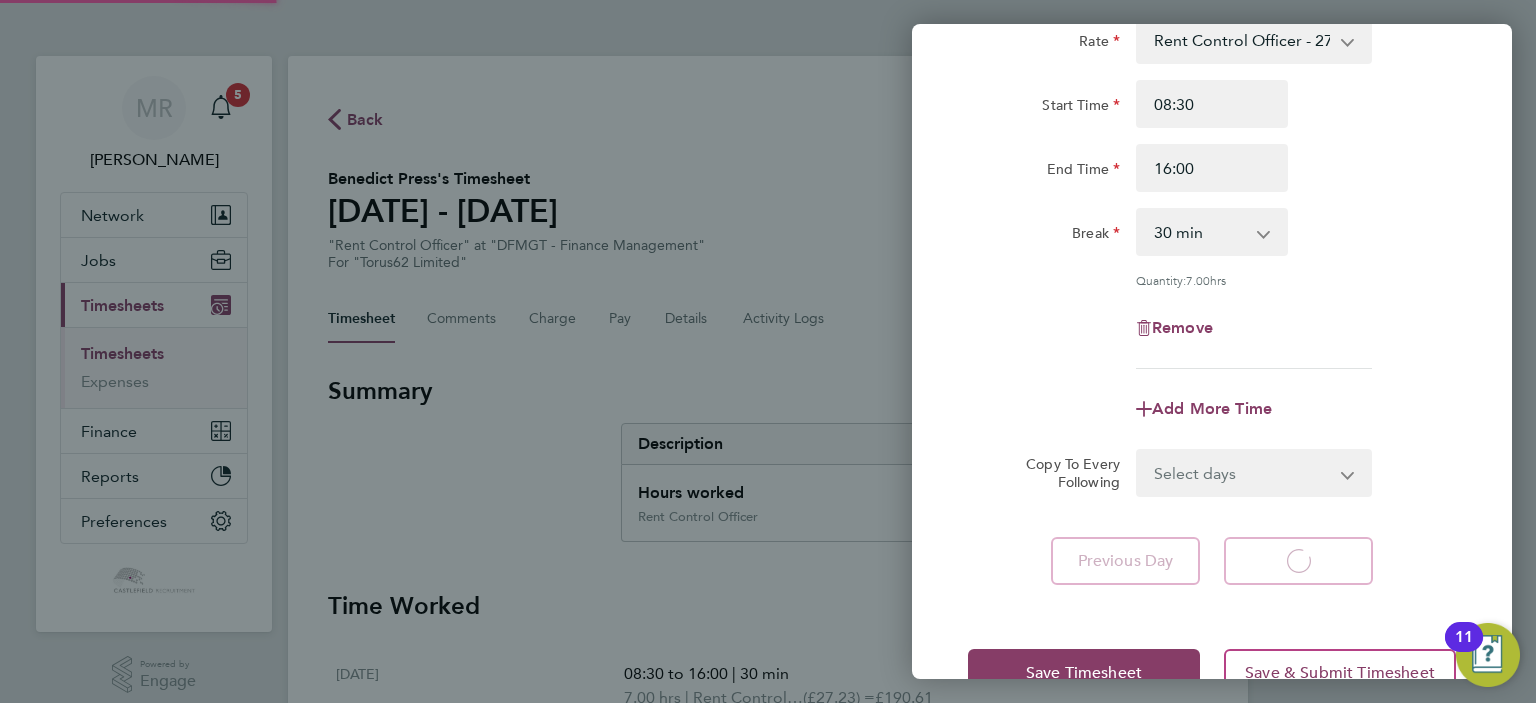 select on "30" 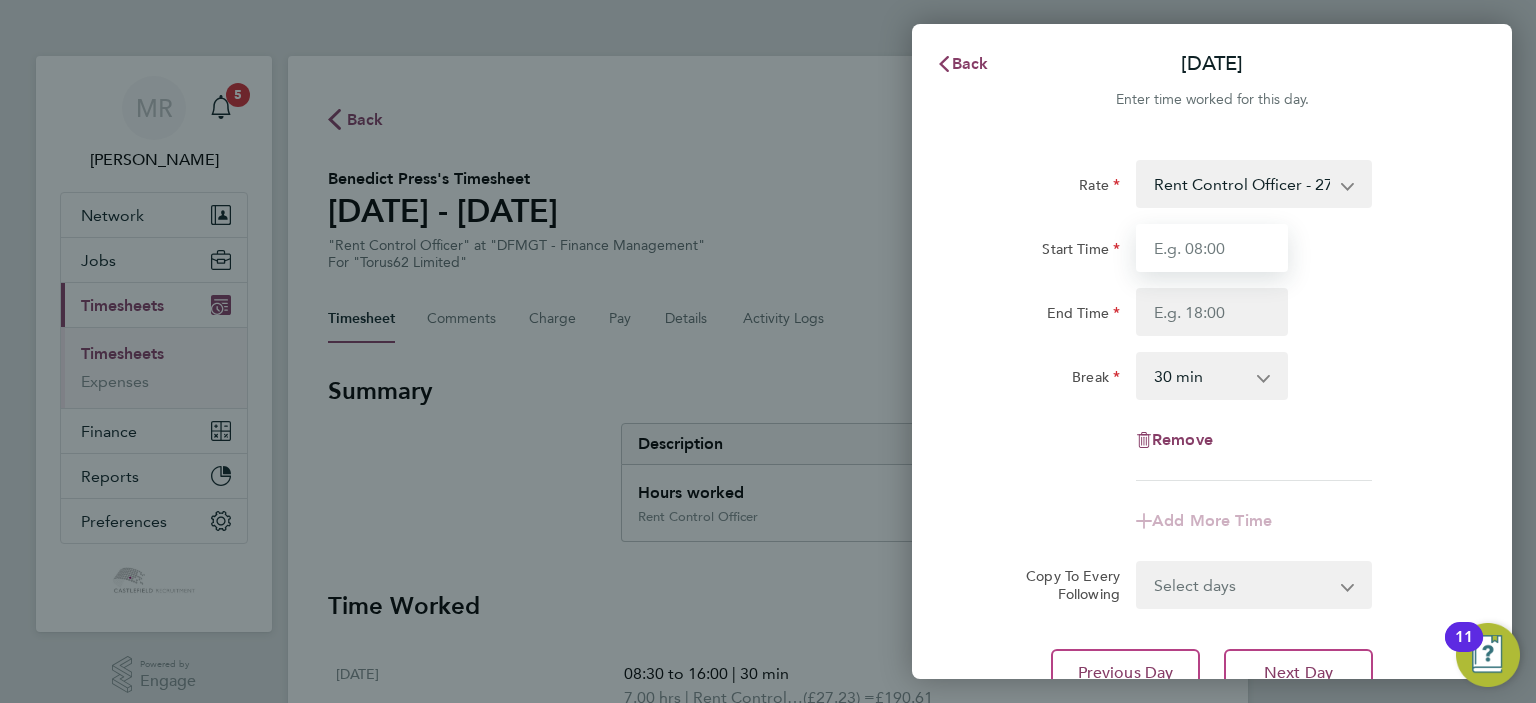 click on "Start Time" at bounding box center [1212, 248] 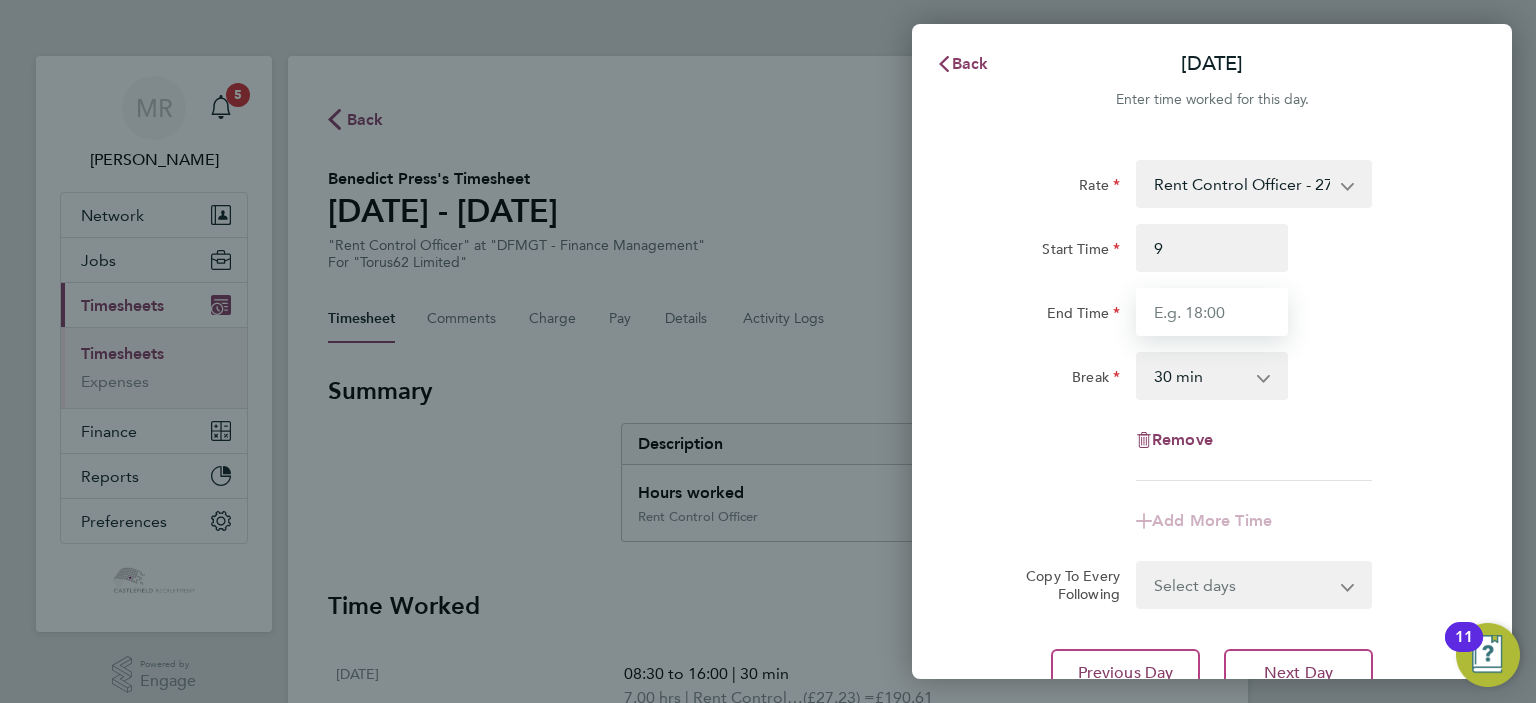 type on "09:00" 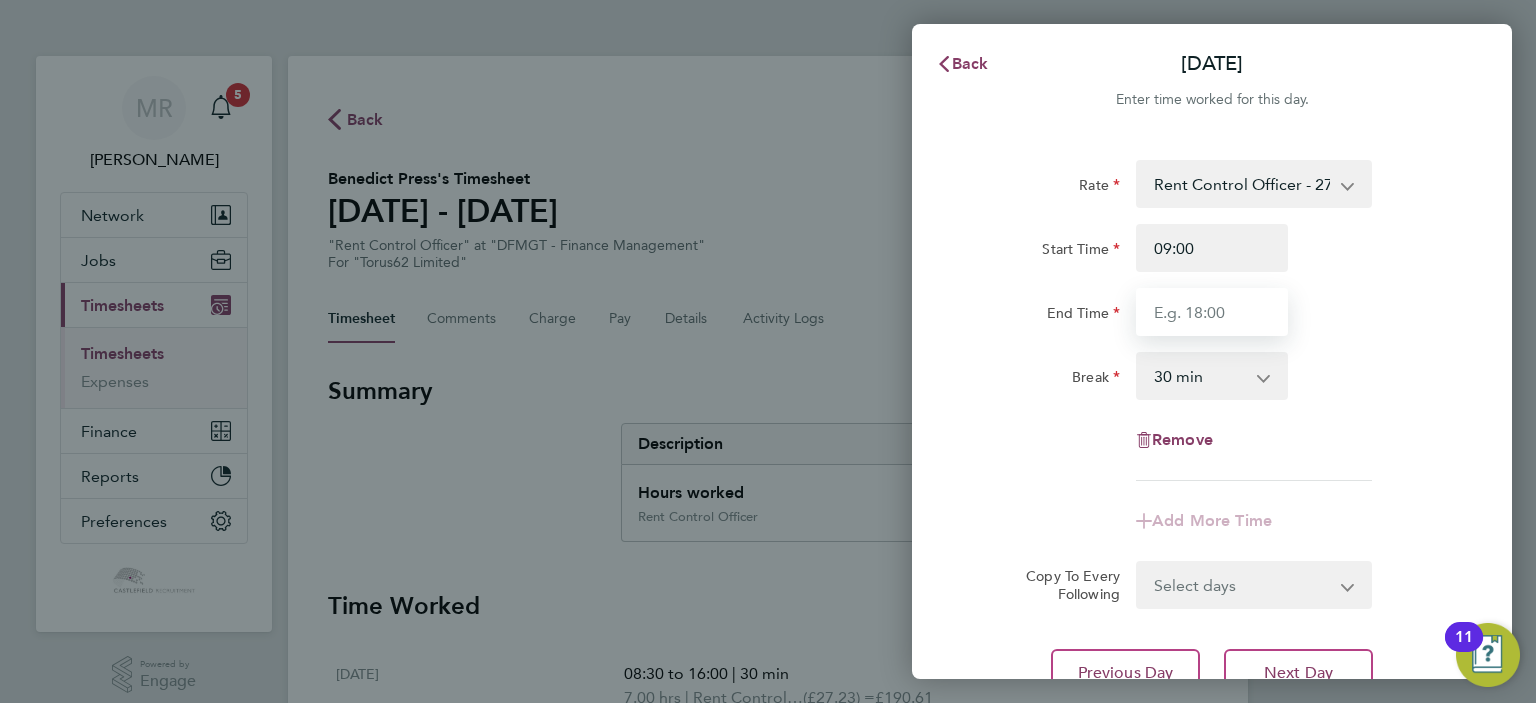 click on "End Time" at bounding box center [1212, 312] 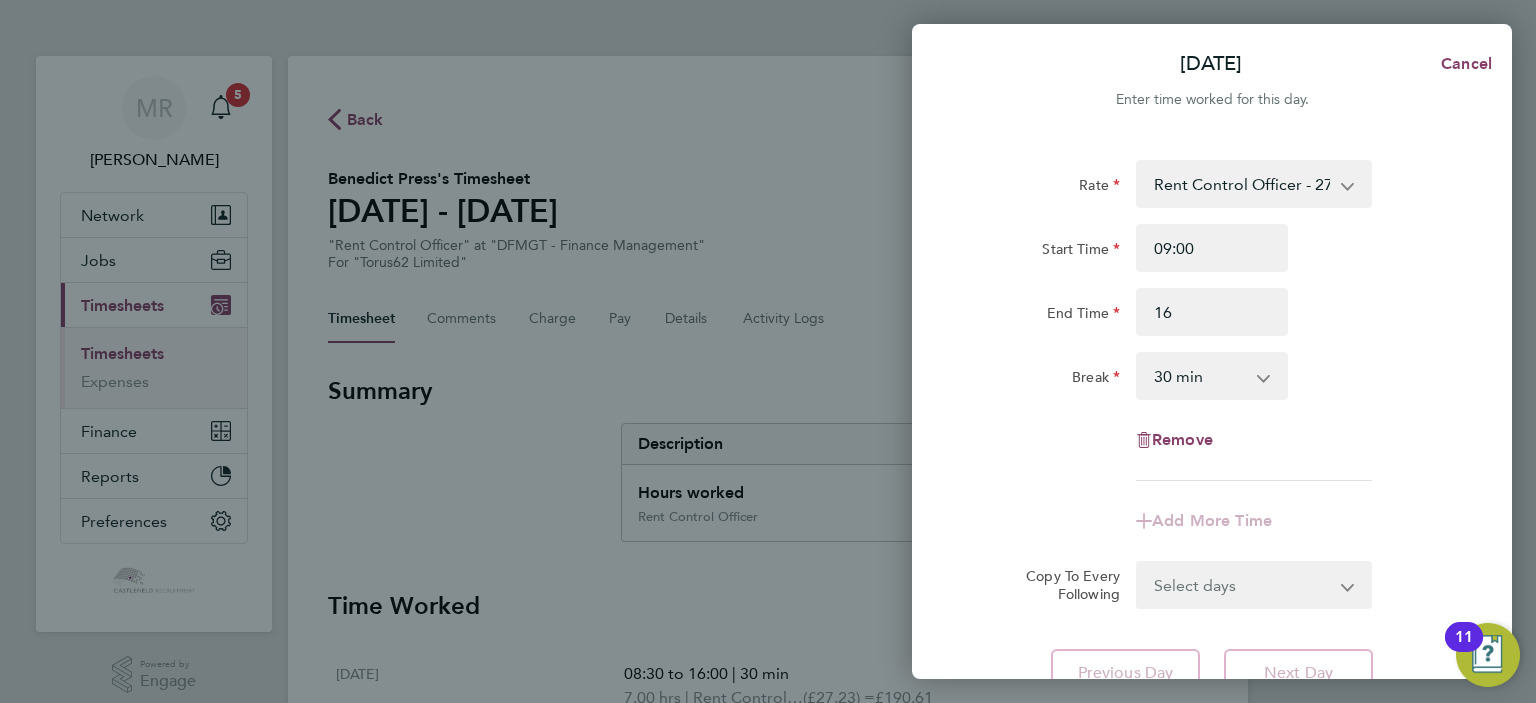 type on "16:00" 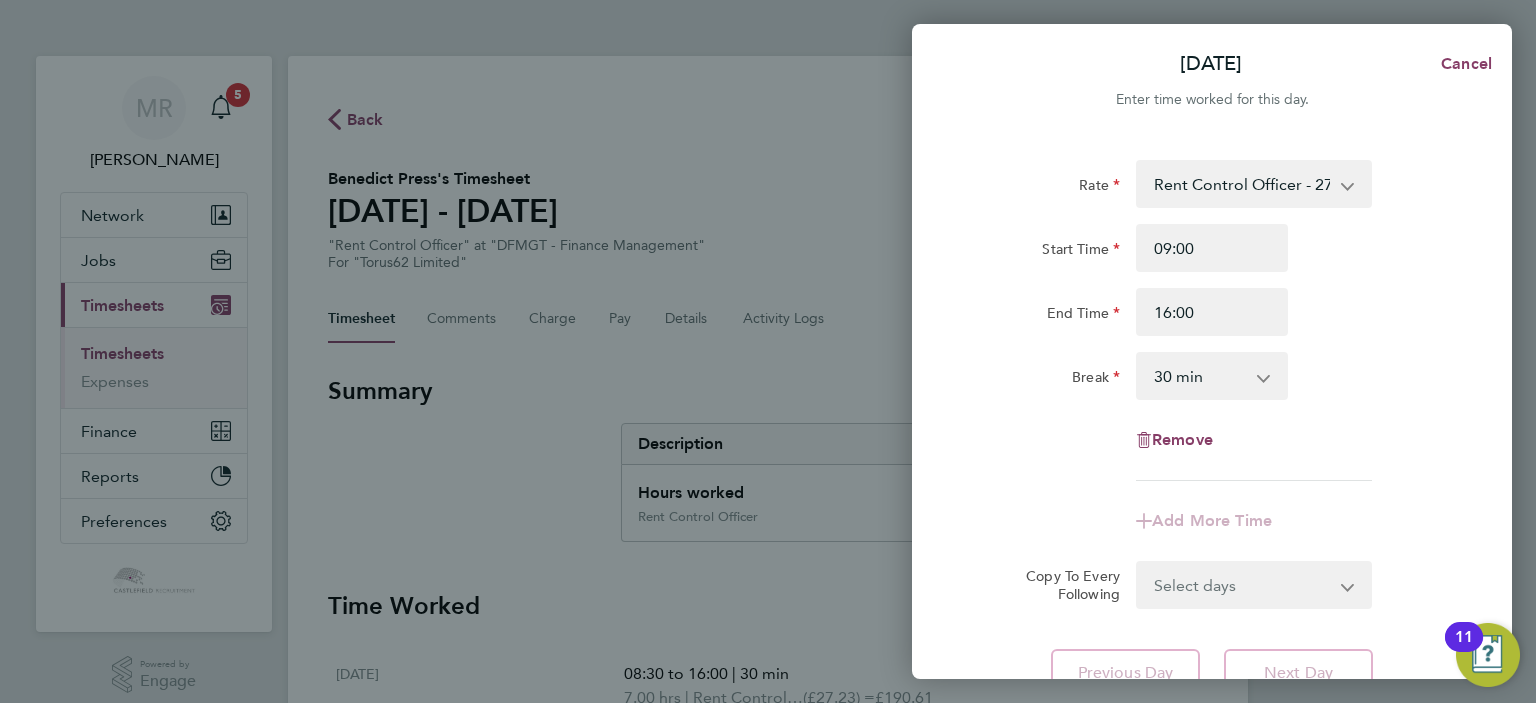 click on "End Time 16:00" 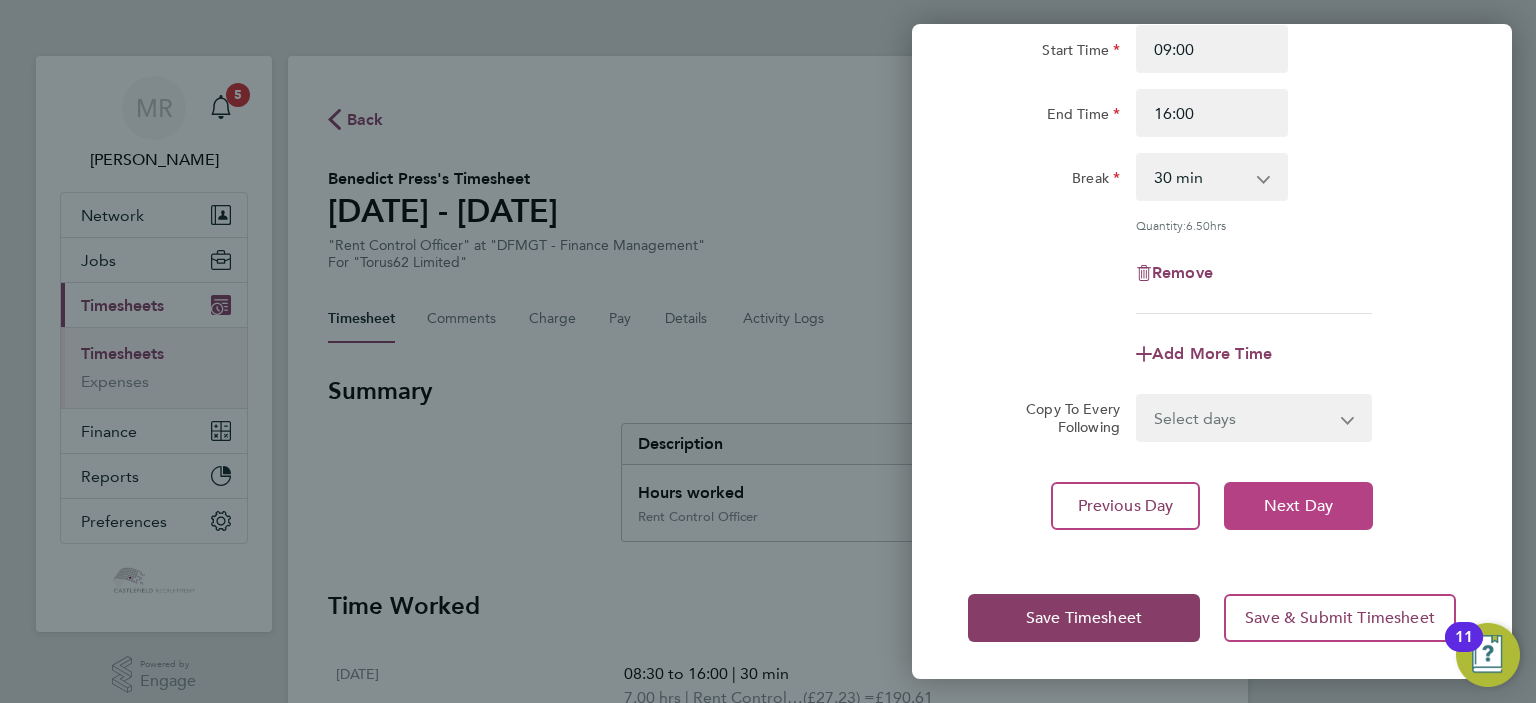 click on "Next Day" 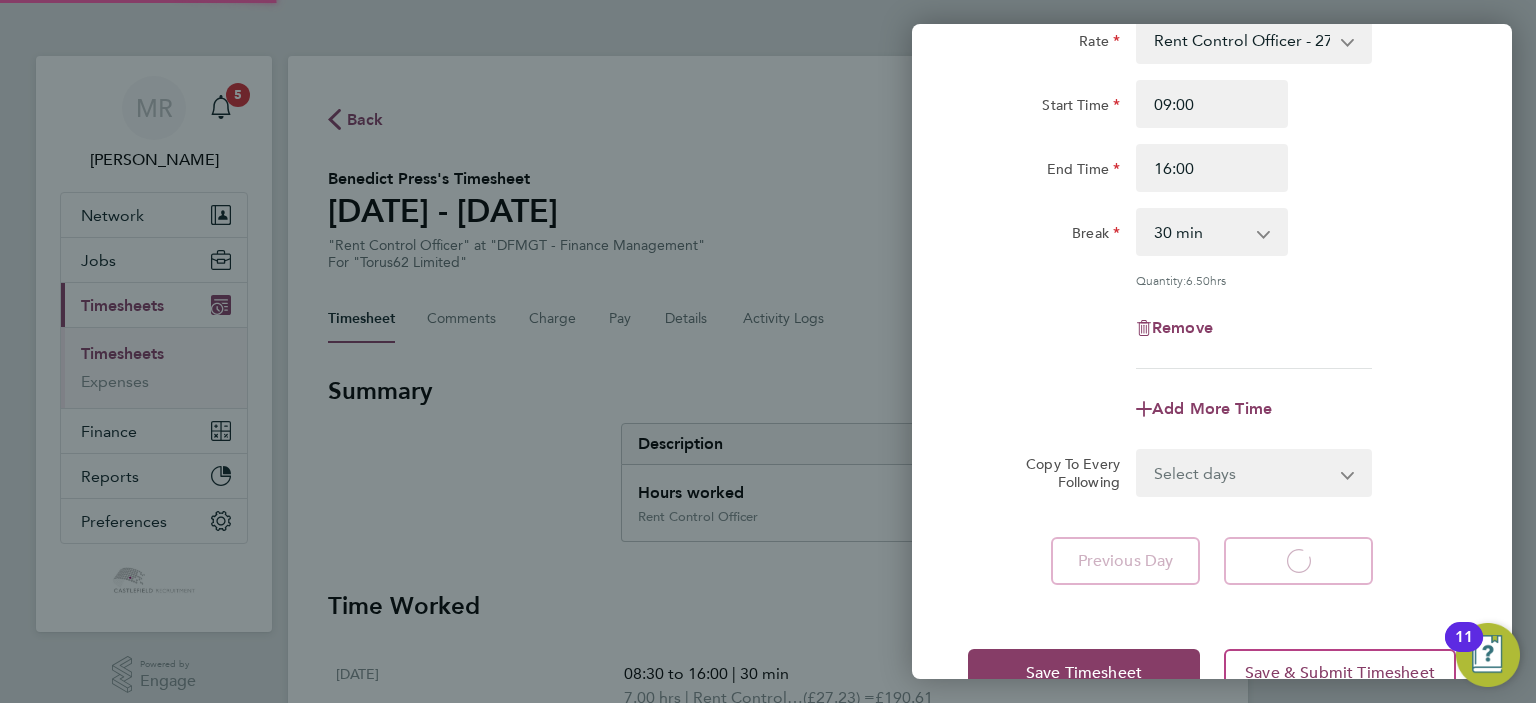 select on "30" 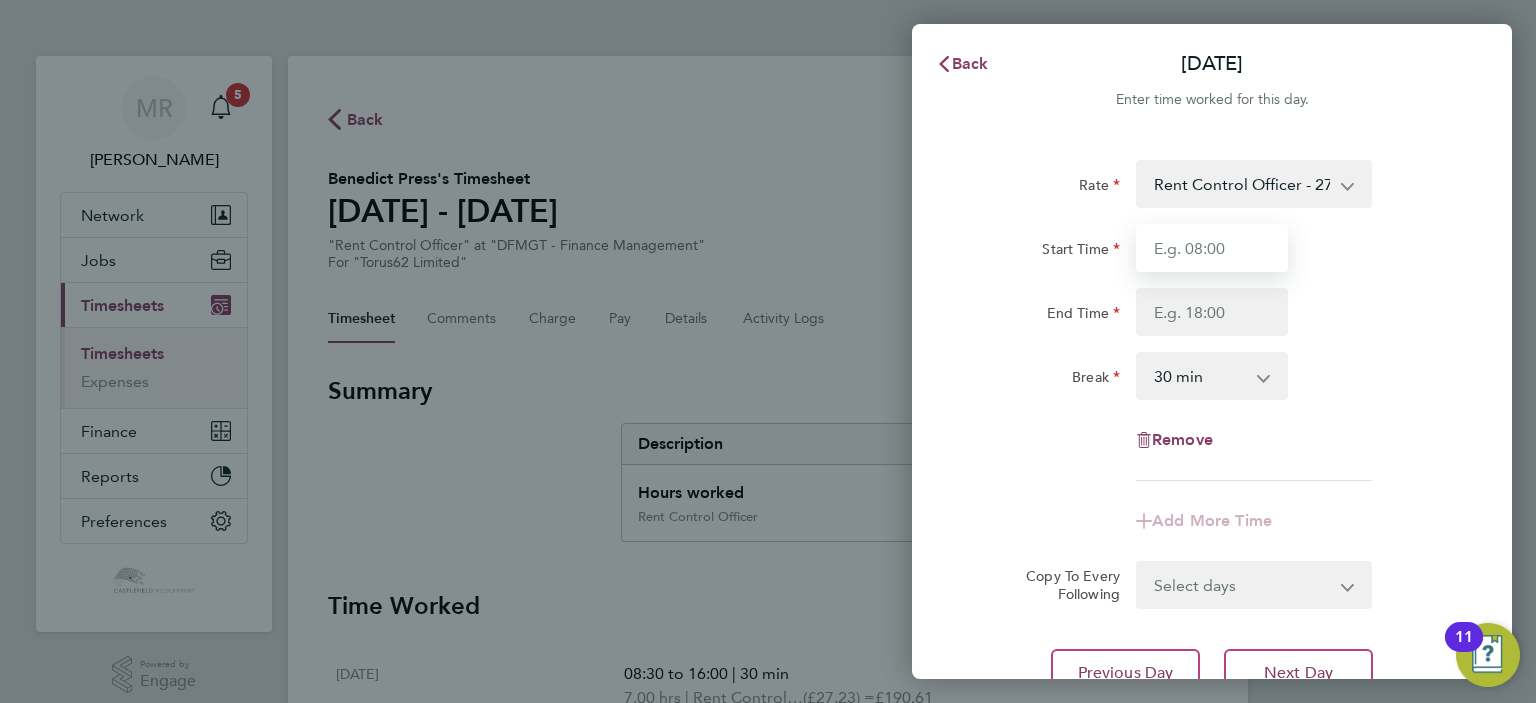 click on "Start Time" at bounding box center (1212, 248) 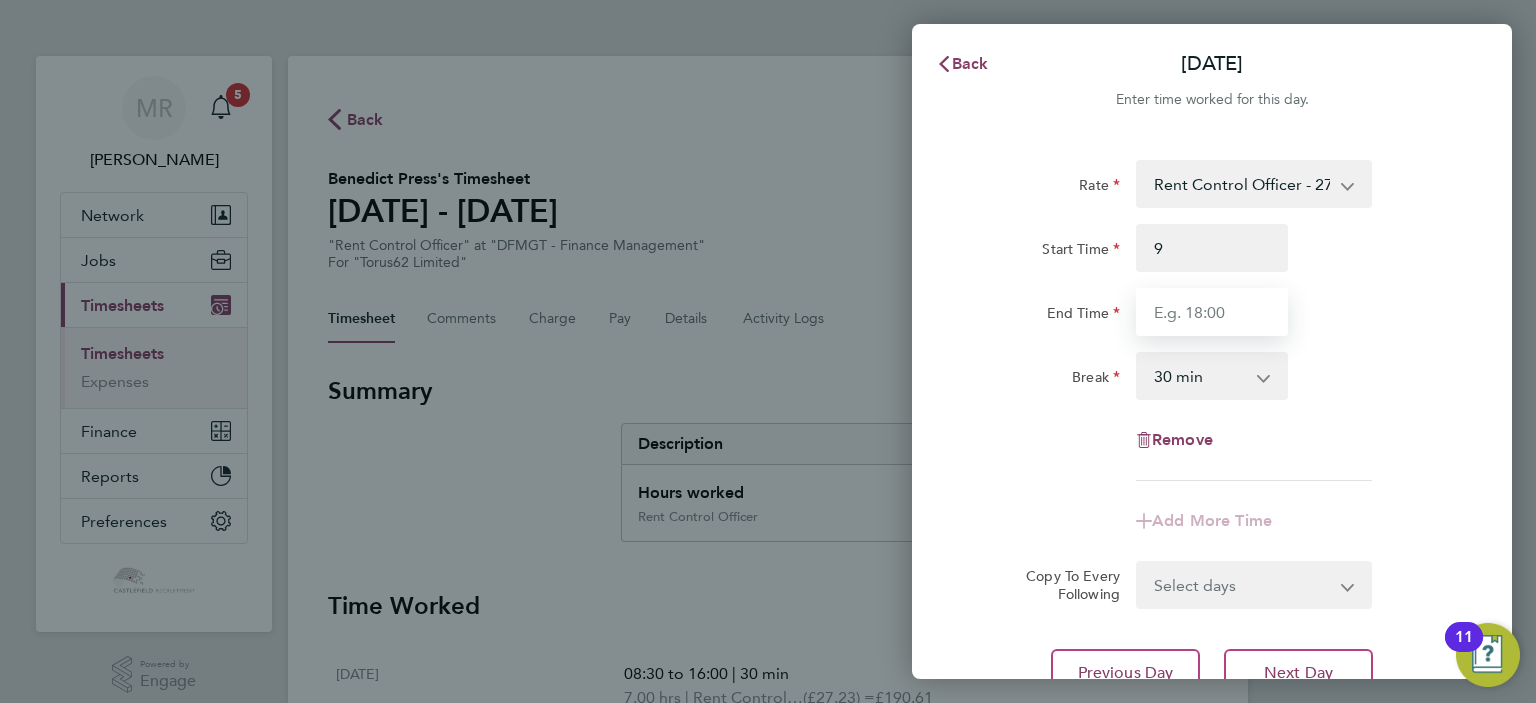 type on "09:00" 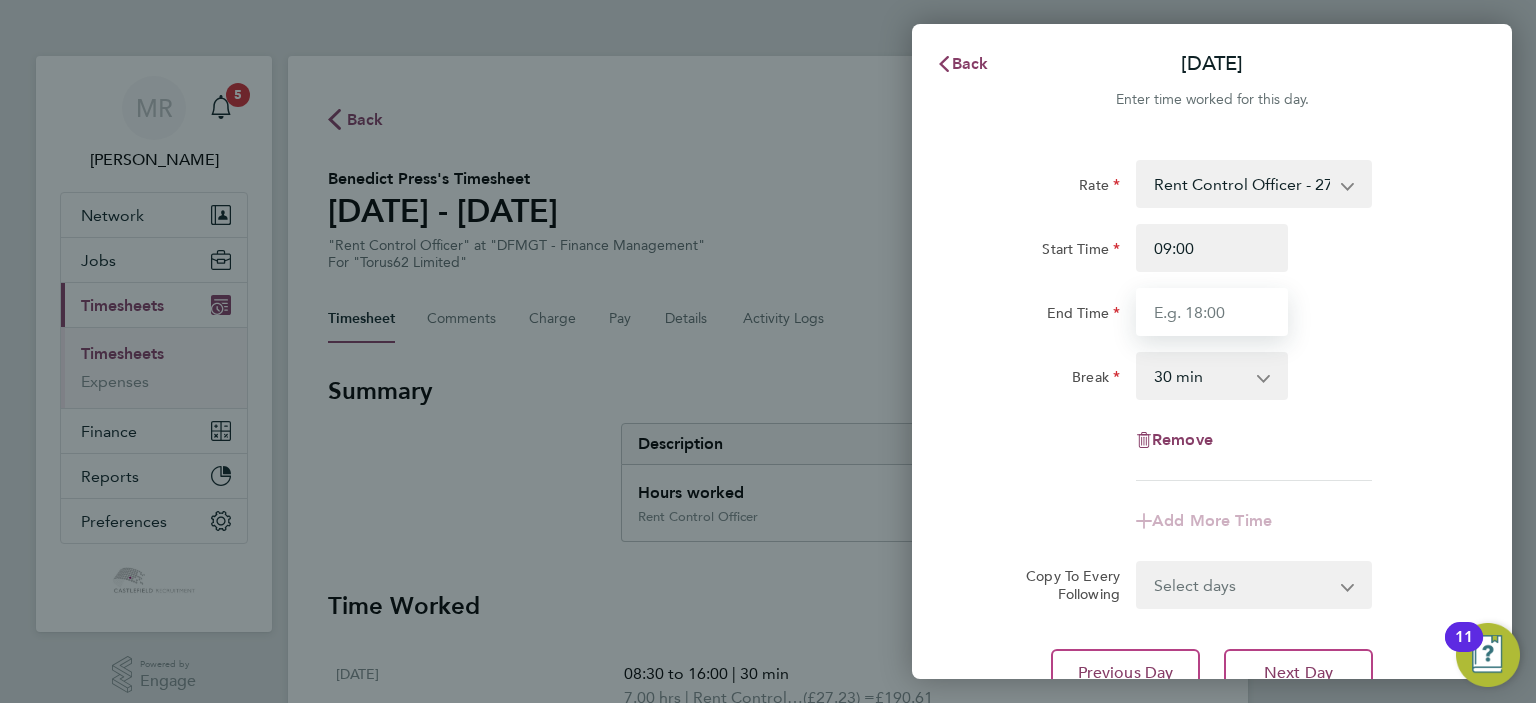 drag, startPoint x: 1172, startPoint y: 304, endPoint x: 1182, endPoint y: 314, distance: 14.142136 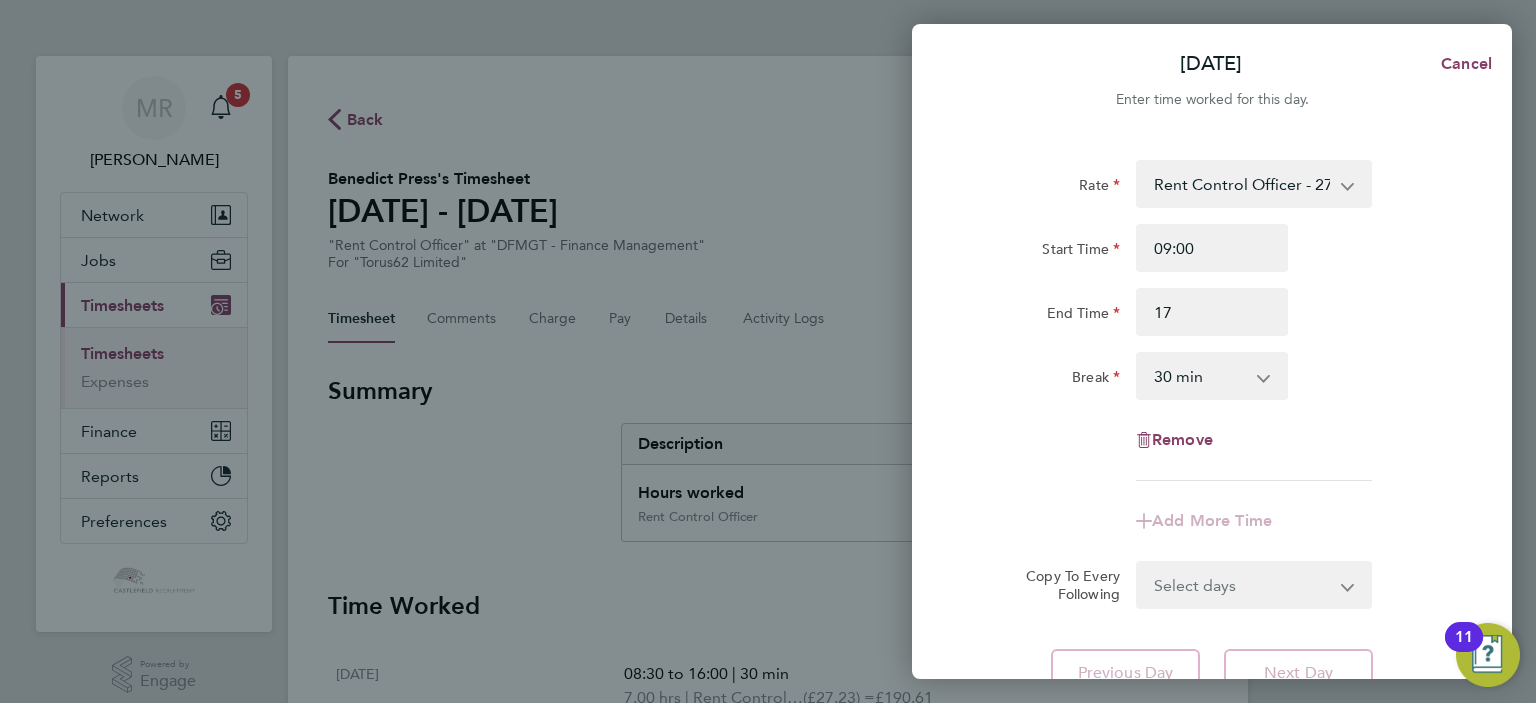 type on "17:00" 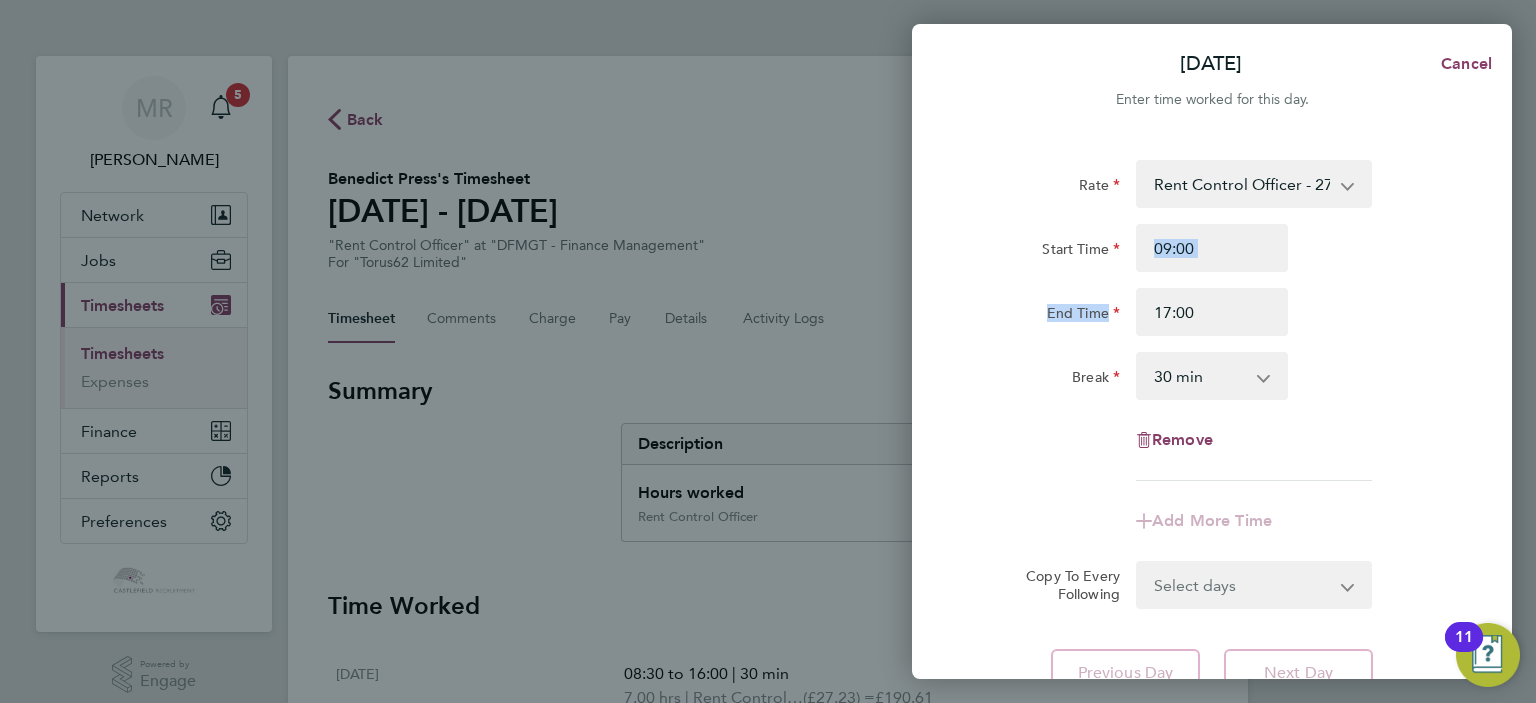 click on "Start Time 09:00 End Time 17:00" 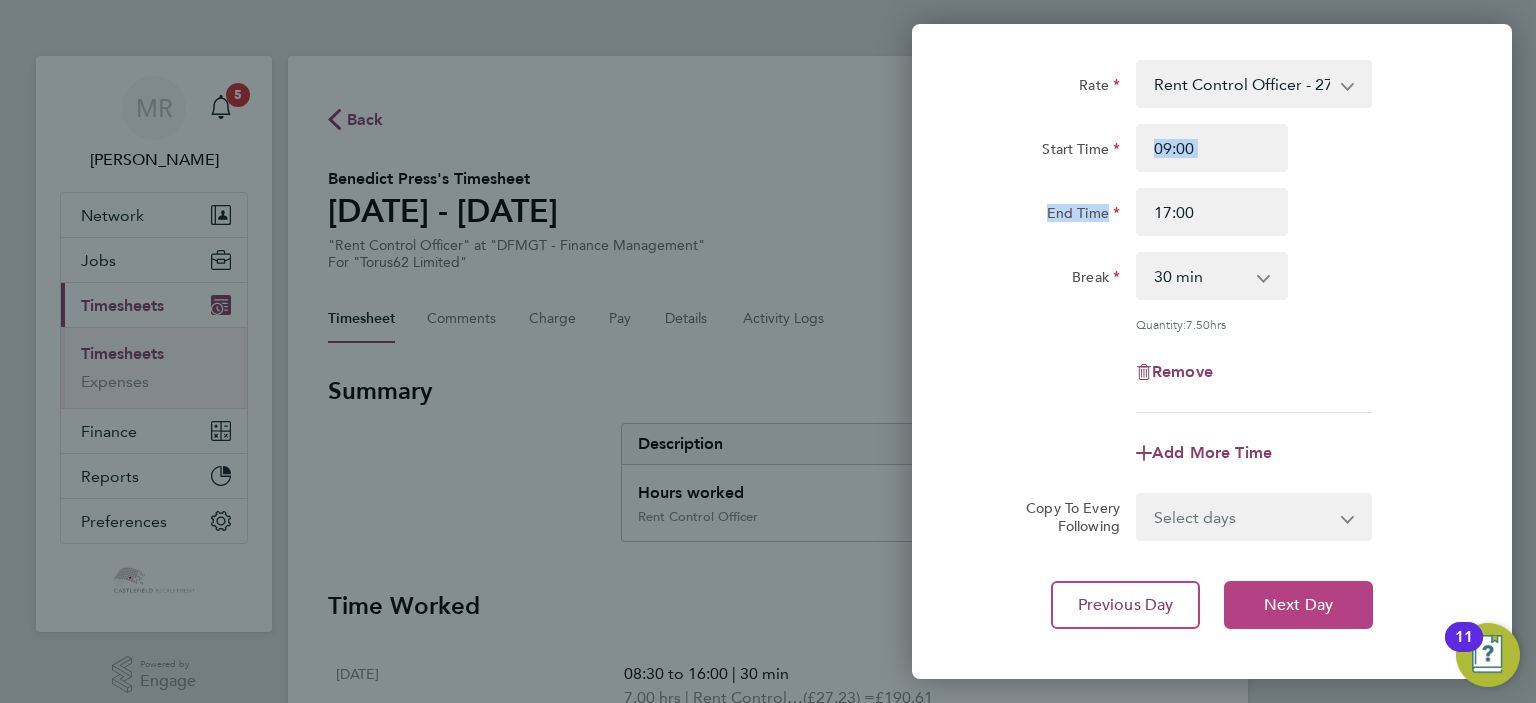 click on "Next Day" 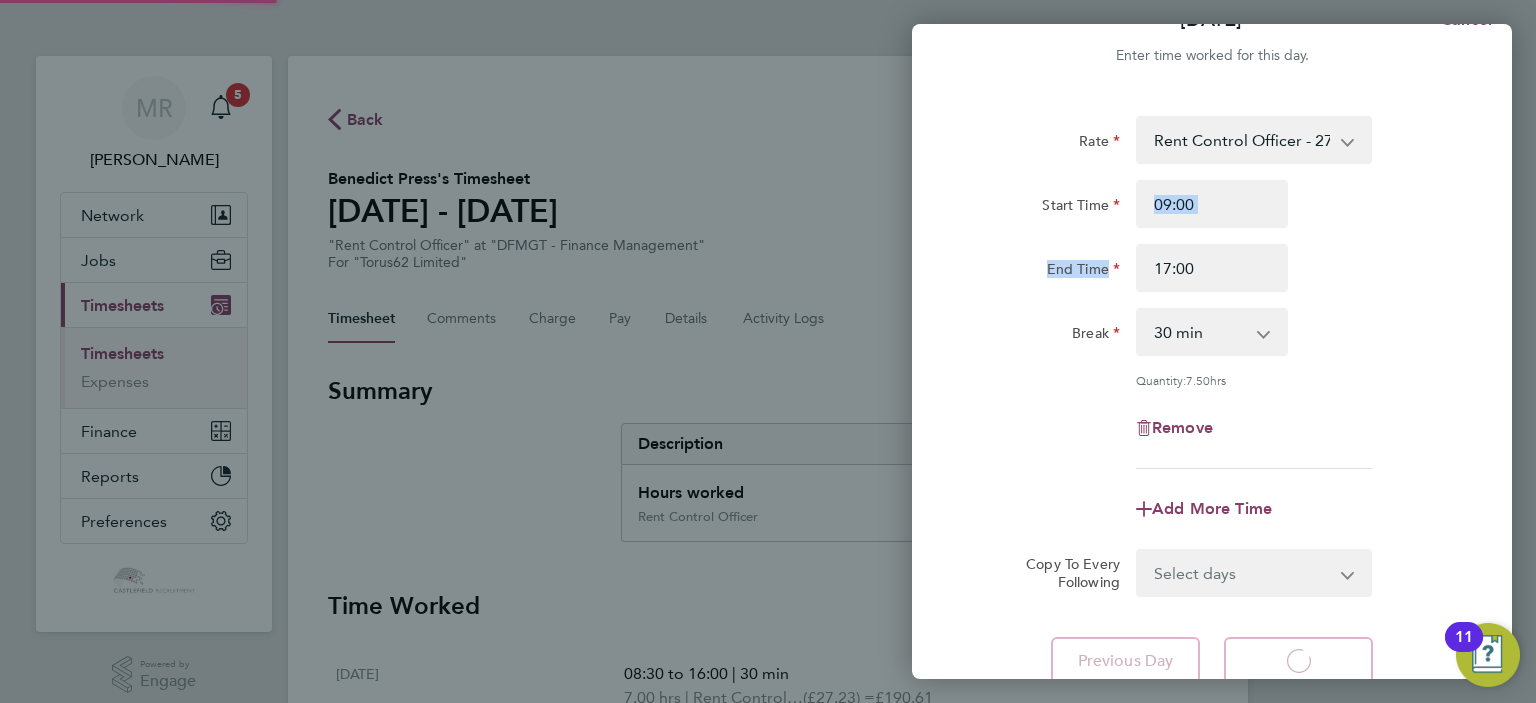 select on "30" 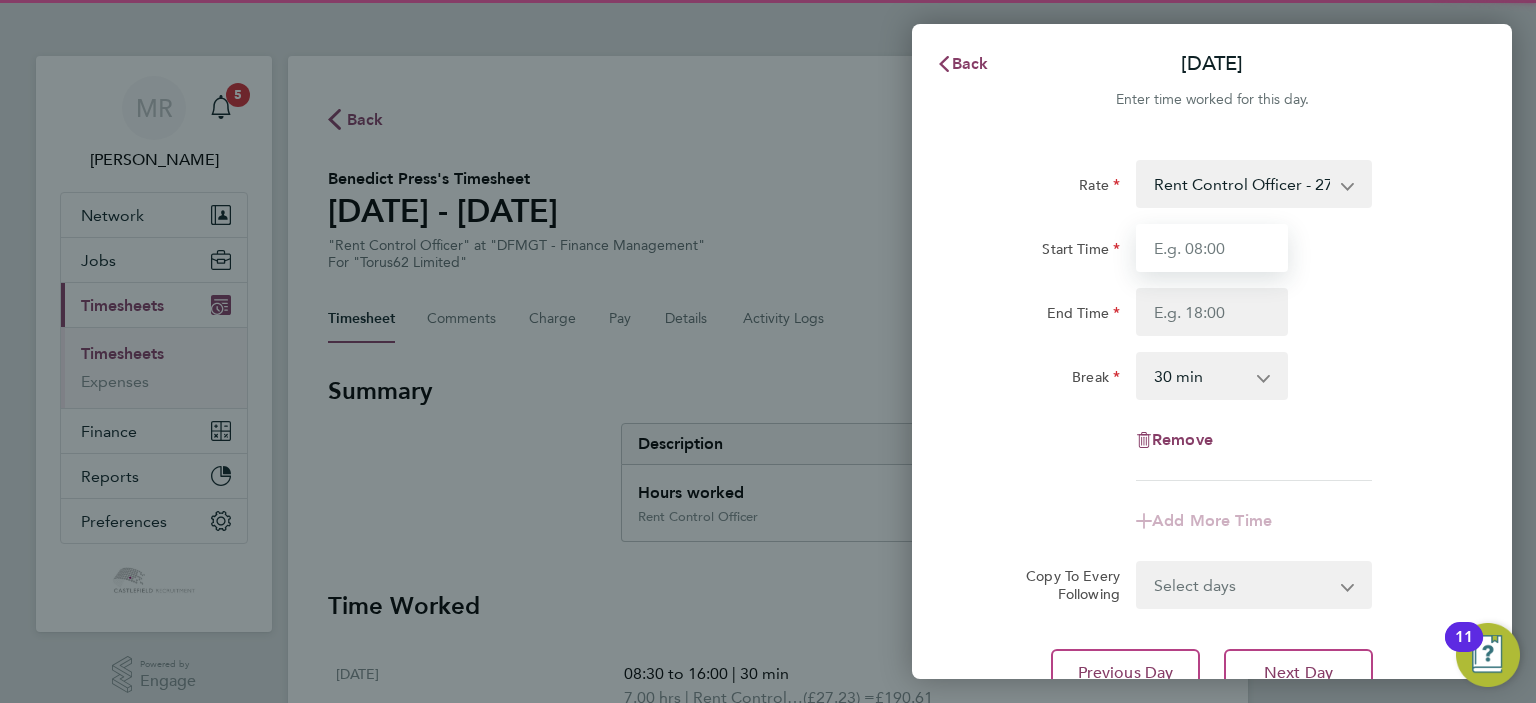 click on "Start Time" at bounding box center [1212, 248] 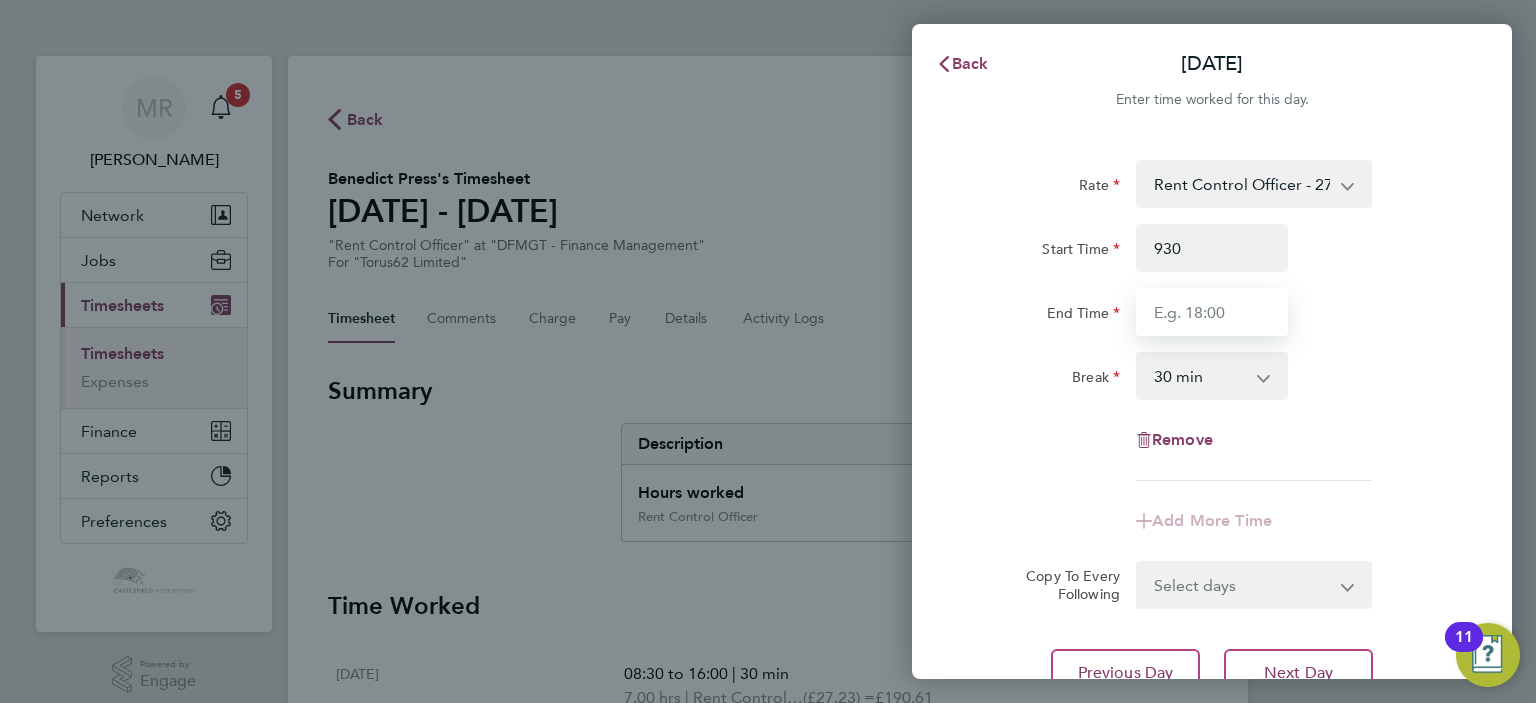 type on "09:30" 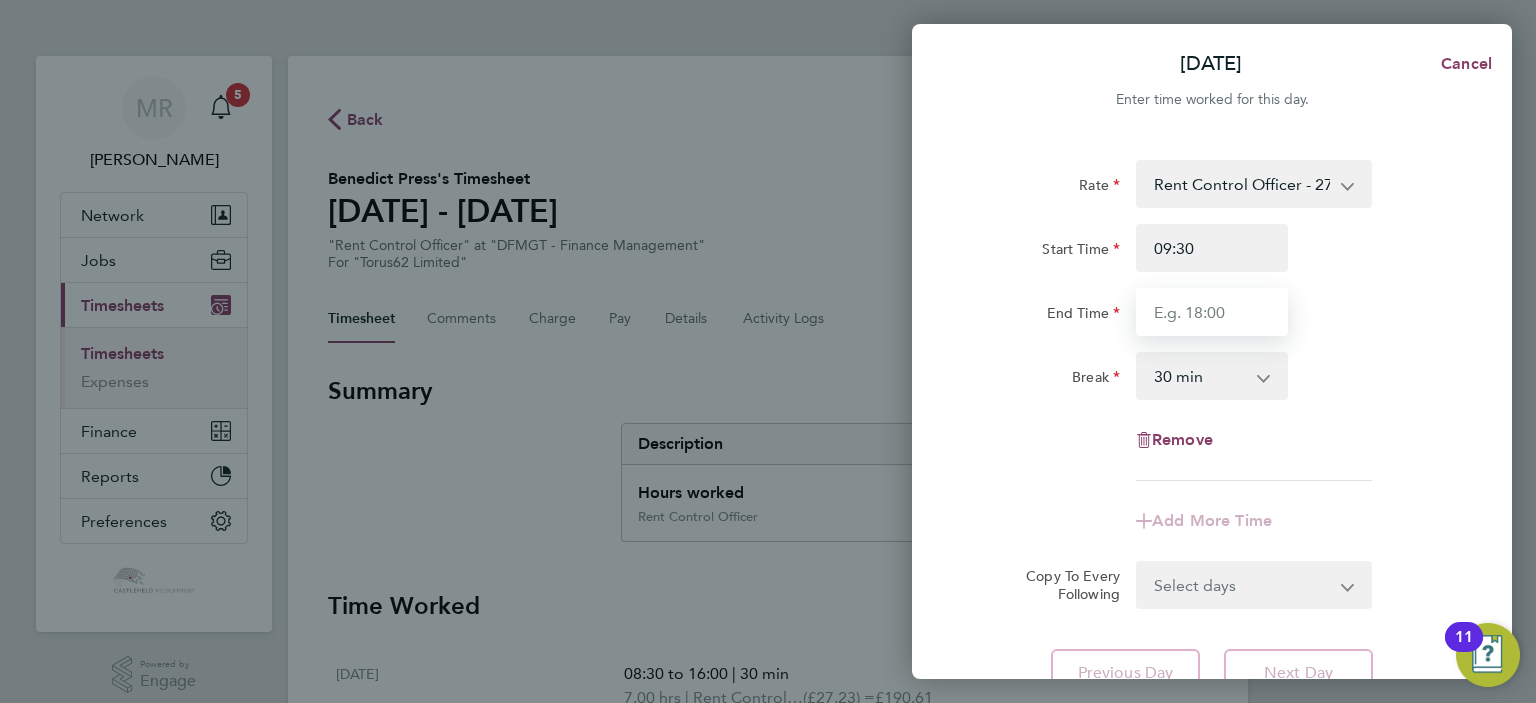 click on "End Time" at bounding box center (1212, 312) 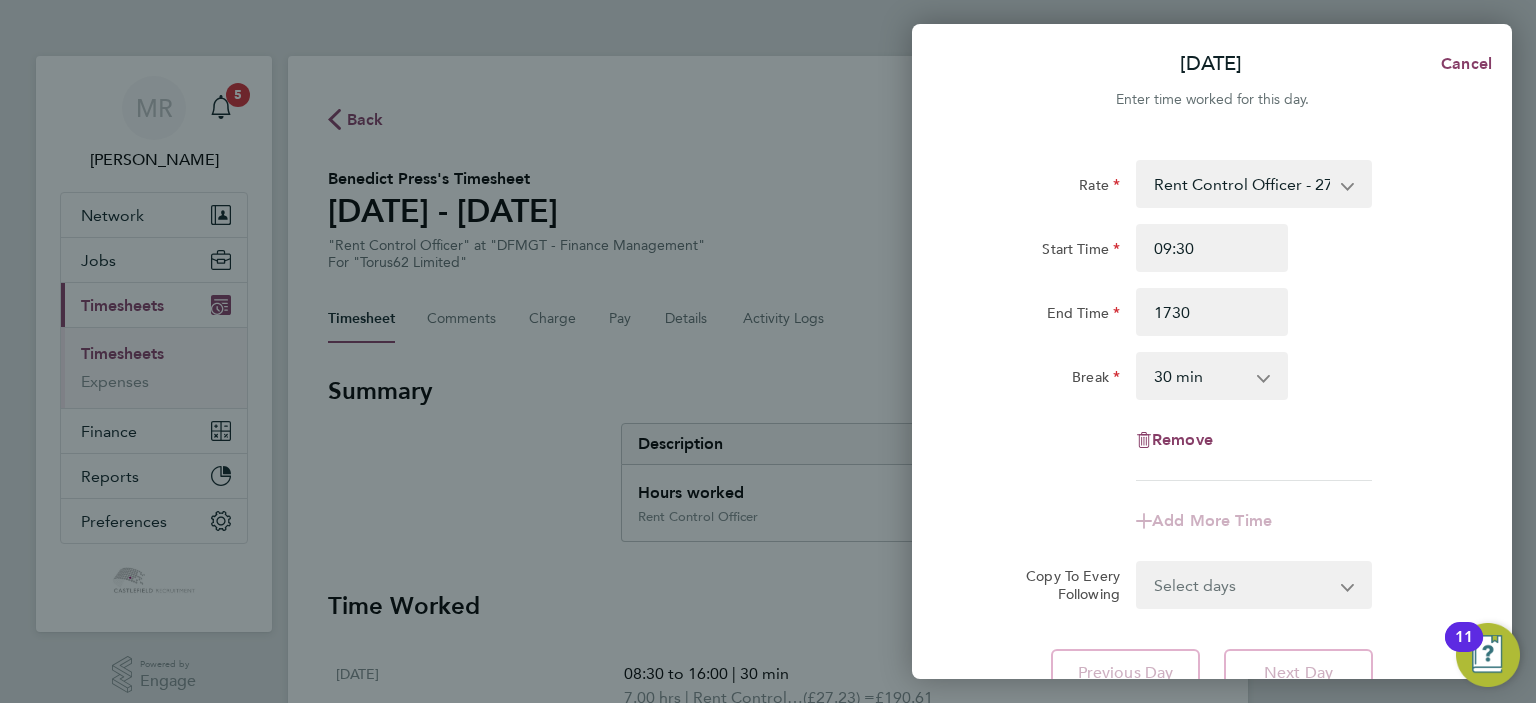 type on "17:30" 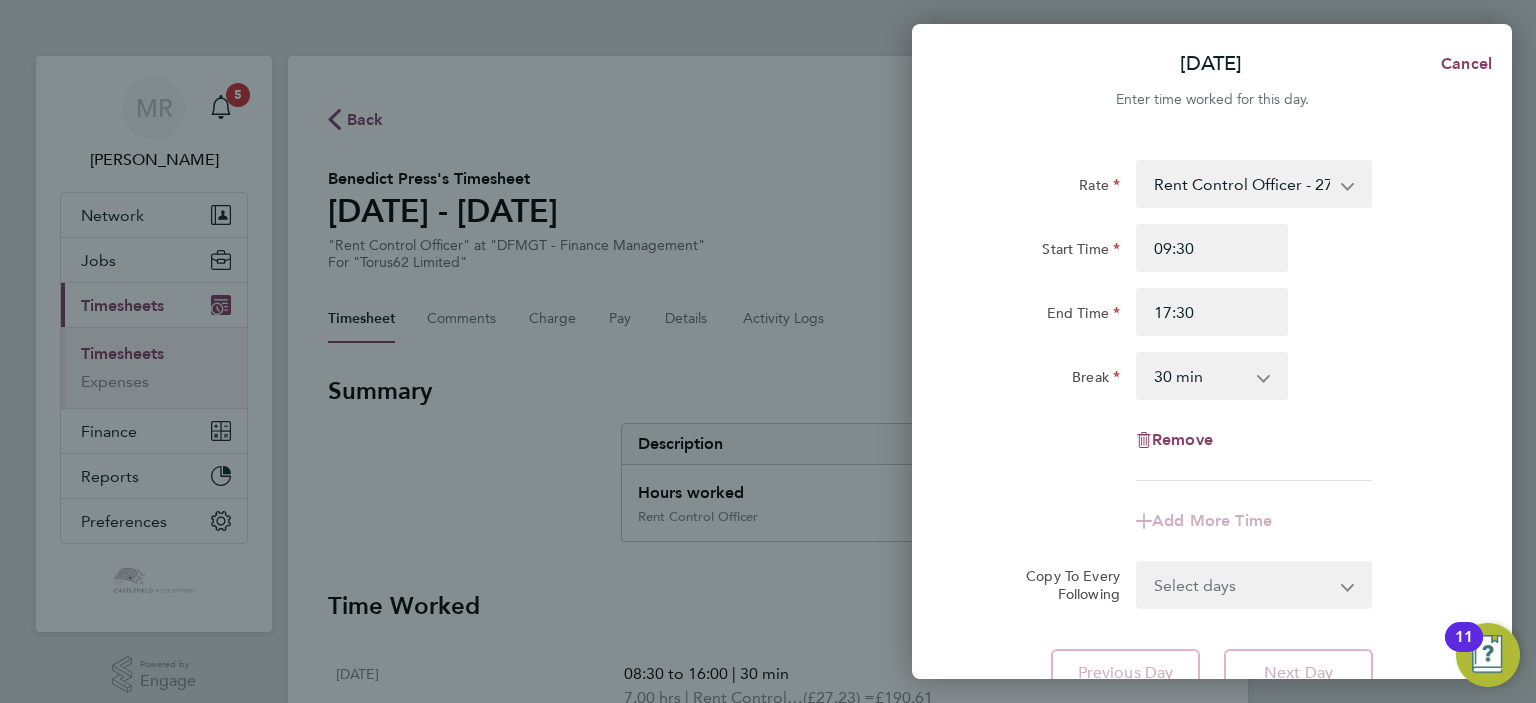 click on "End Time 17:30" 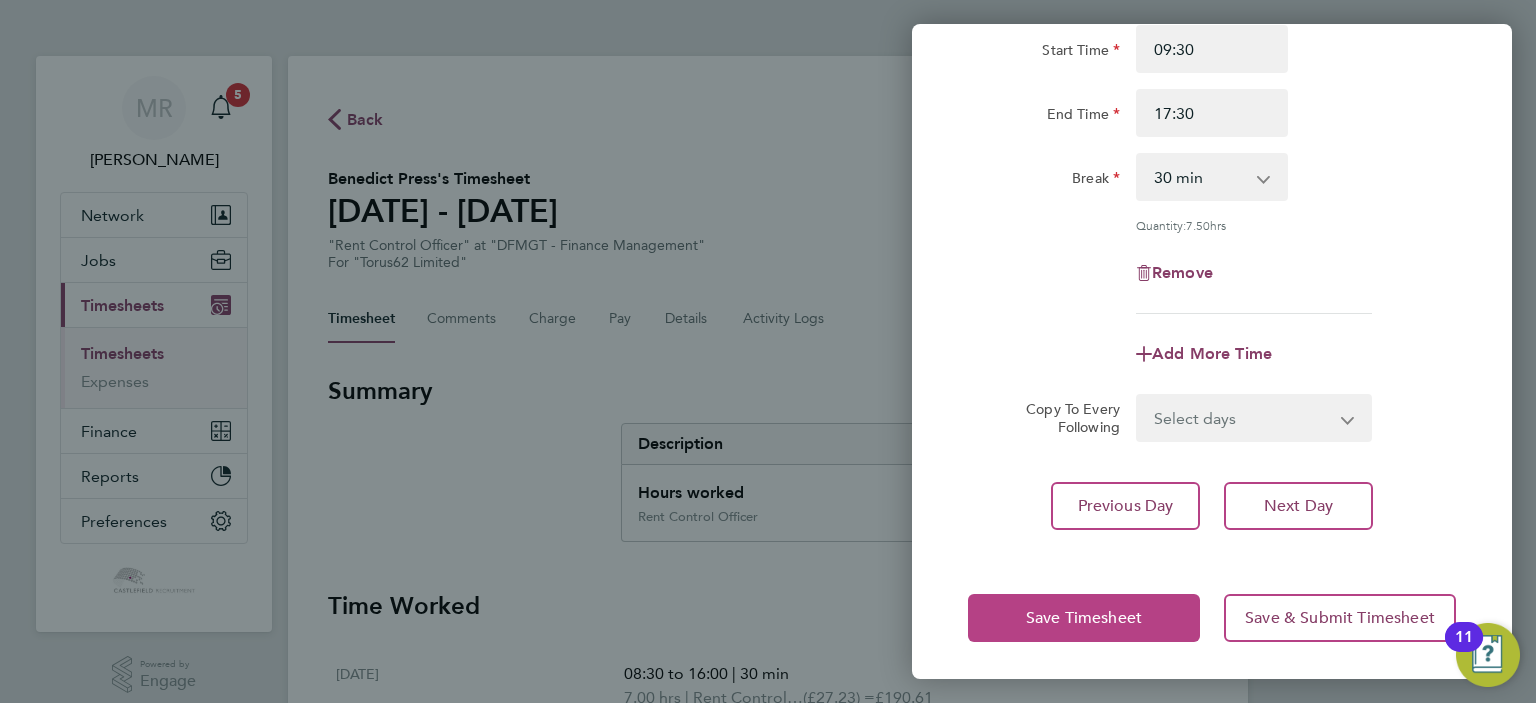click on "Save Timesheet" 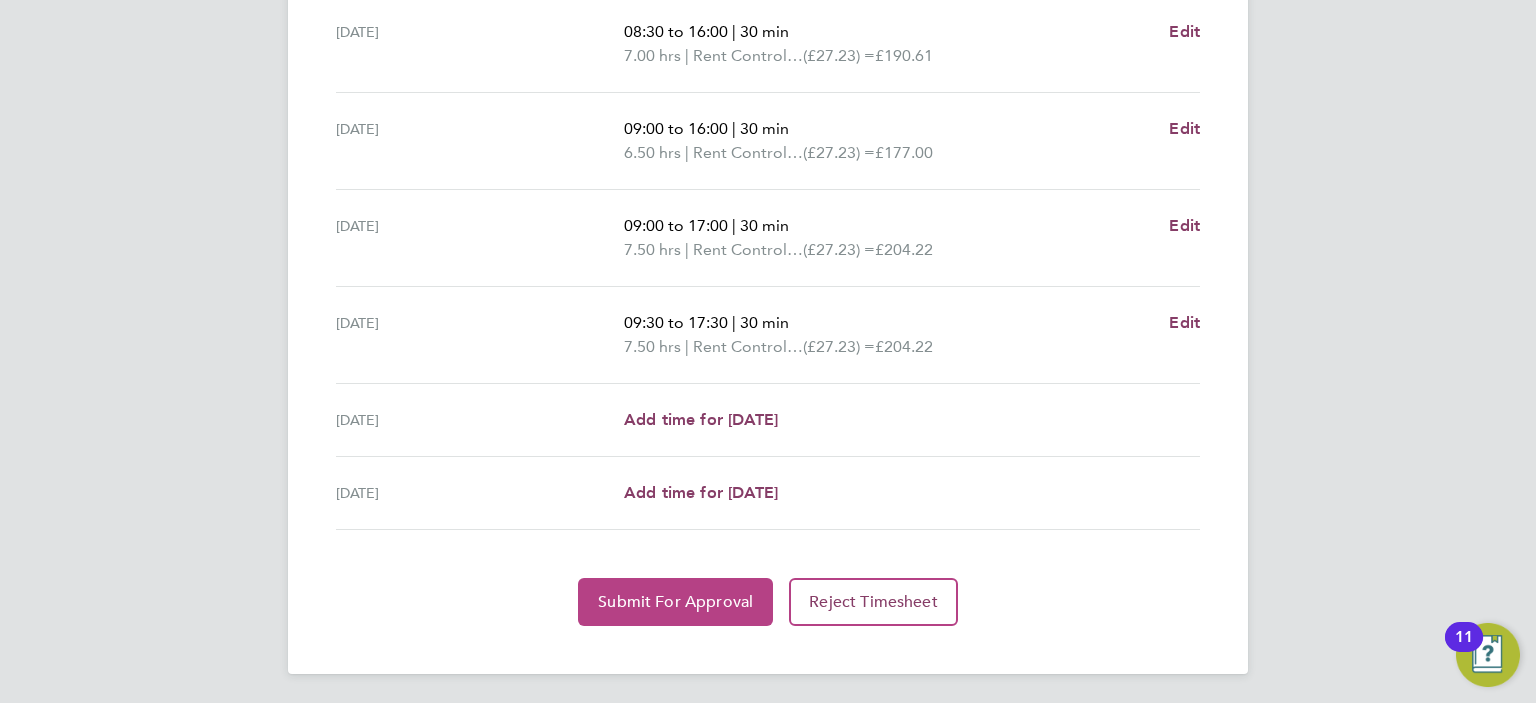 click on "Submit For Approval" 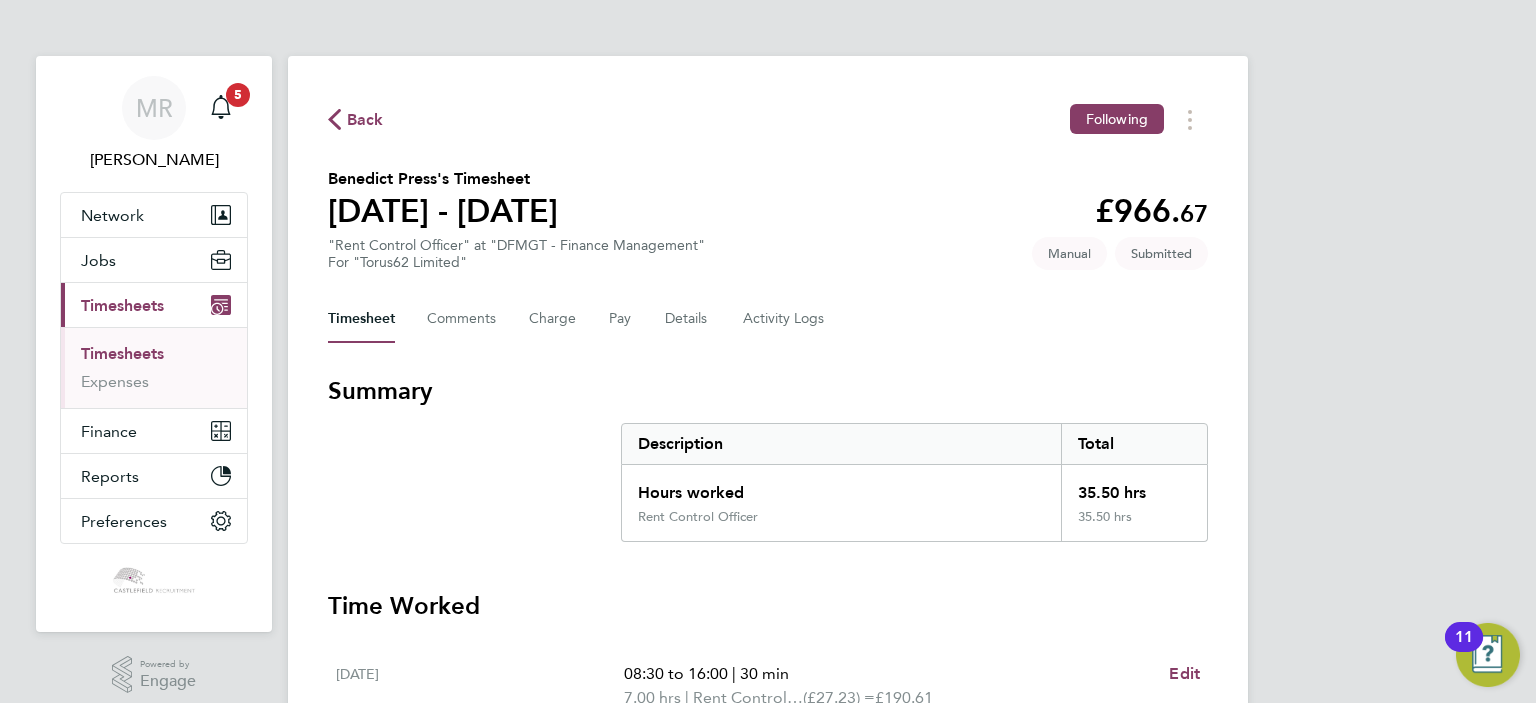 click on "Back" 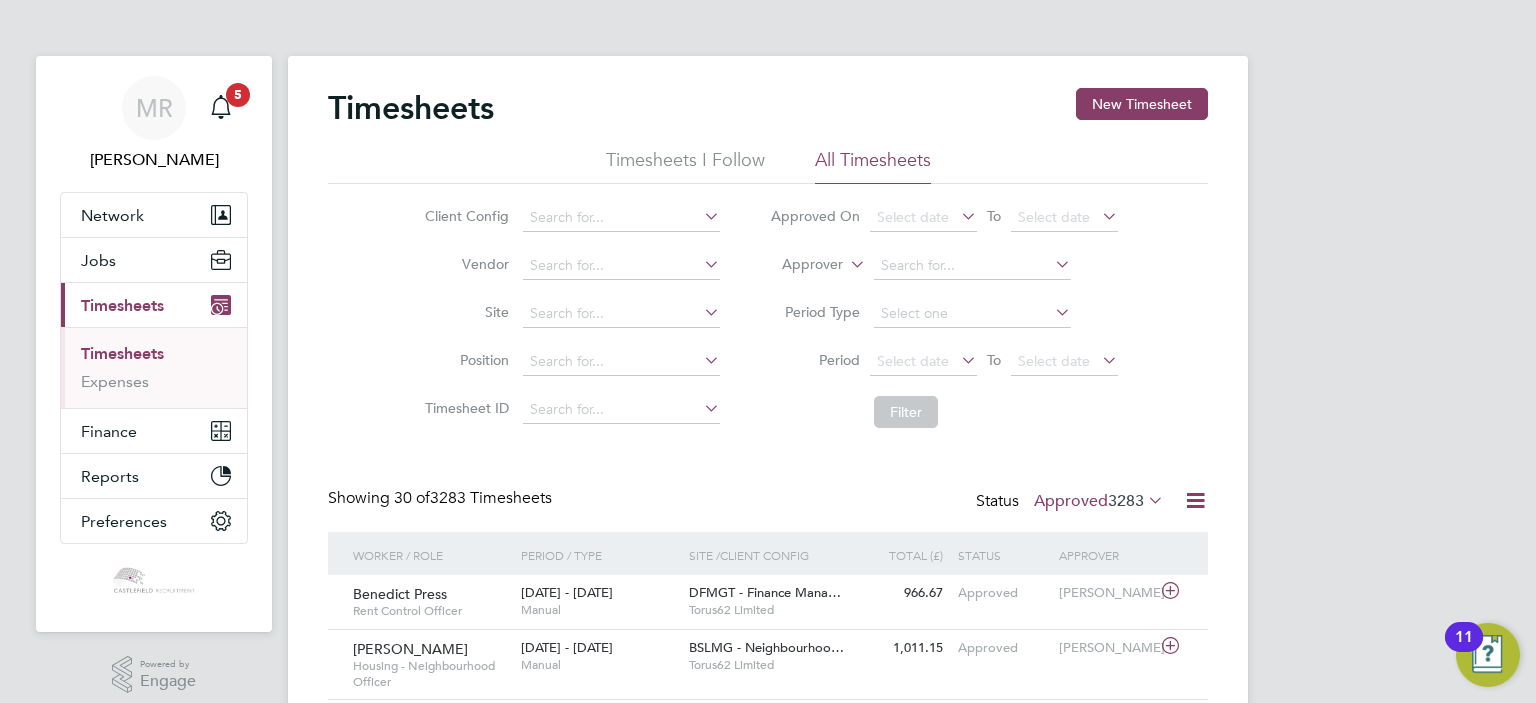 click on "Timesheets New Timesheet Timesheets I Follow All Timesheets Client Config   Vendor   Site   Position   Timesheet ID   Approved On
Select date
To
Select date
Approver     Period Type   Period
Select date
To
Select date
Filter Showing   30 of  3283 Timesheets Status  Approved  3283  Worker / Role Worker / Period Period / Type Site /  Client Config Total (£)   Total / Status Status Approver Benedict Press   Rent Control Officer   [DATE] - [DATE] [DATE] - [DATE]   Manual DFMGT - Finance Mana…     Torus62 Limited 966.67 Approved Approved [PERSON_NAME] [PERSON_NAME]   Housing - Neighbourhood Officer   [DATE] - [DATE] [DATE] - [DATE]   Manual BSLMG - Neighbourhoo…     Torus62 Limited 1,011.15 Approved Approved [PERSON_NAME] [PERSON_NAME]   Asset - Fire Surveyor   [DATE] - [DATE] [DATE] - [DATE]   Manual BAAMT - Asset Manage…     Torus62 Limited 1,524.50 Approved Approved [PERSON_NAME] [PERSON_NAME]   Asset - Senior Project Manager" 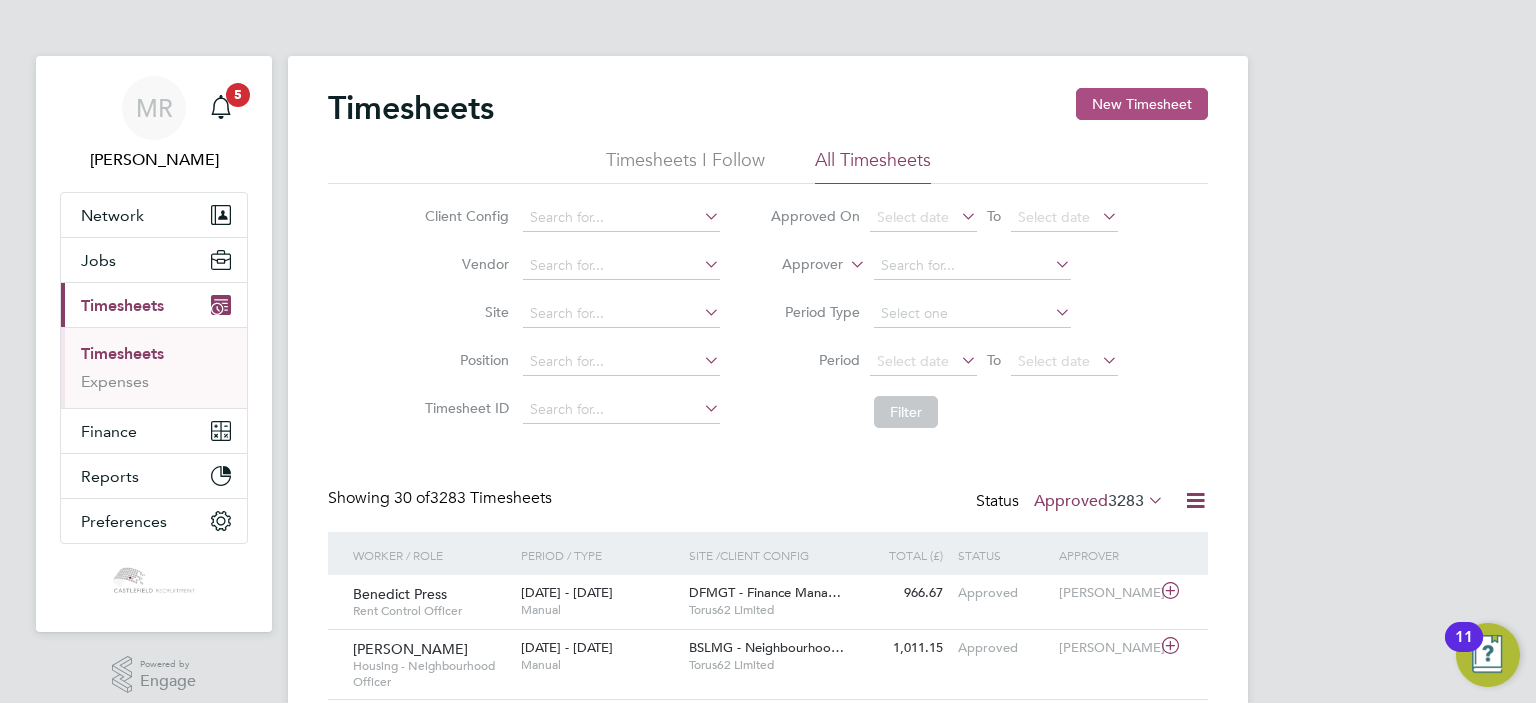 click on "New Timesheet" 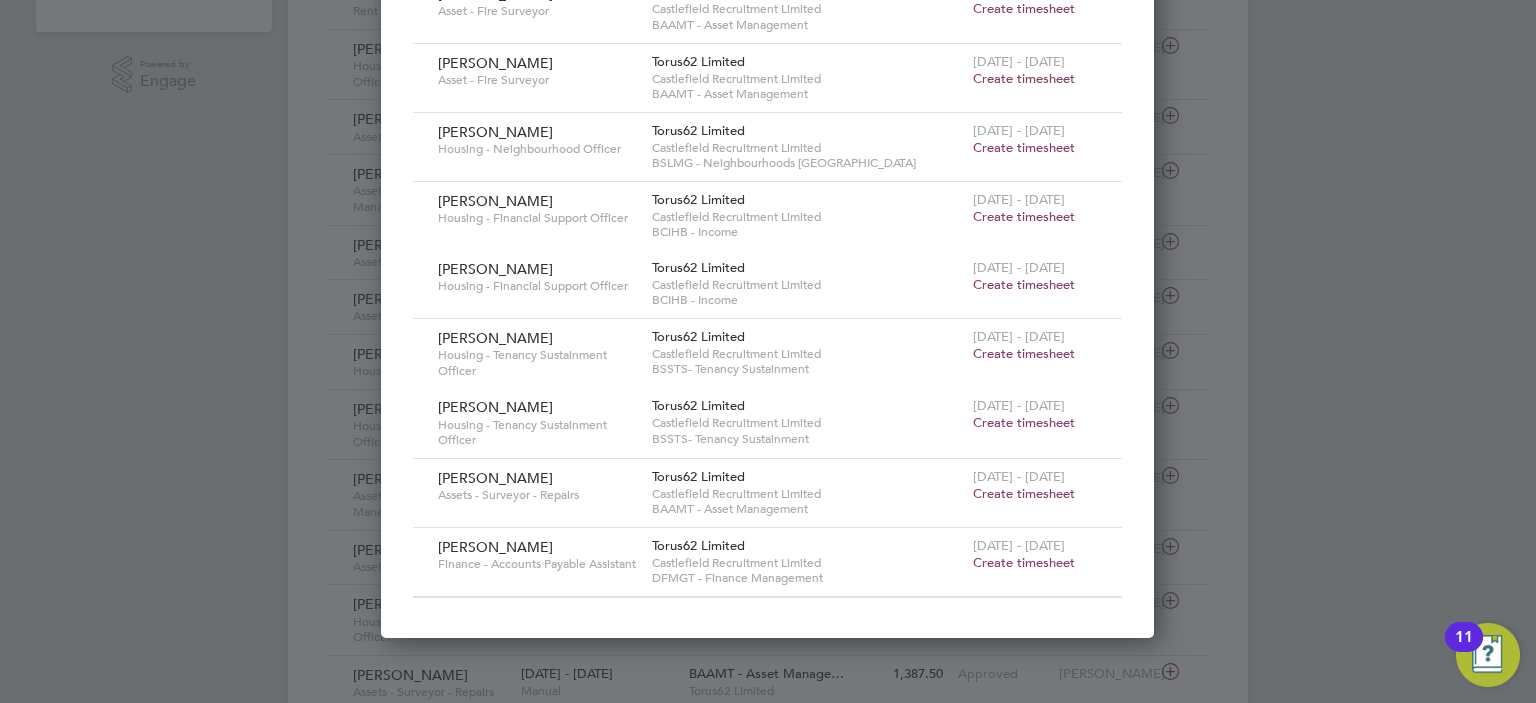 click on "Create timesheet" at bounding box center [1024, 562] 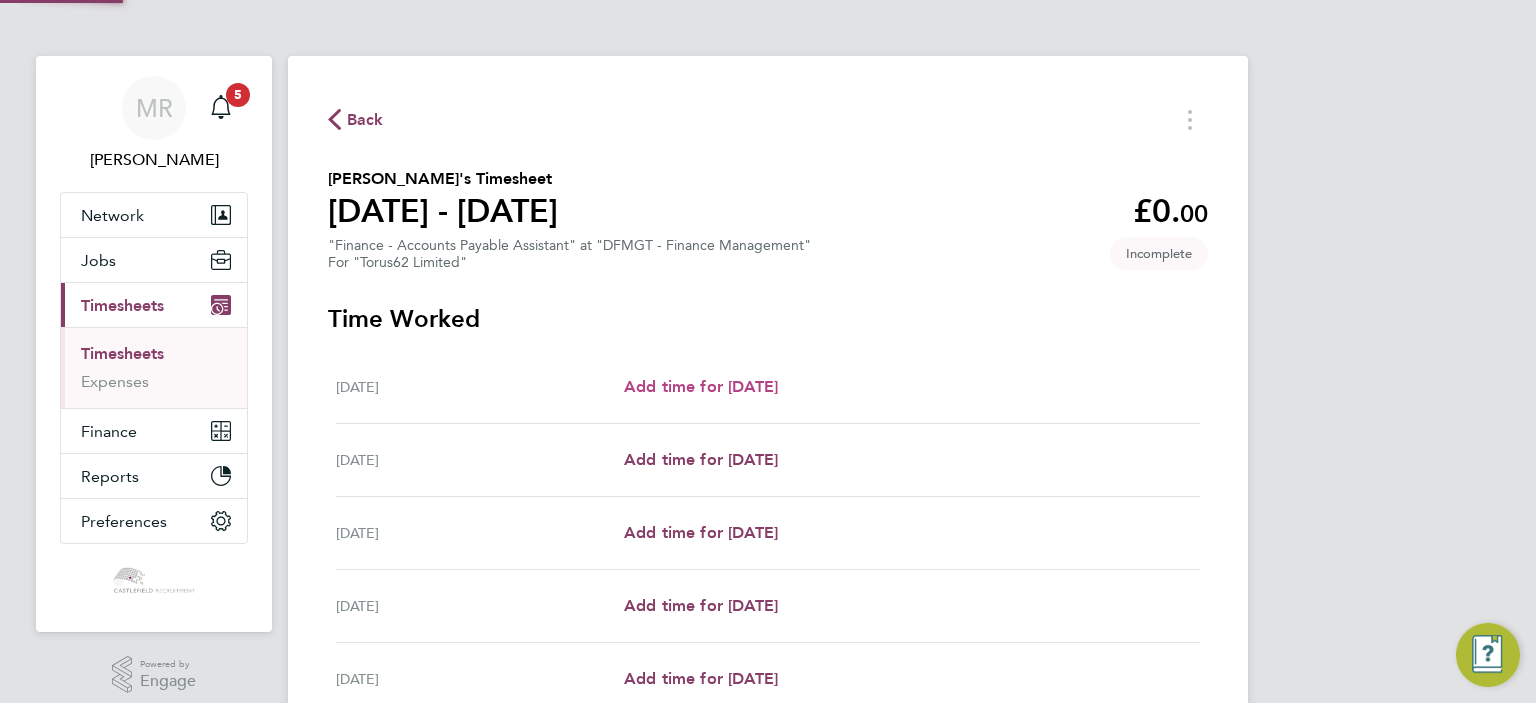 click on "Add time for [DATE]" at bounding box center [701, 386] 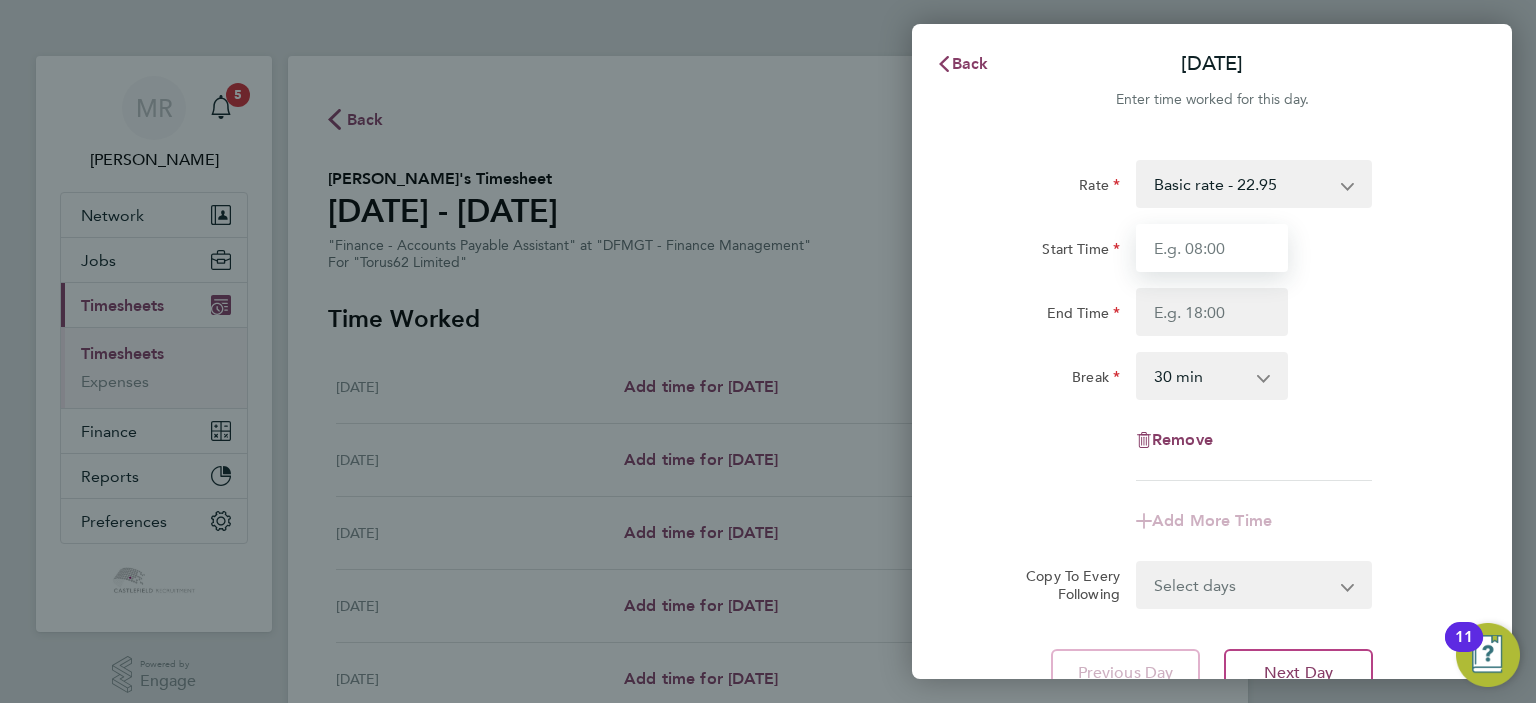 click on "Start Time" at bounding box center (1212, 248) 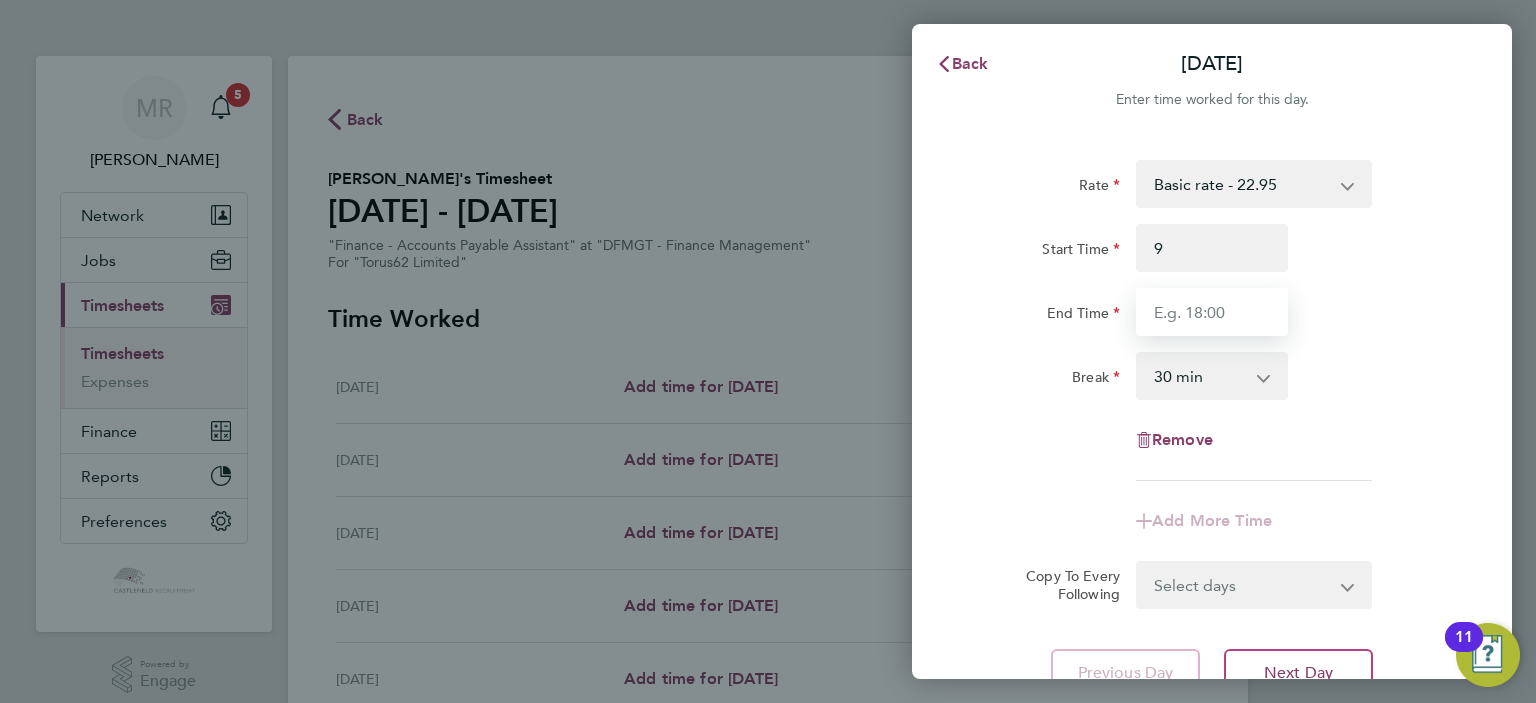 type on "09:00" 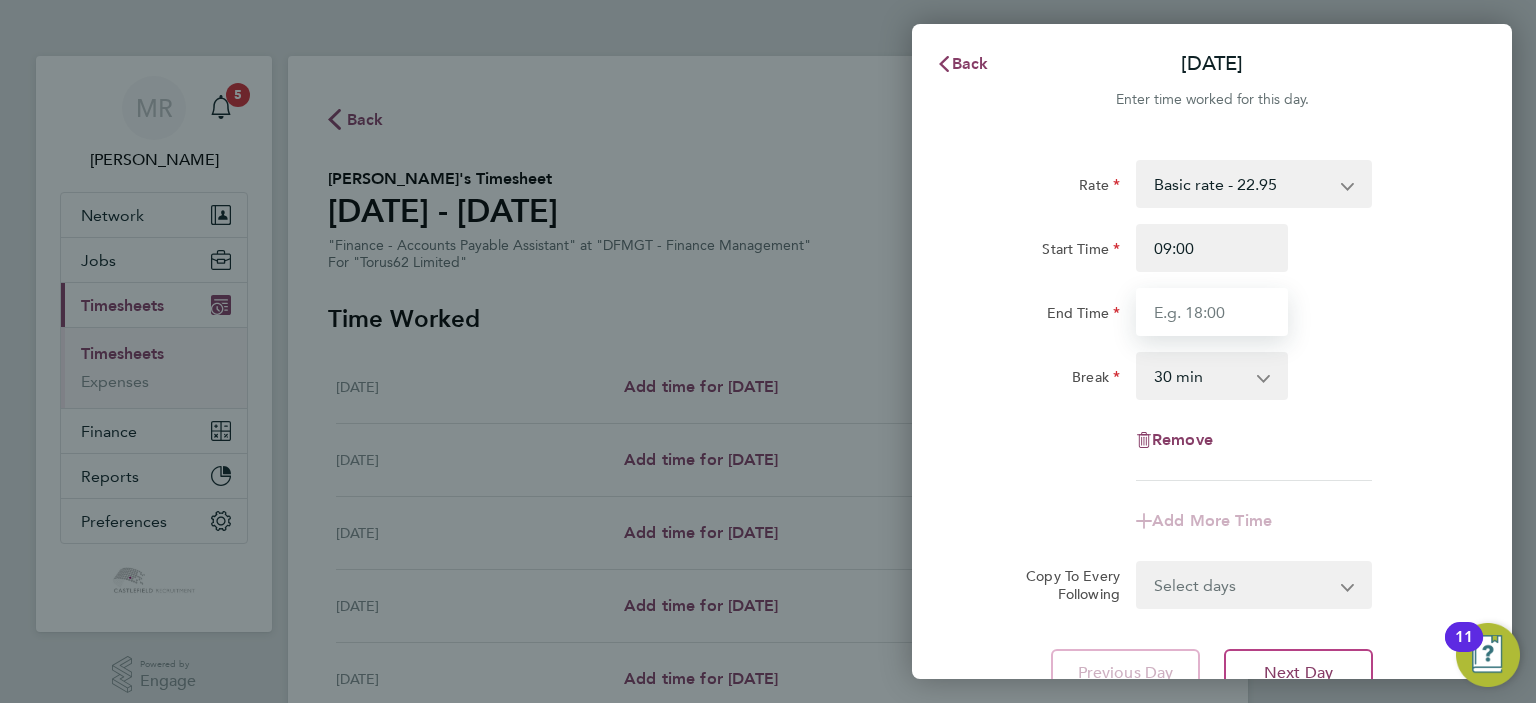 click on "End Time" at bounding box center (1212, 312) 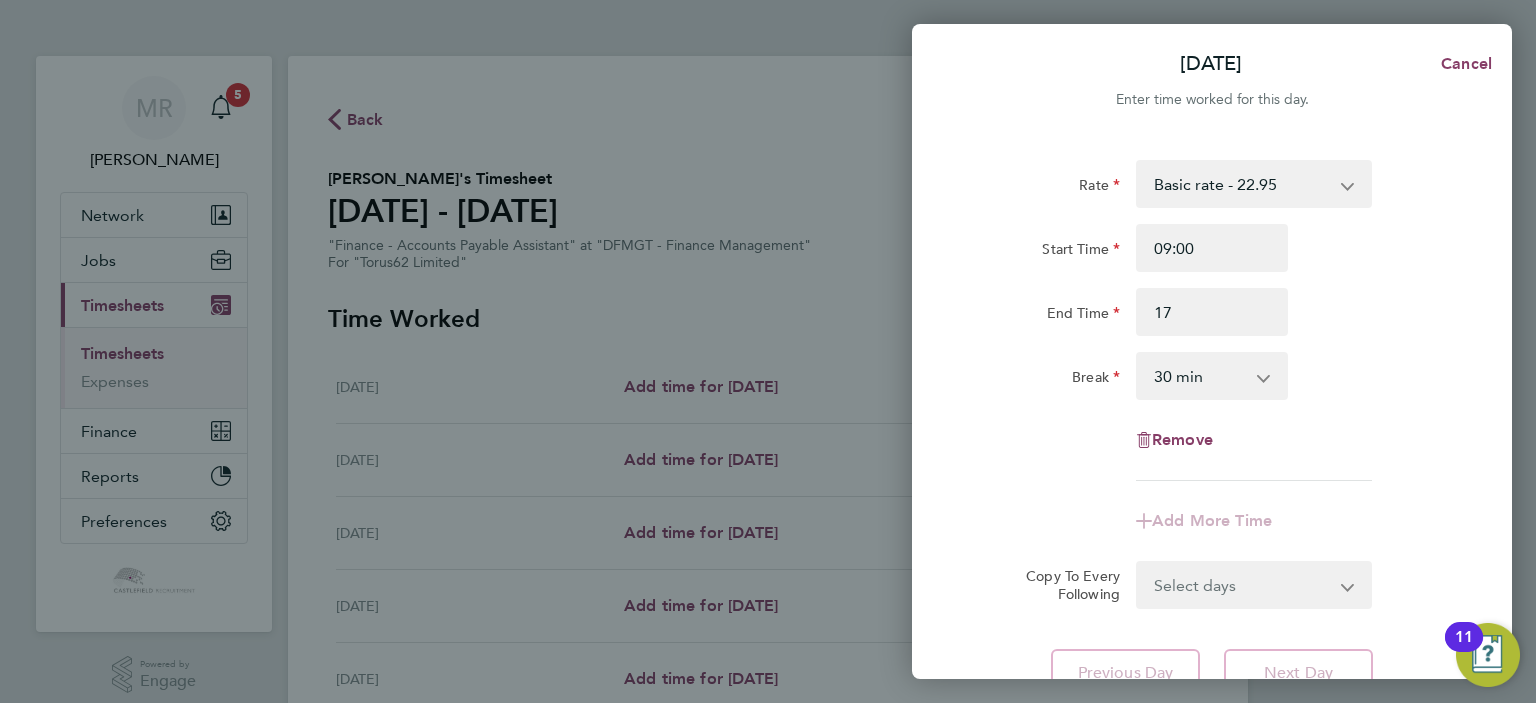 type on "17:00" 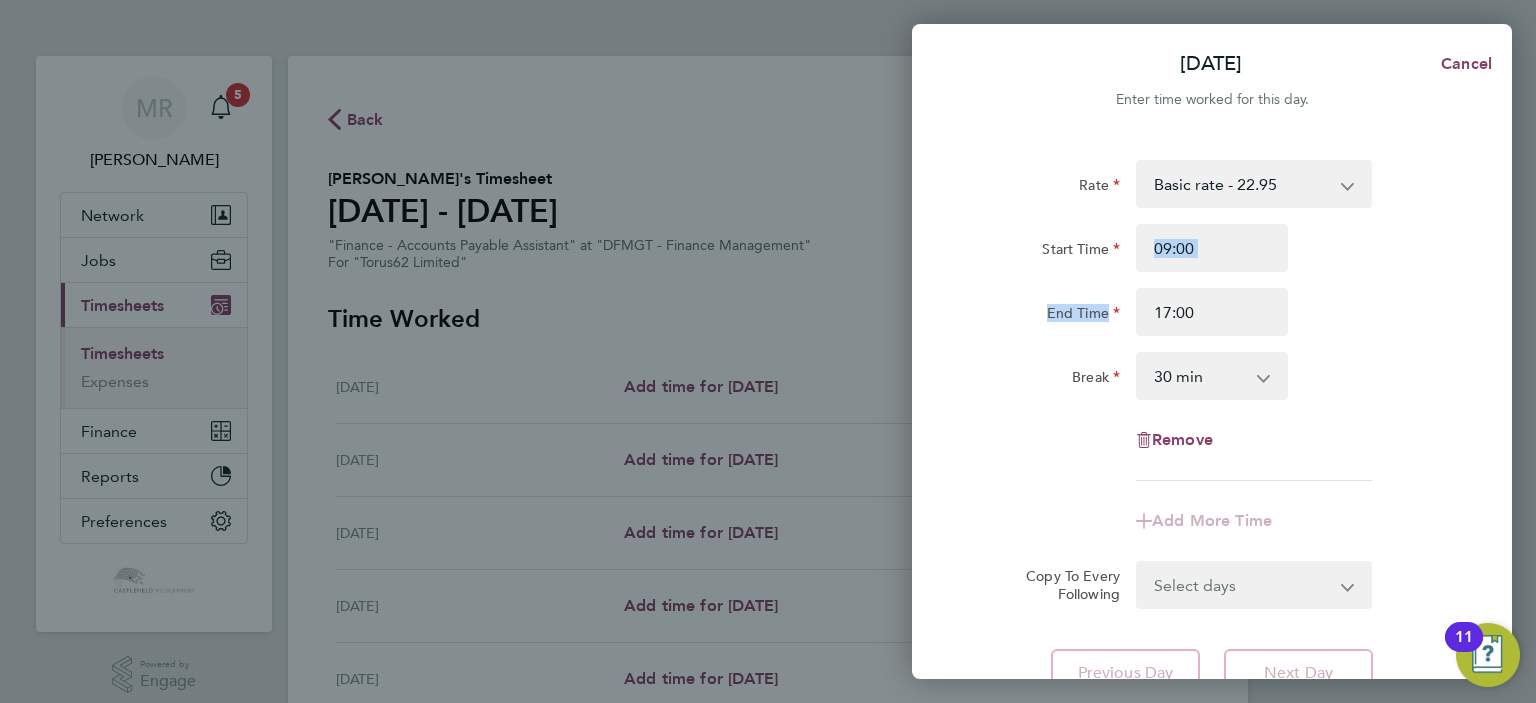 drag, startPoint x: 1366, startPoint y: 274, endPoint x: 1368, endPoint y: 319, distance: 45.044422 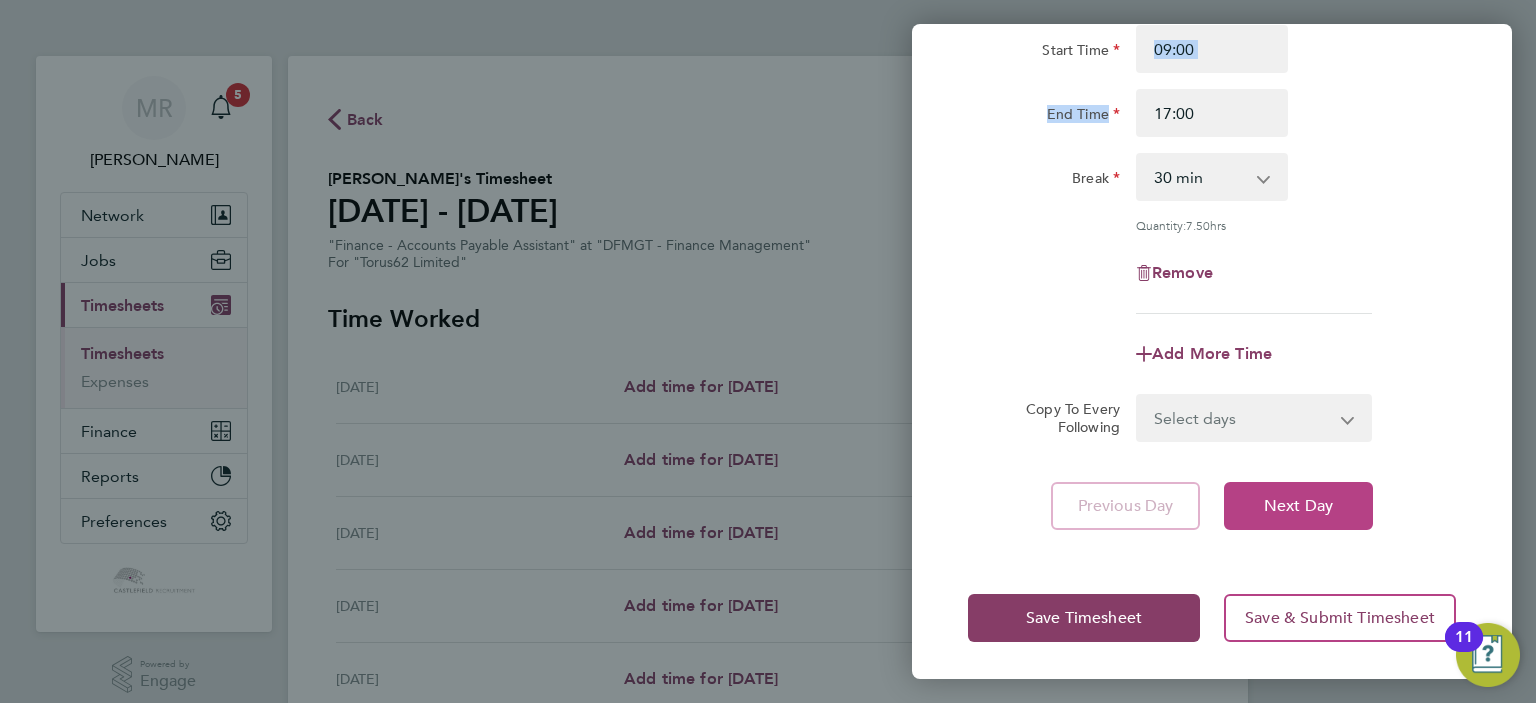 click on "Next Day" 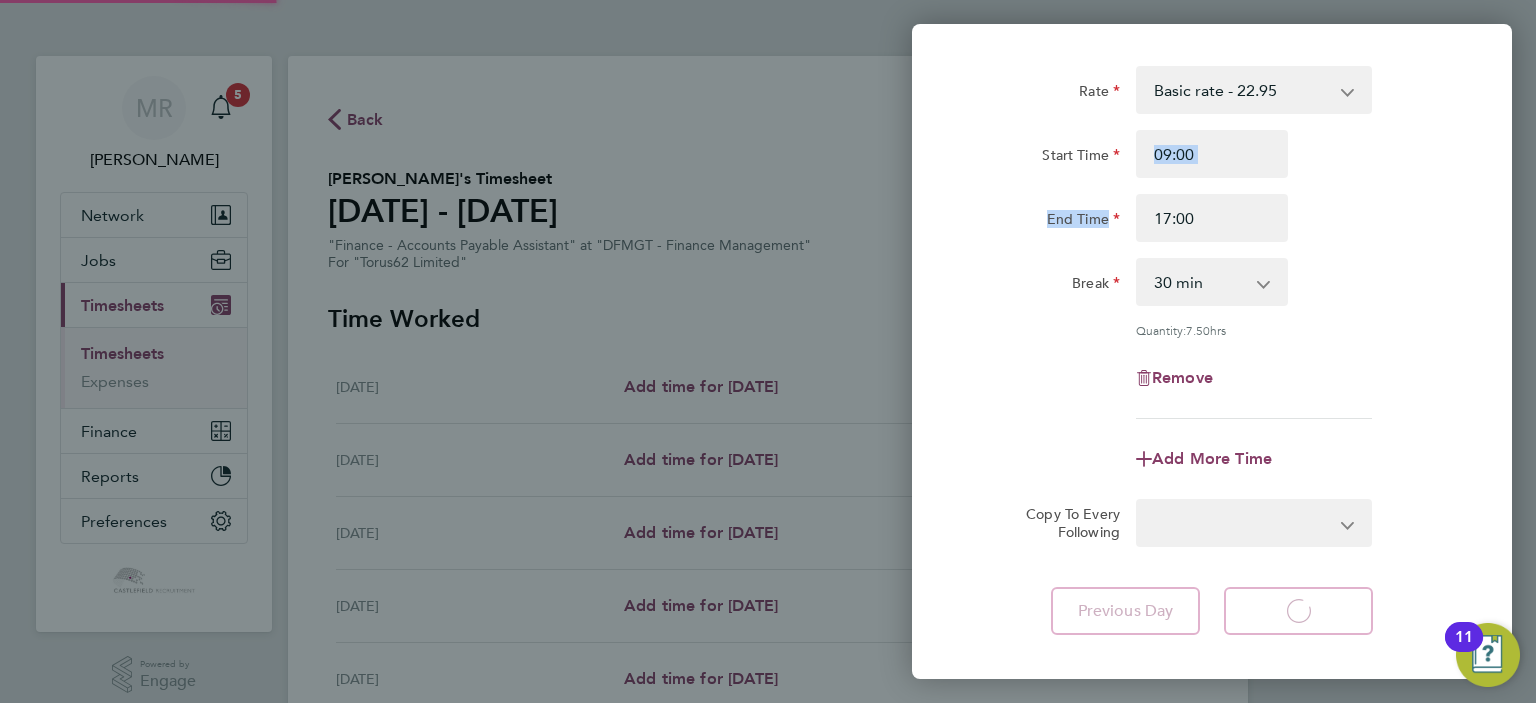 select on "30" 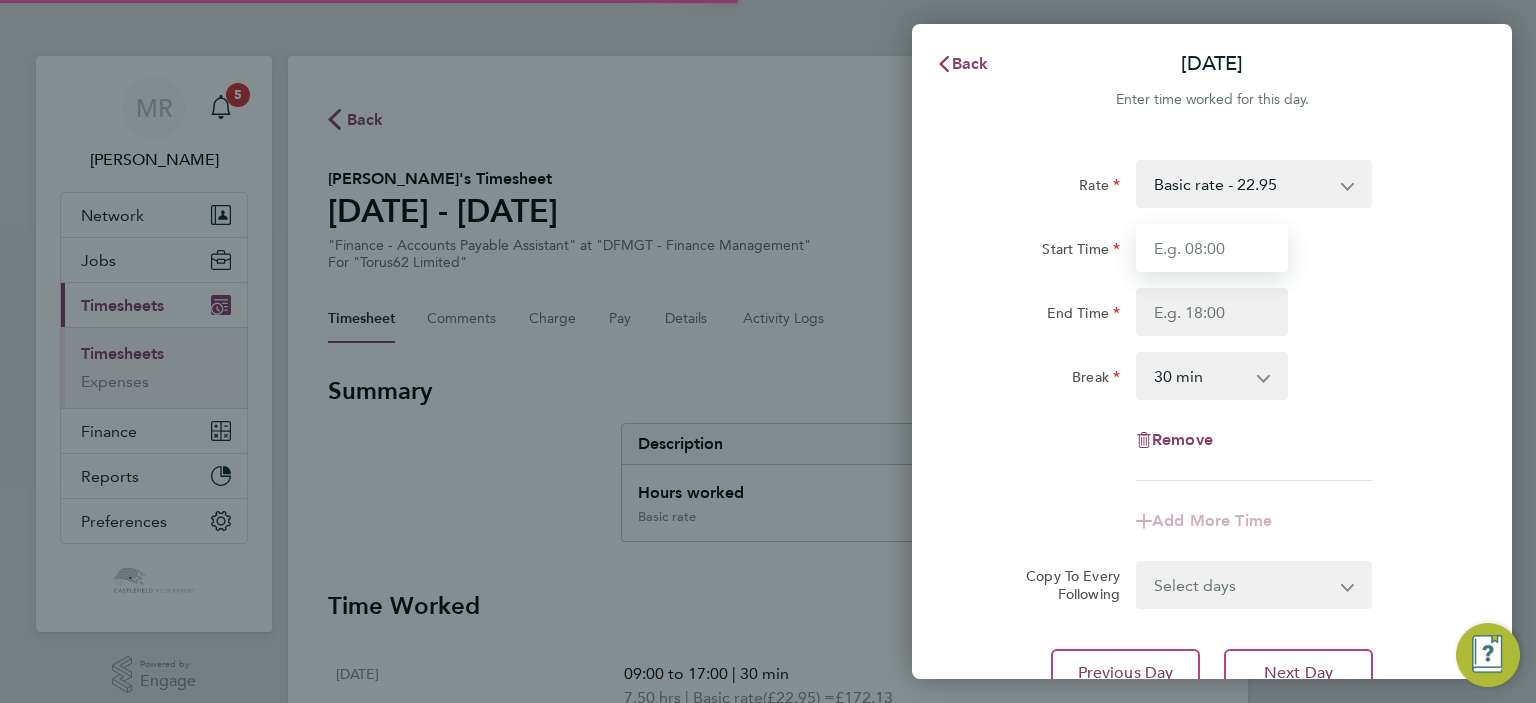 drag, startPoint x: 1221, startPoint y: 243, endPoint x: 1214, endPoint y: 267, distance: 25 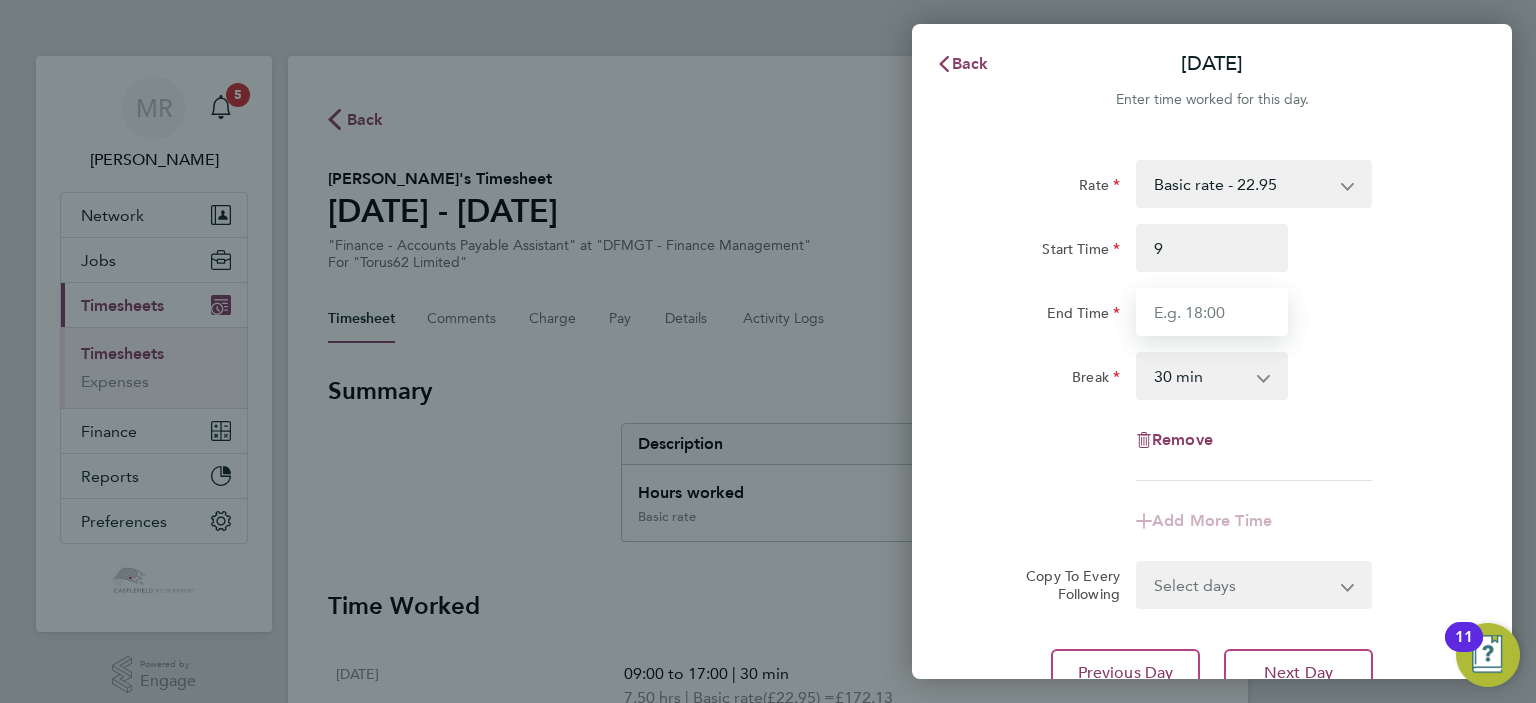 type on "09:00" 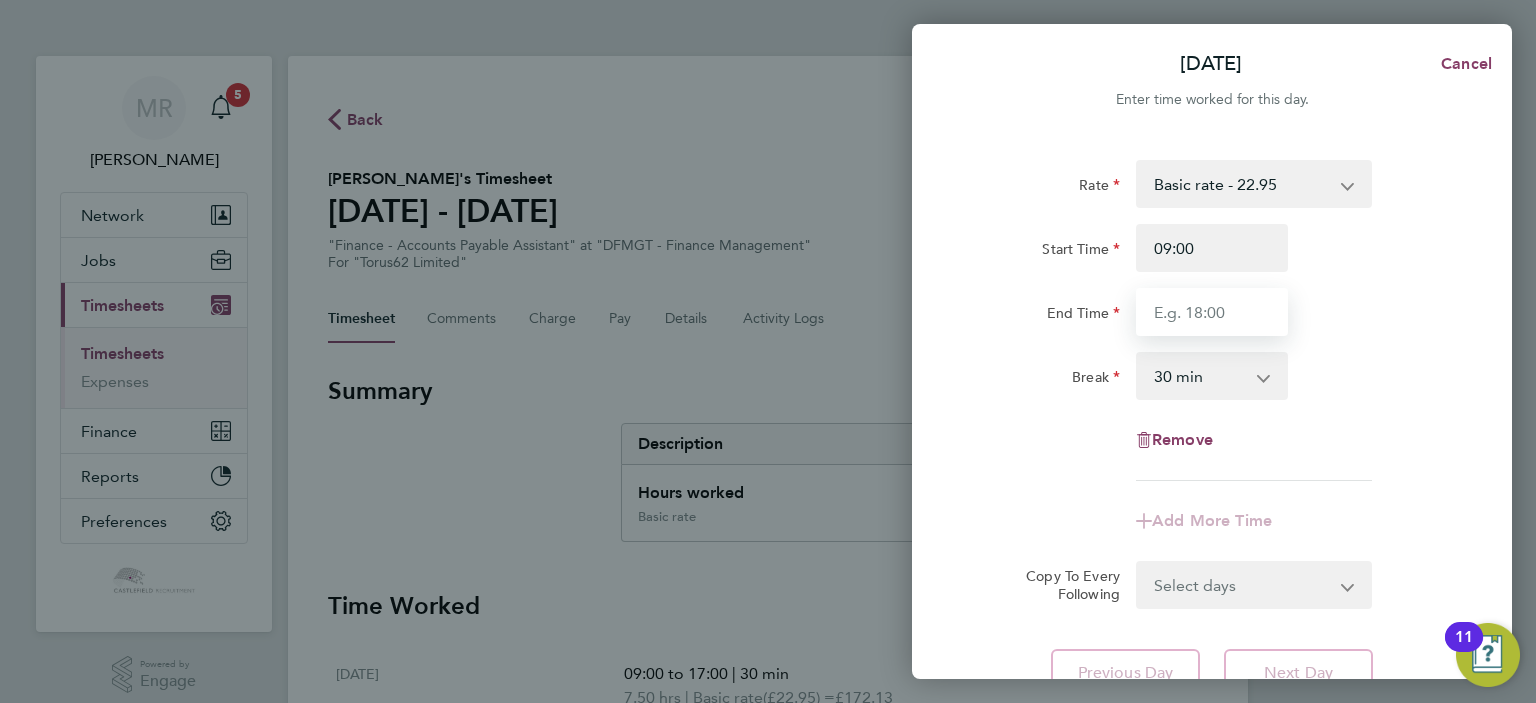 click on "End Time" at bounding box center (1212, 312) 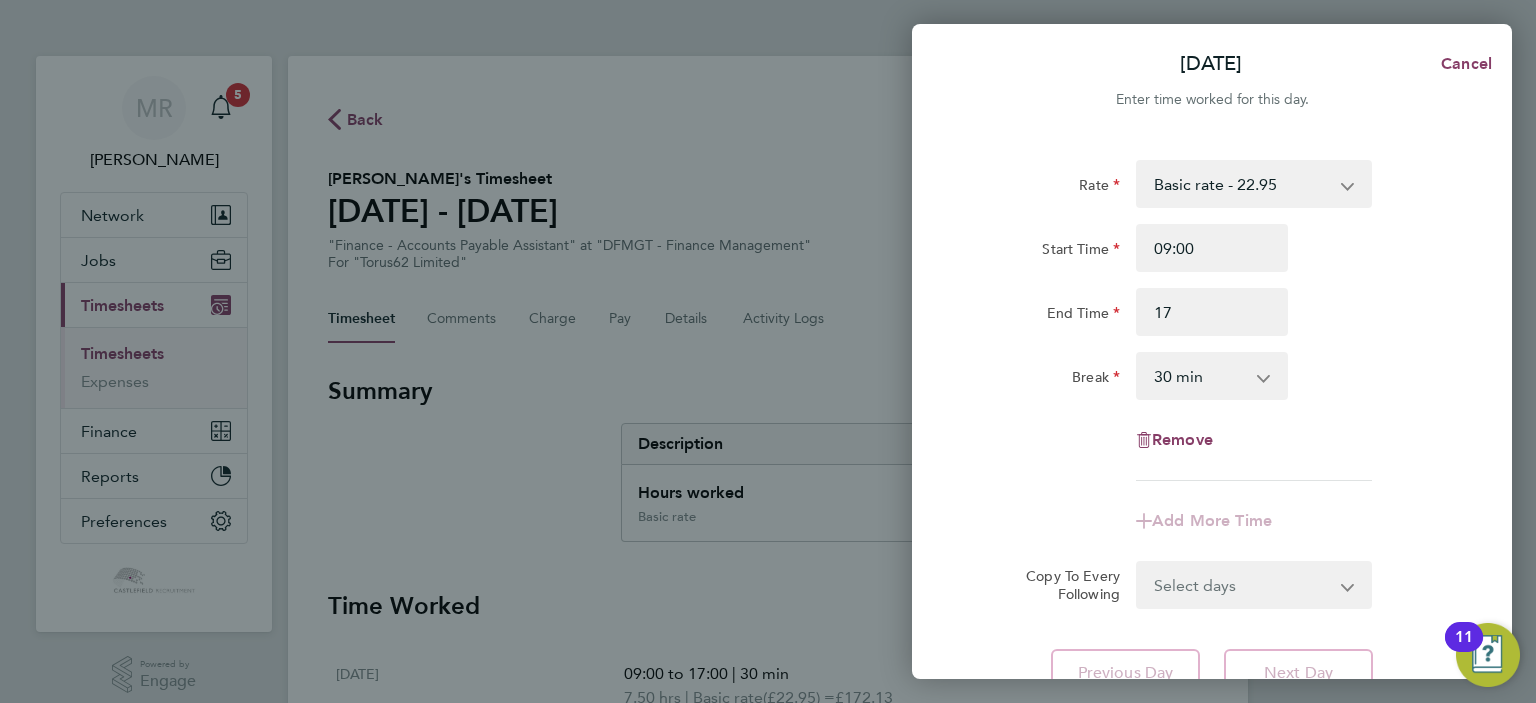 type on "17:00" 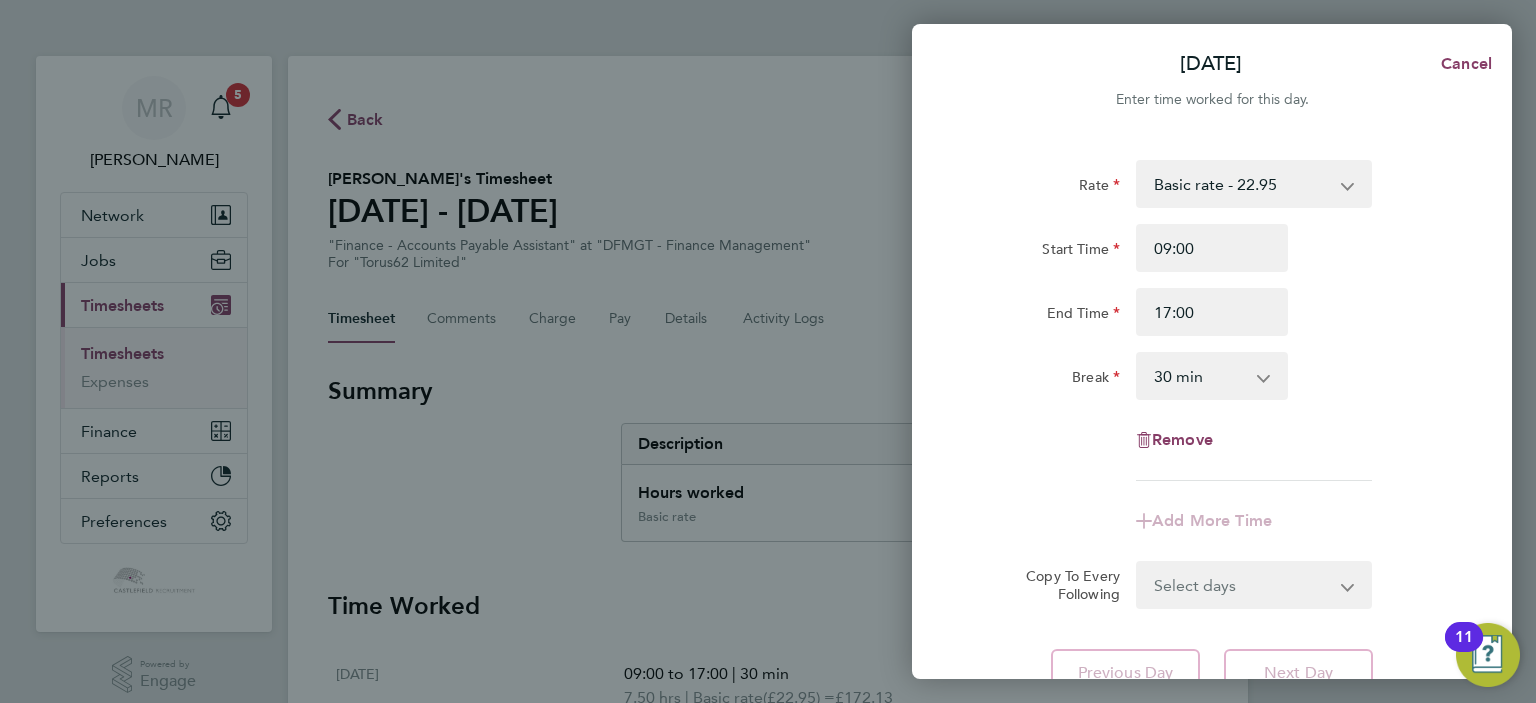 drag, startPoint x: 1319, startPoint y: 299, endPoint x: 1336, endPoint y: 303, distance: 17.464249 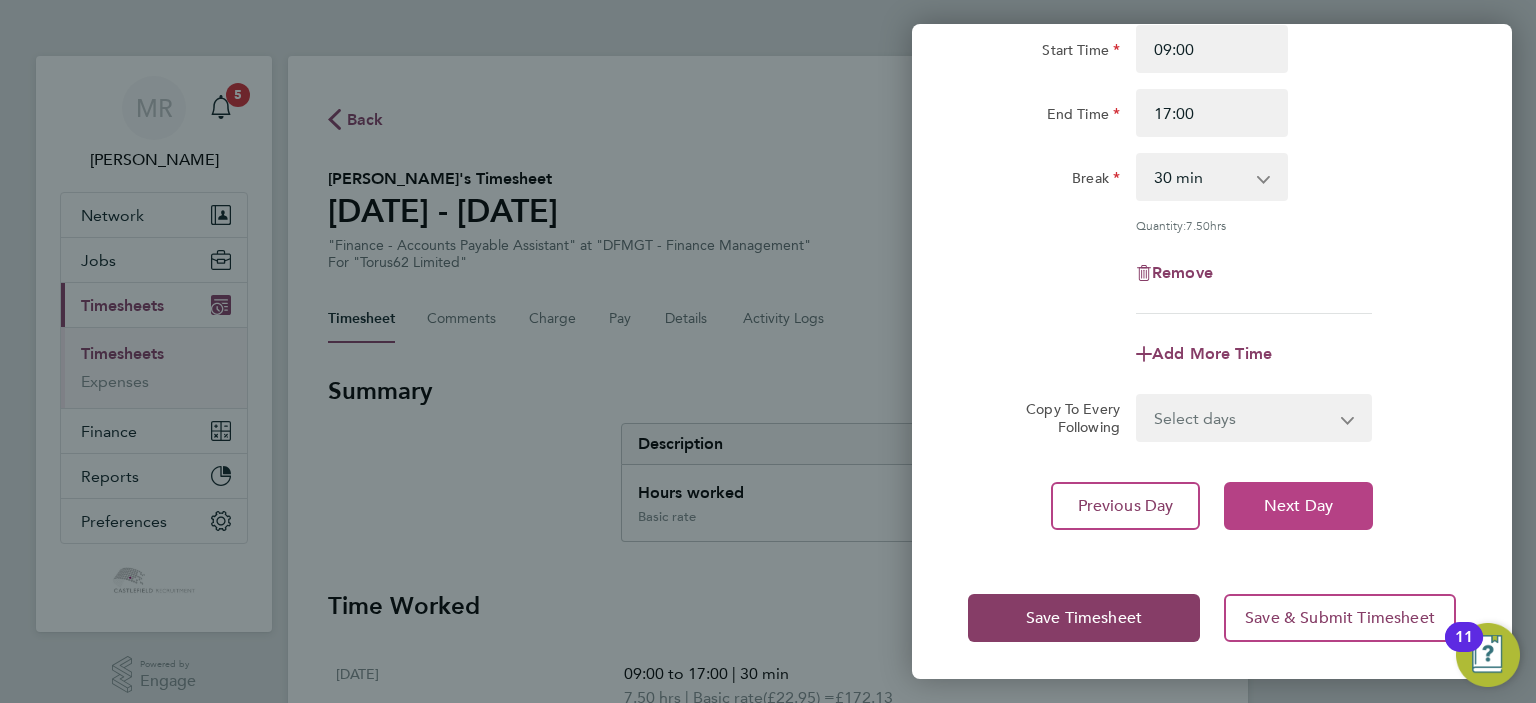 click on "Next Day" 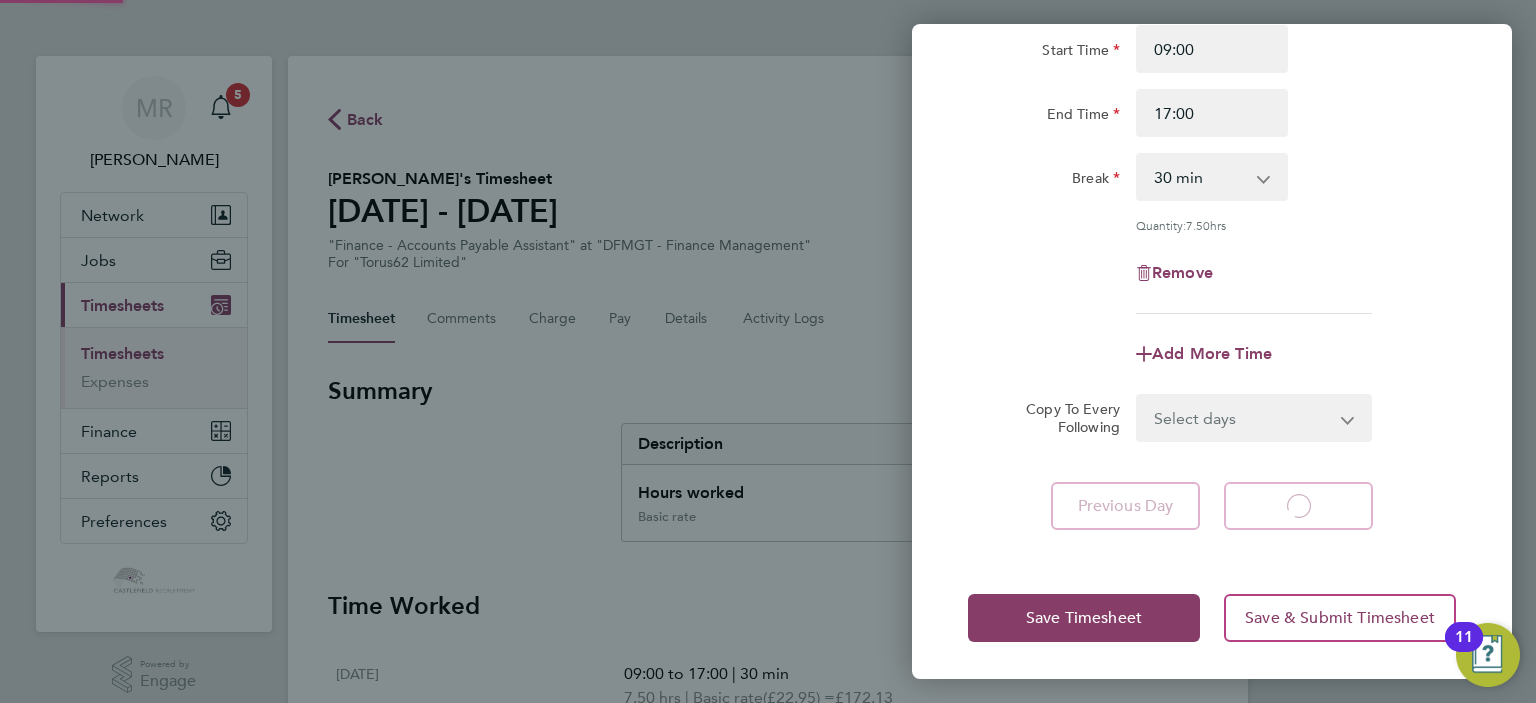 select on "30" 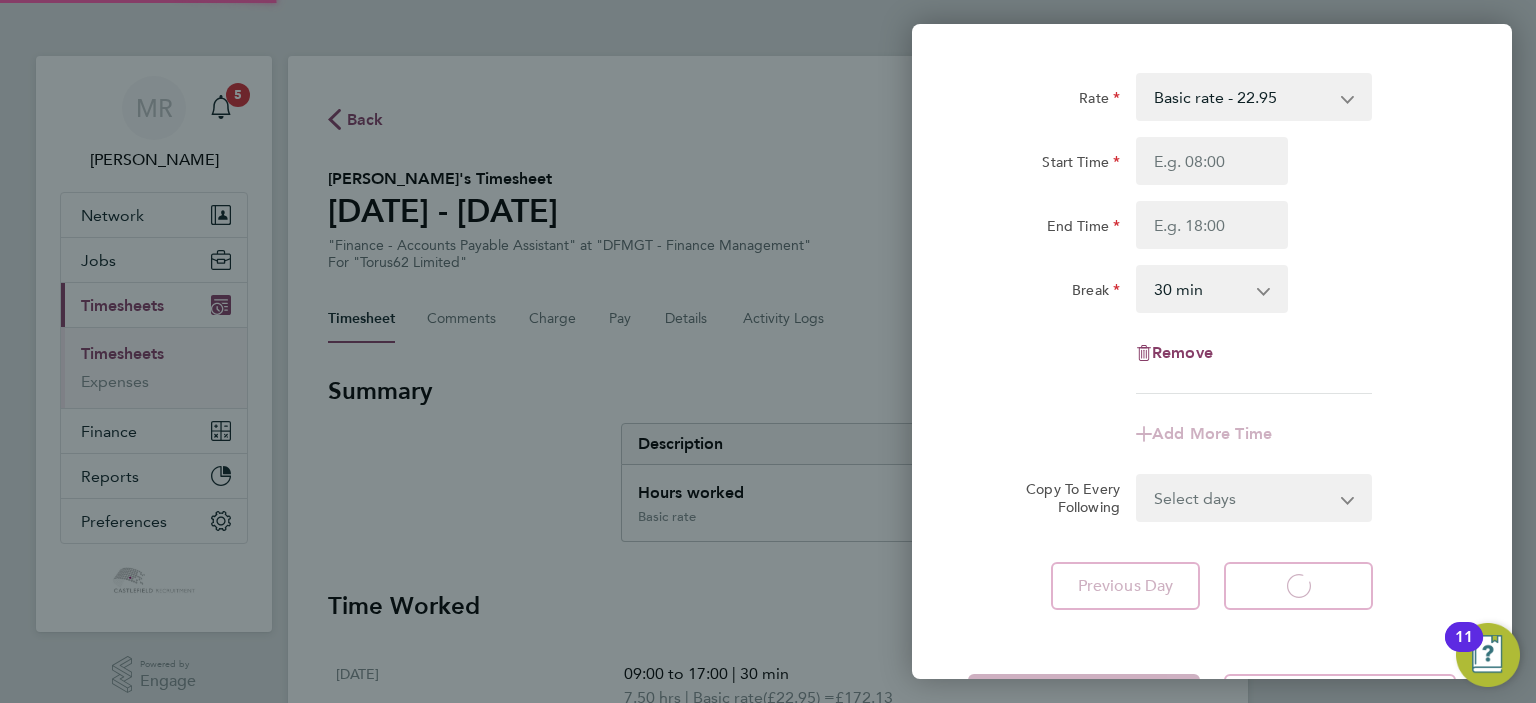 select on "30" 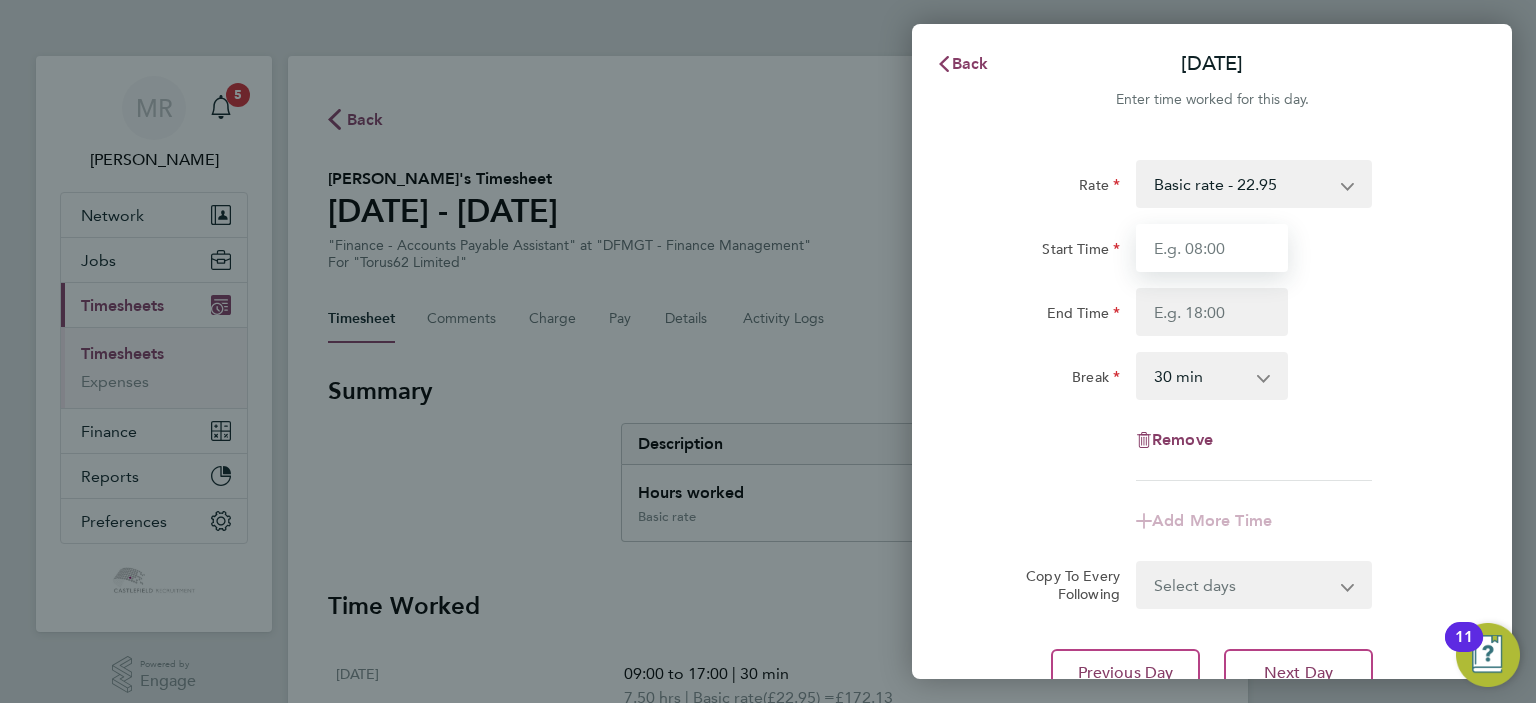 click on "Start Time" at bounding box center [1212, 248] 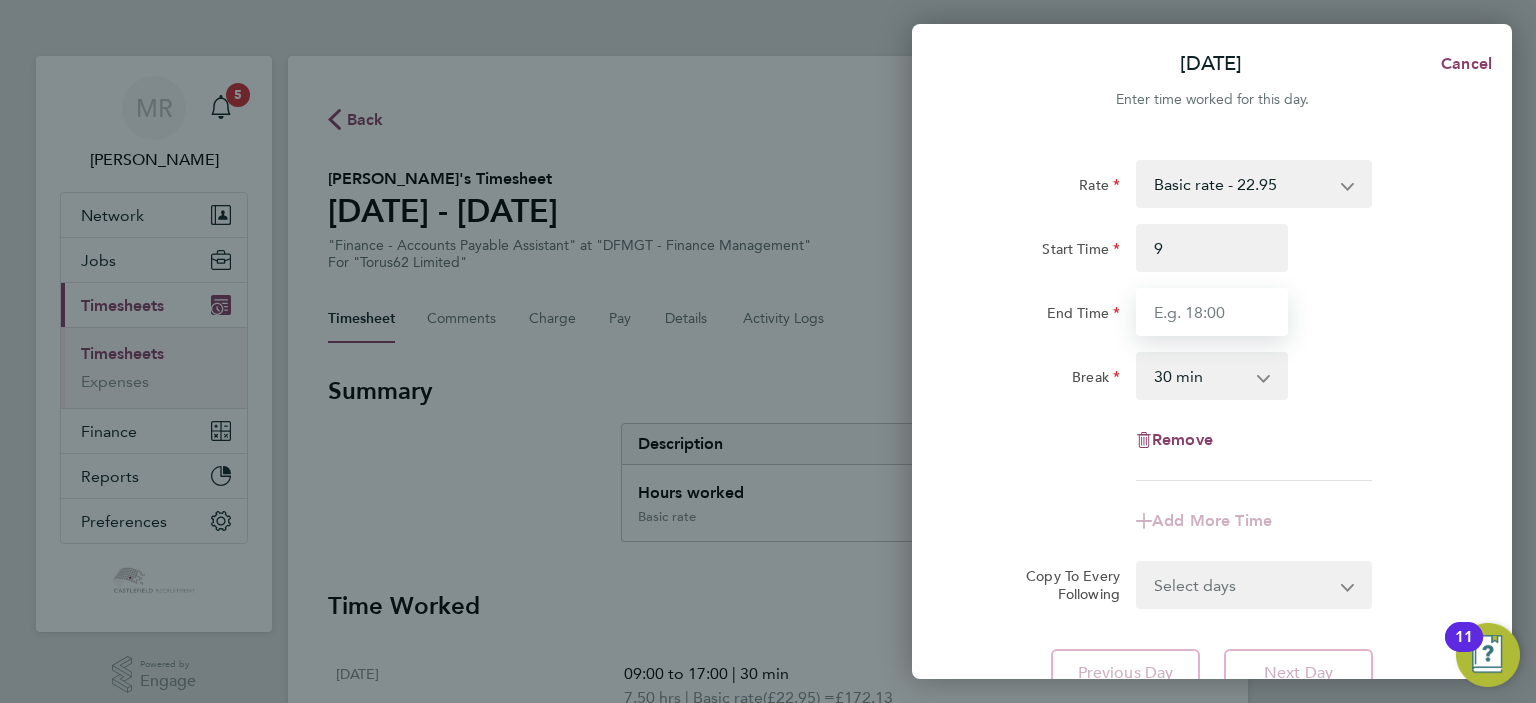 type on "09:00" 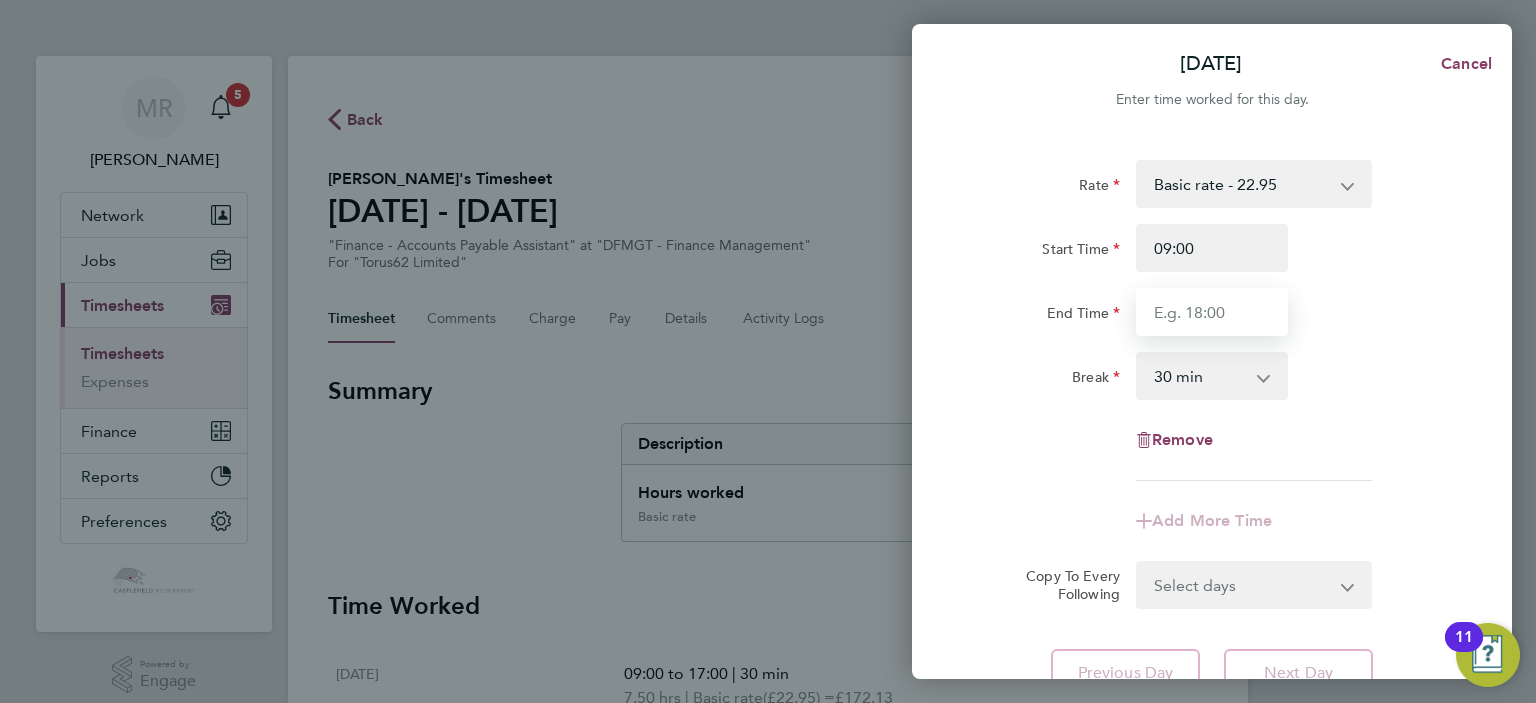 click on "End Time" at bounding box center (1212, 312) 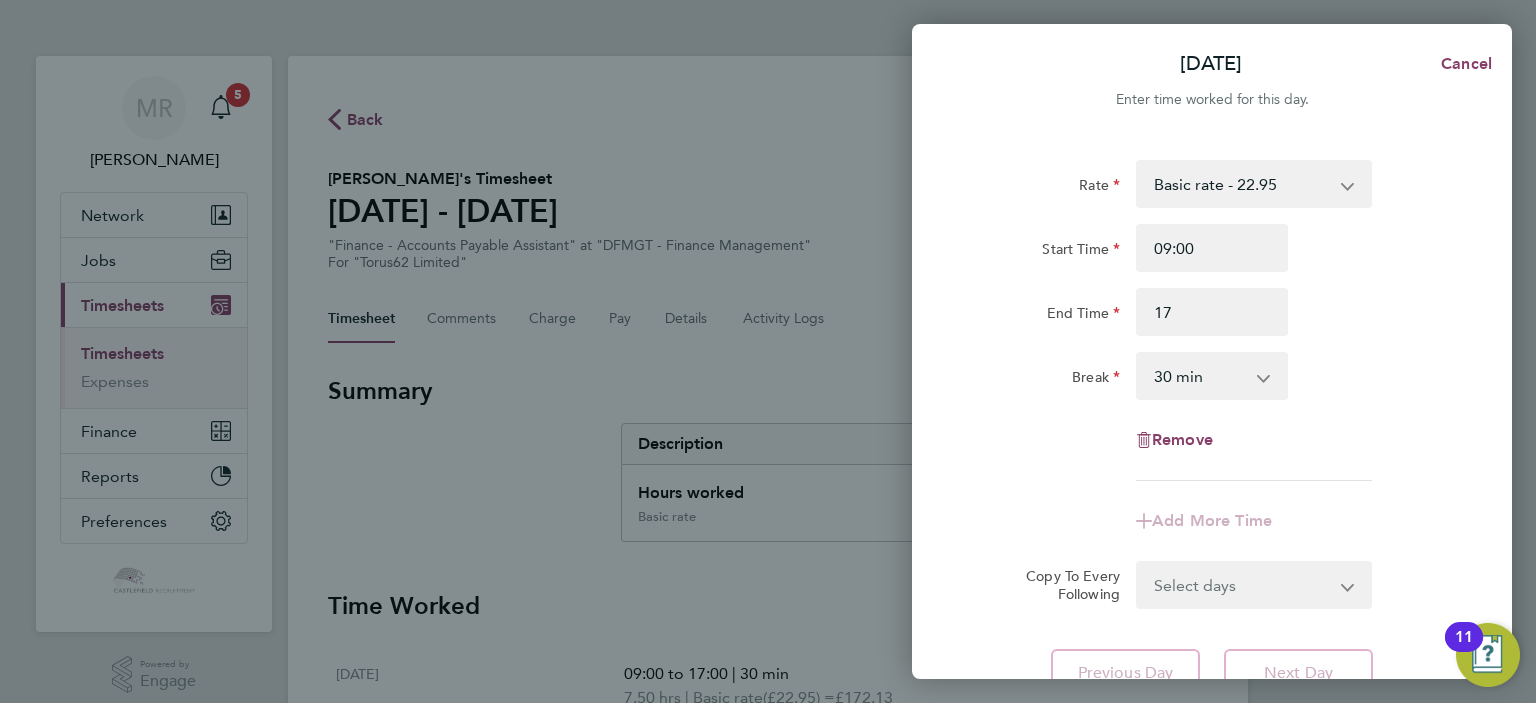 type on "17:00" 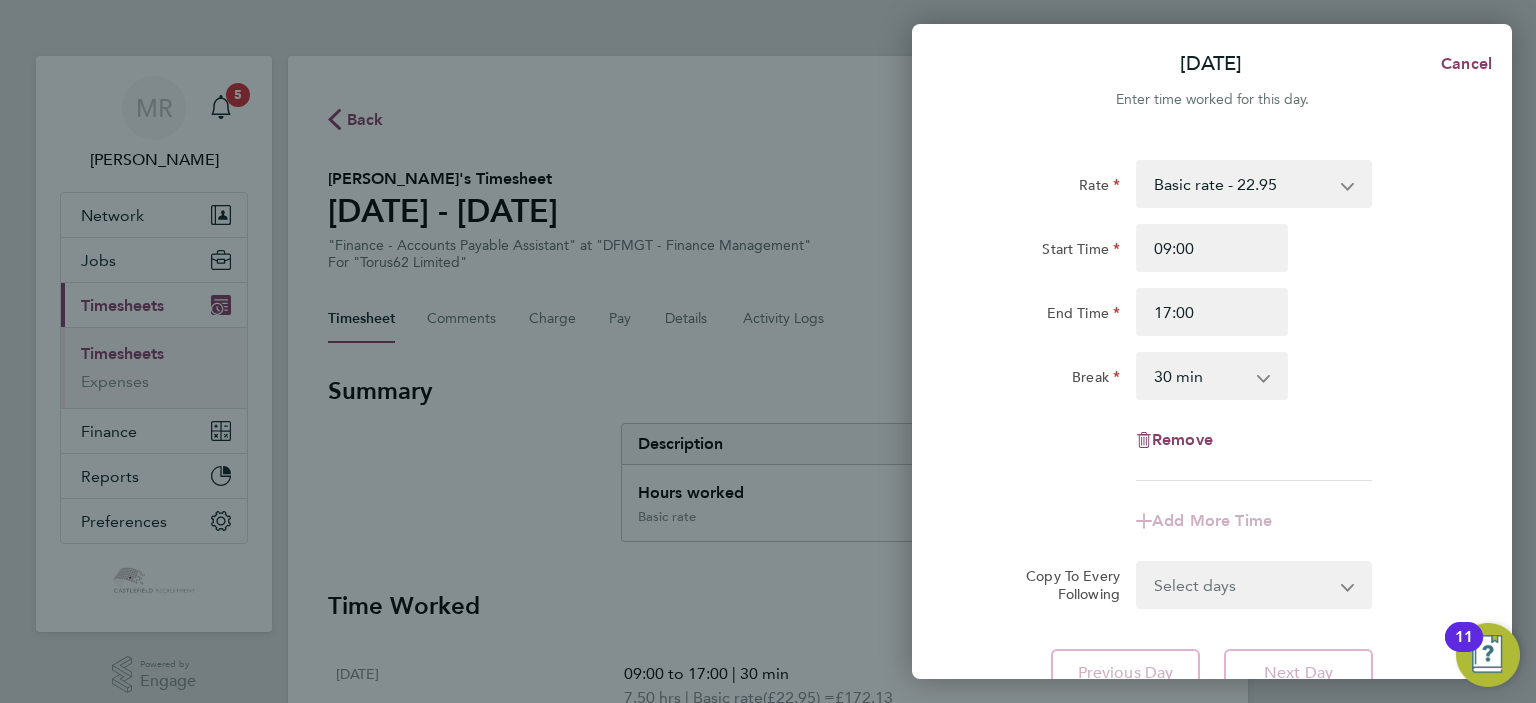 drag, startPoint x: 1370, startPoint y: 260, endPoint x: 1378, endPoint y: 280, distance: 21.540659 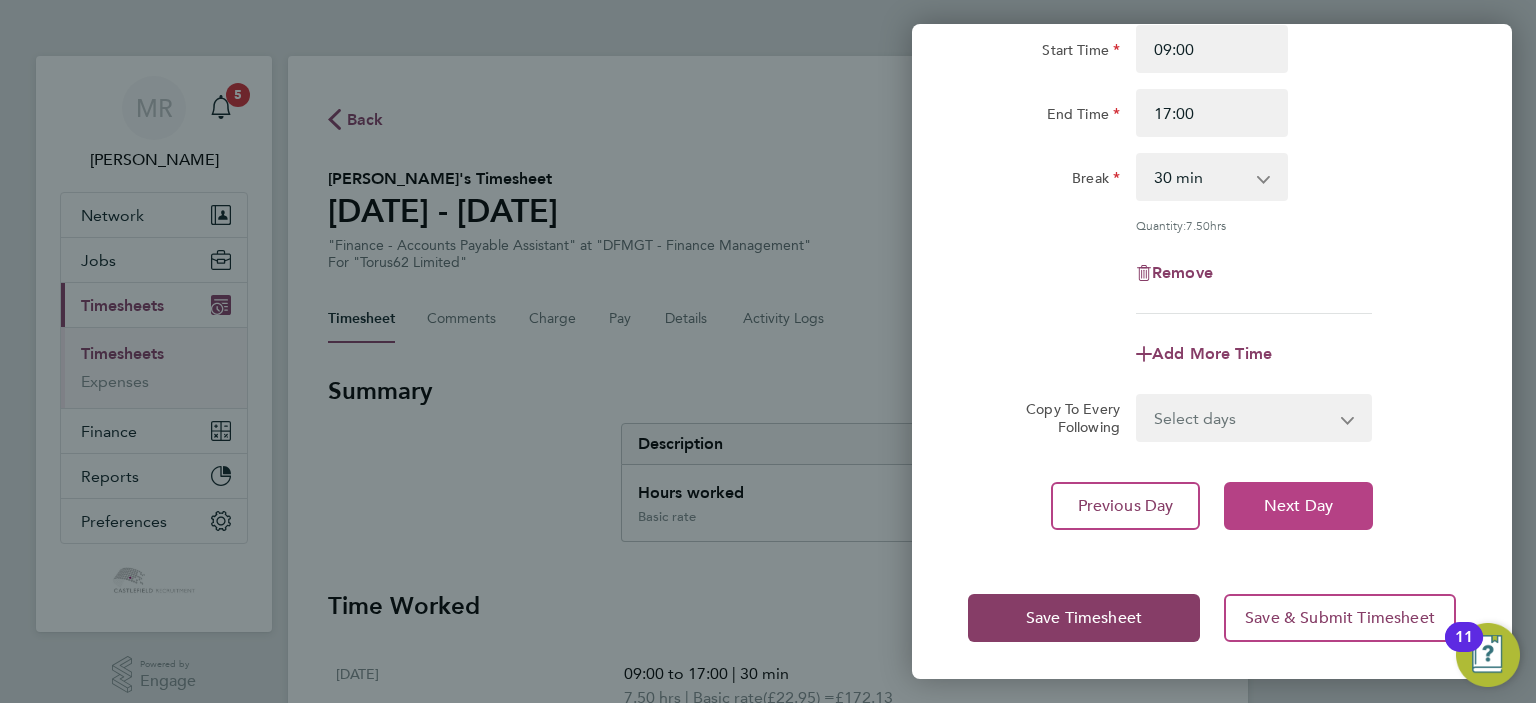 click on "Next Day" 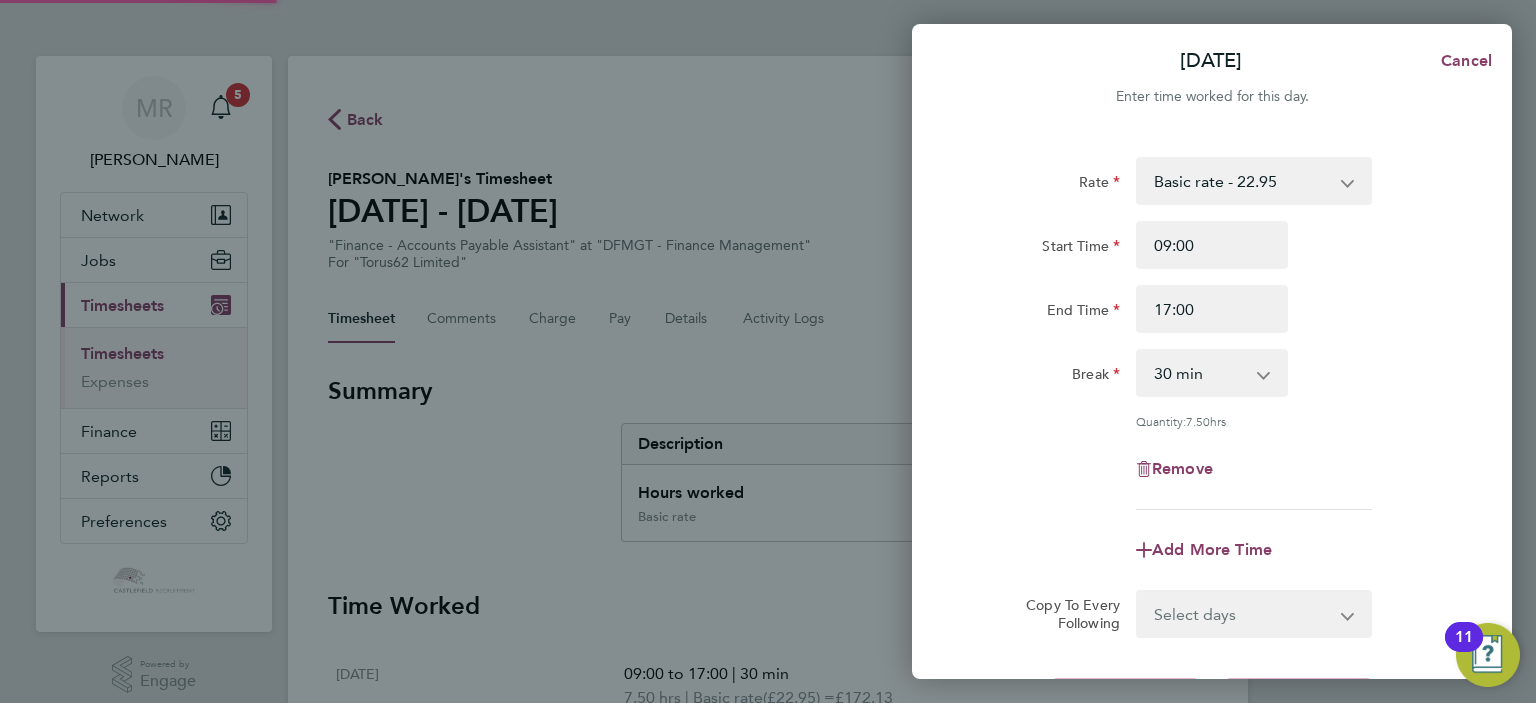 select on "30" 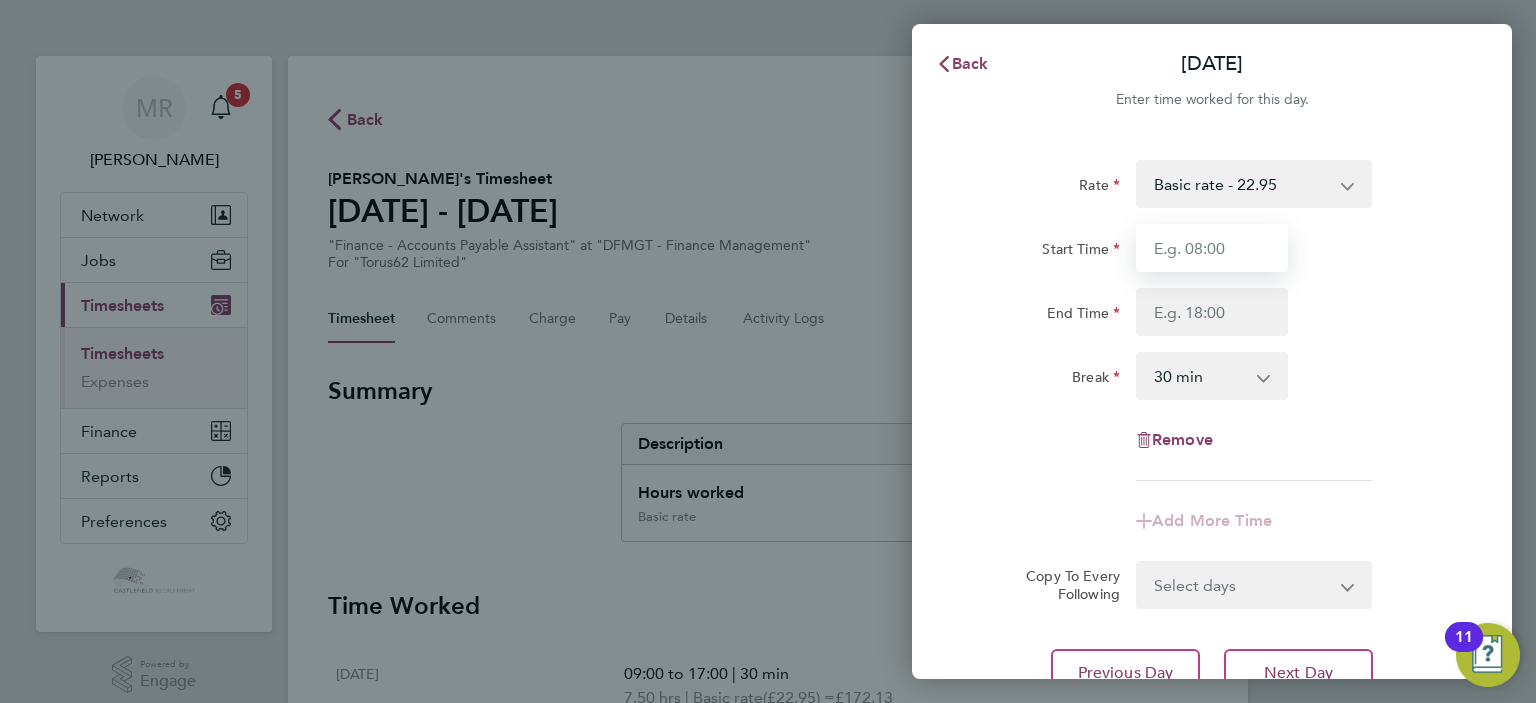 drag, startPoint x: 1187, startPoint y: 248, endPoint x: 1161, endPoint y: 274, distance: 36.769554 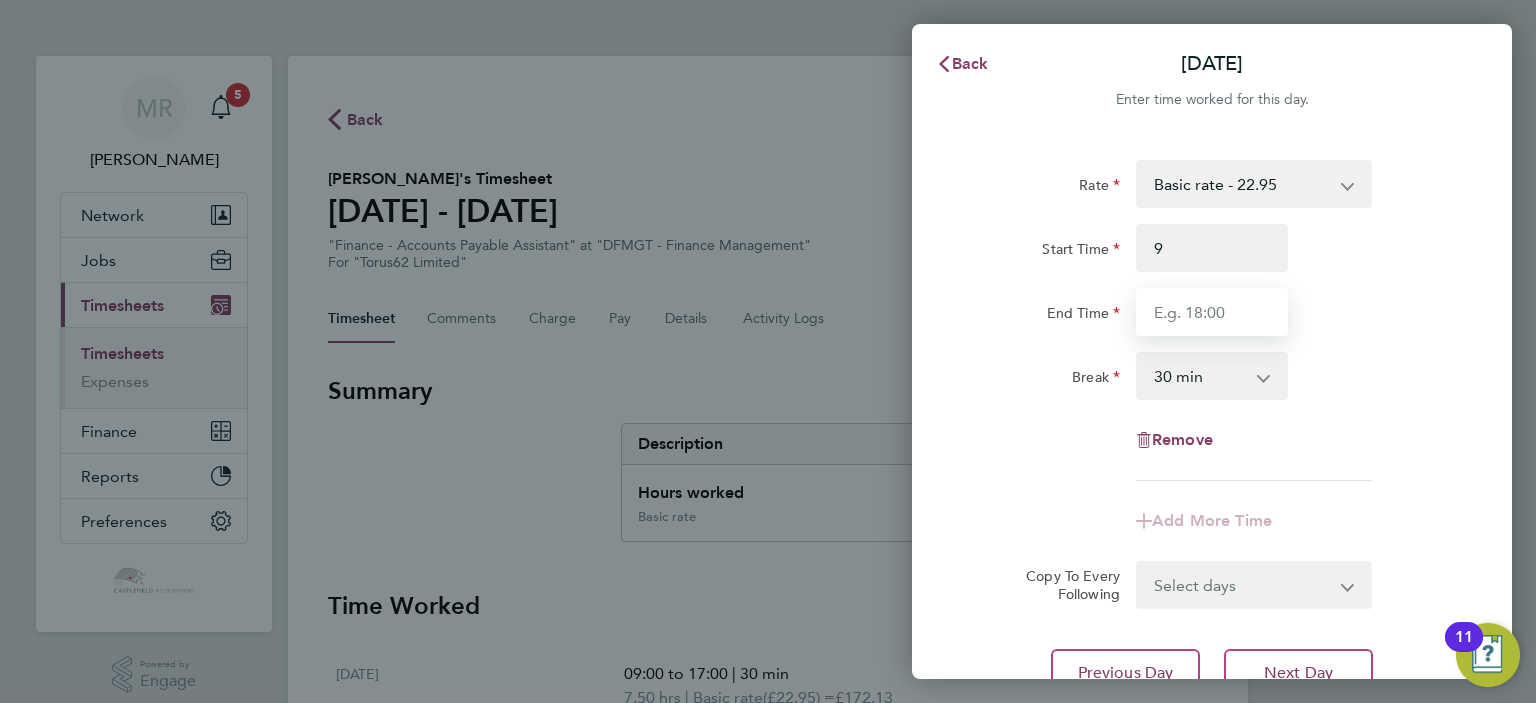 type on "09:00" 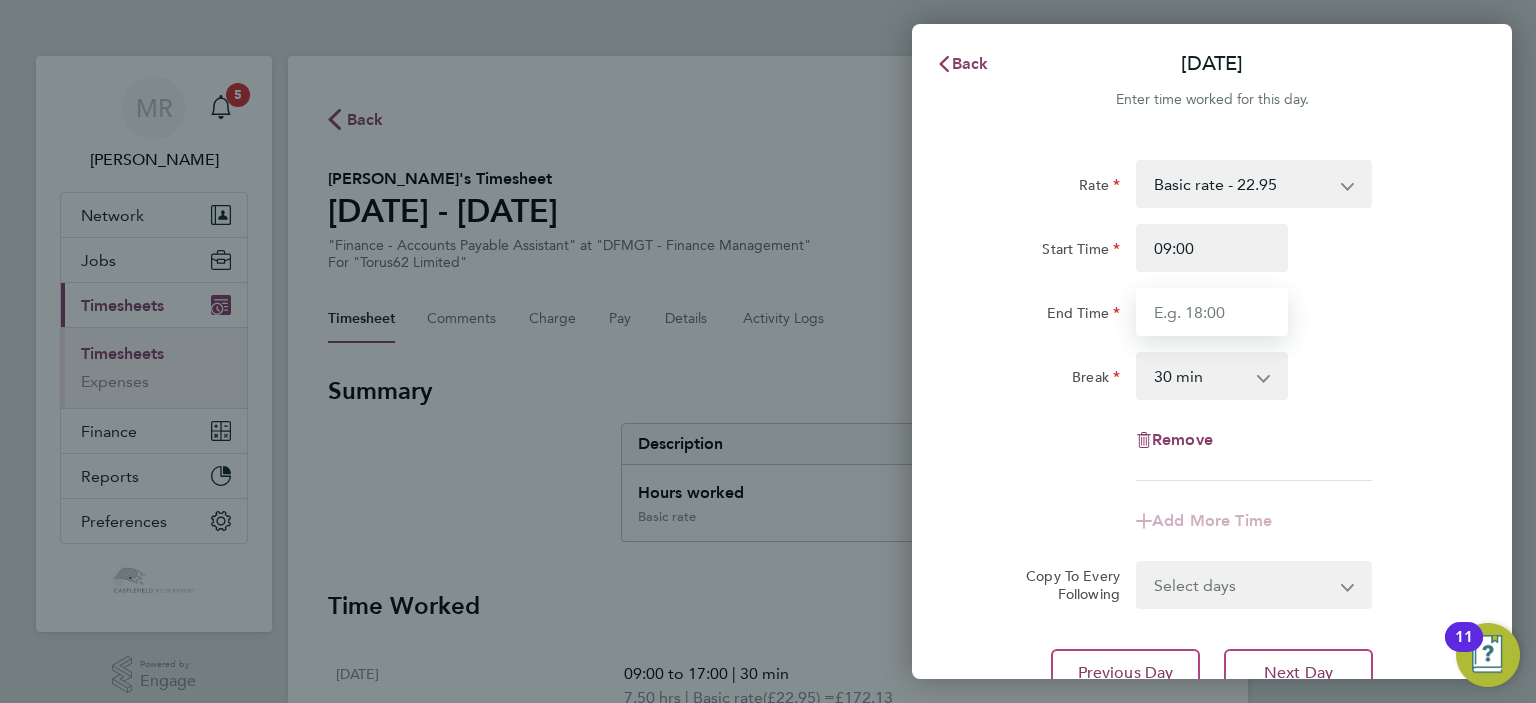 click on "End Time" at bounding box center [1212, 312] 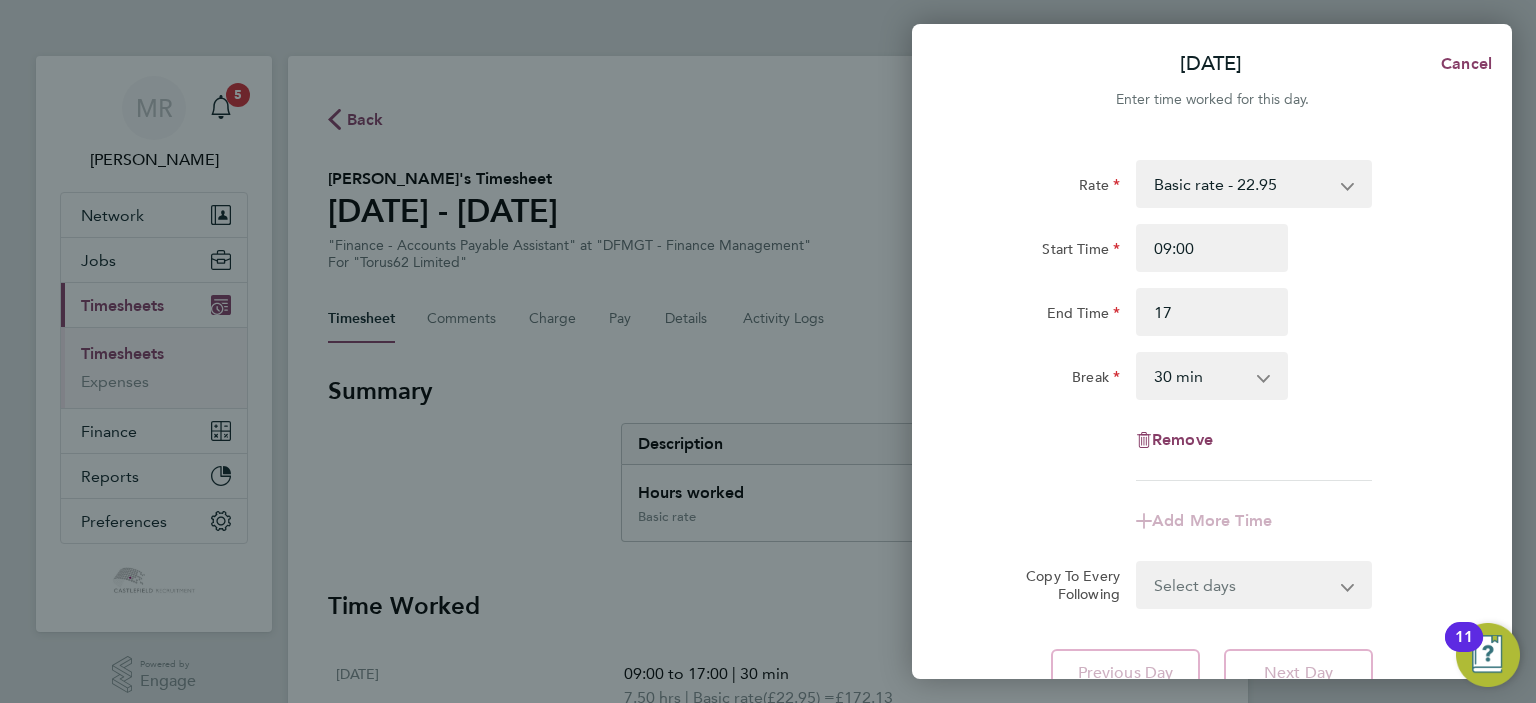 type on "17:00" 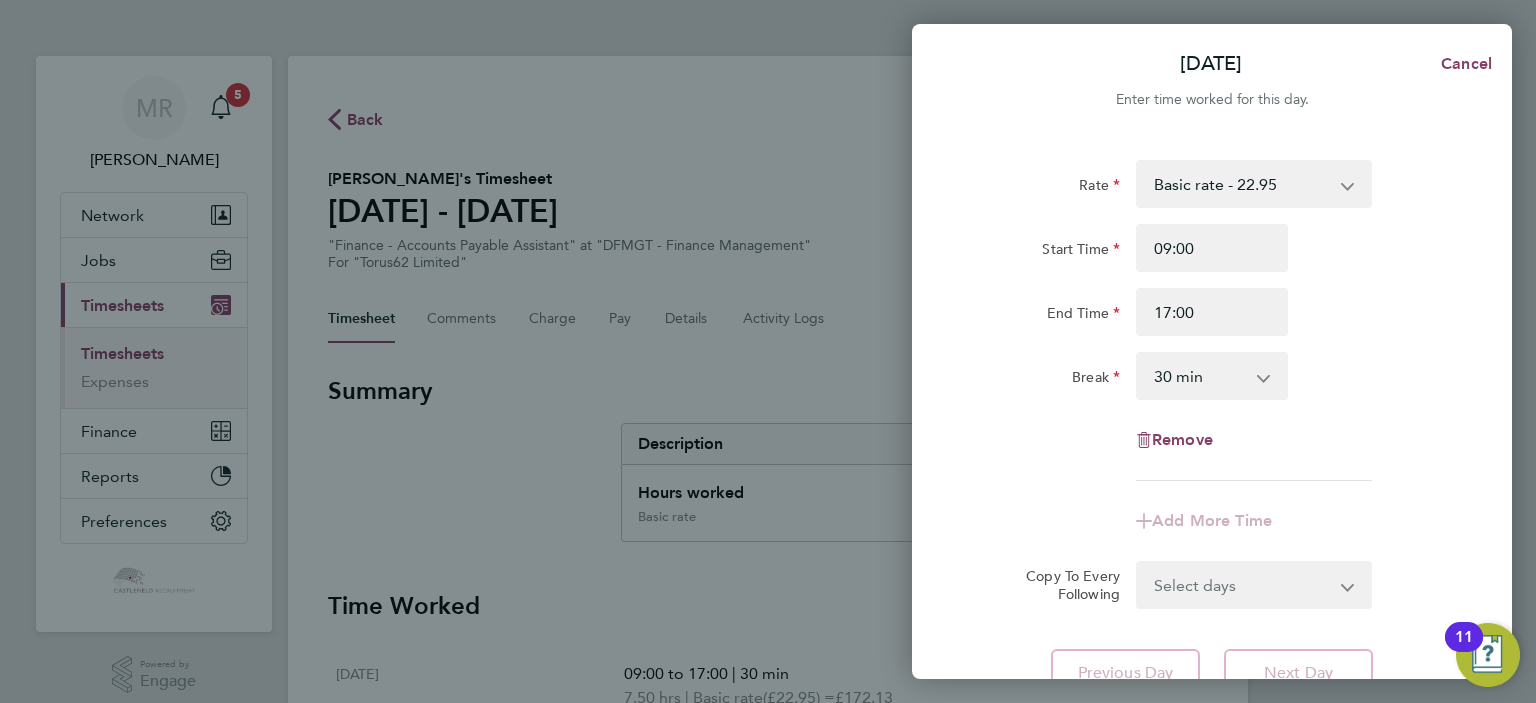 drag, startPoint x: 1326, startPoint y: 306, endPoint x: 1368, endPoint y: 375, distance: 80.77747 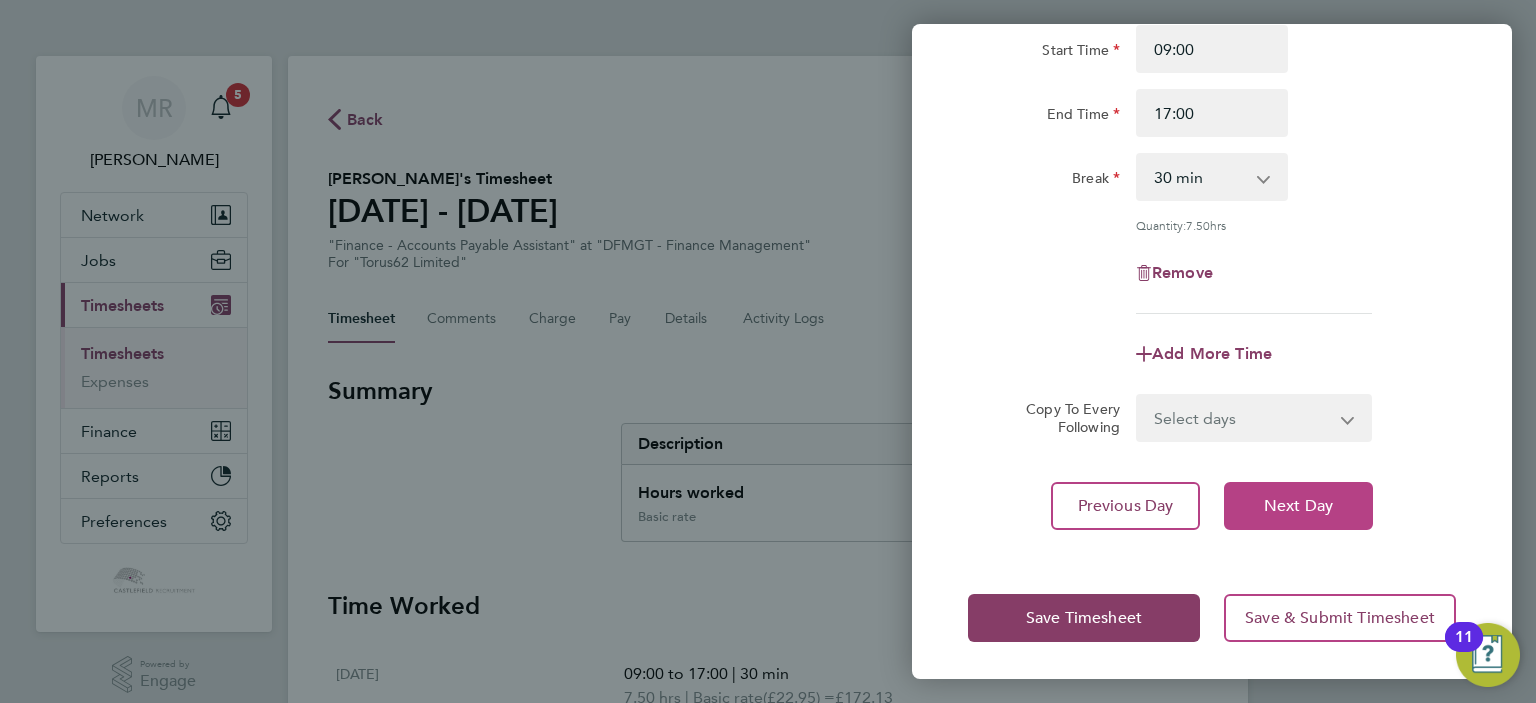 click on "Next Day" 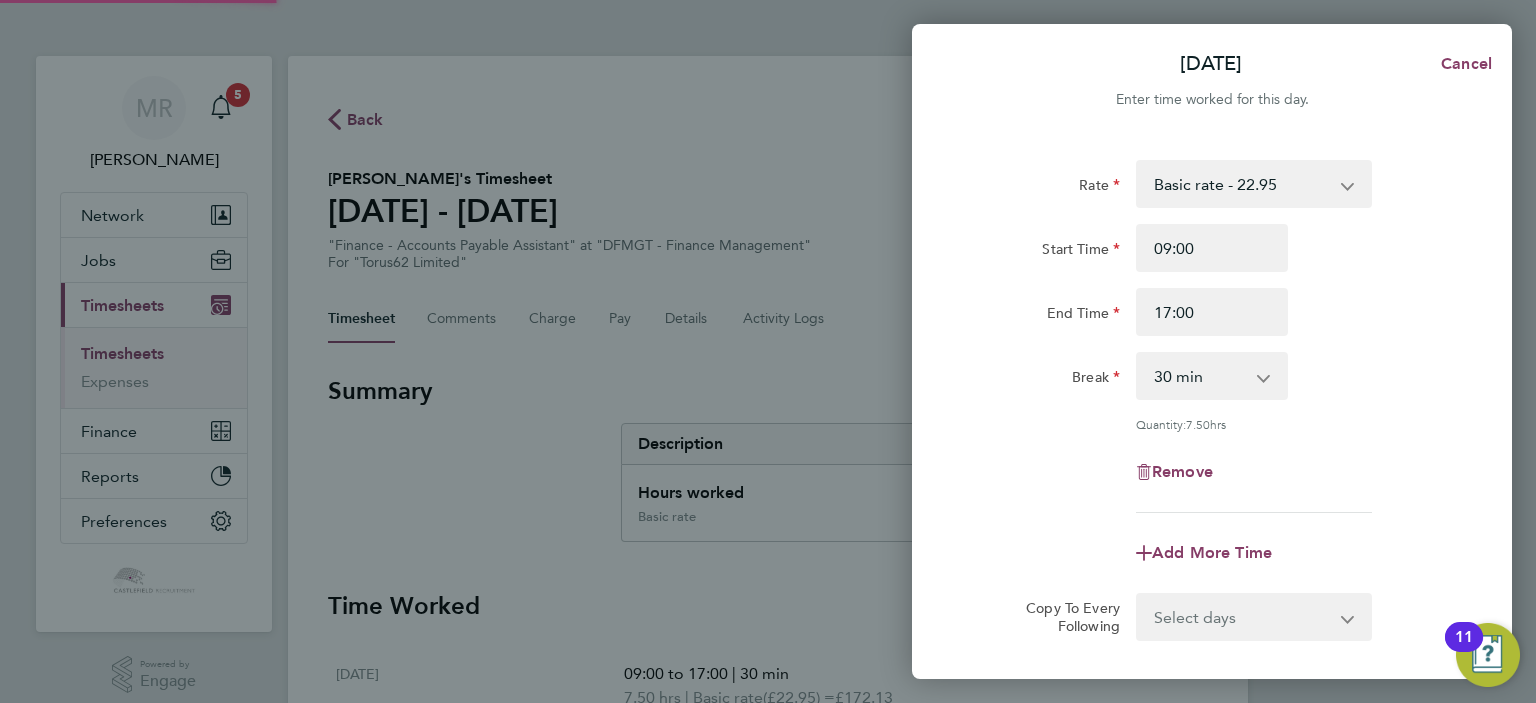 select on "30" 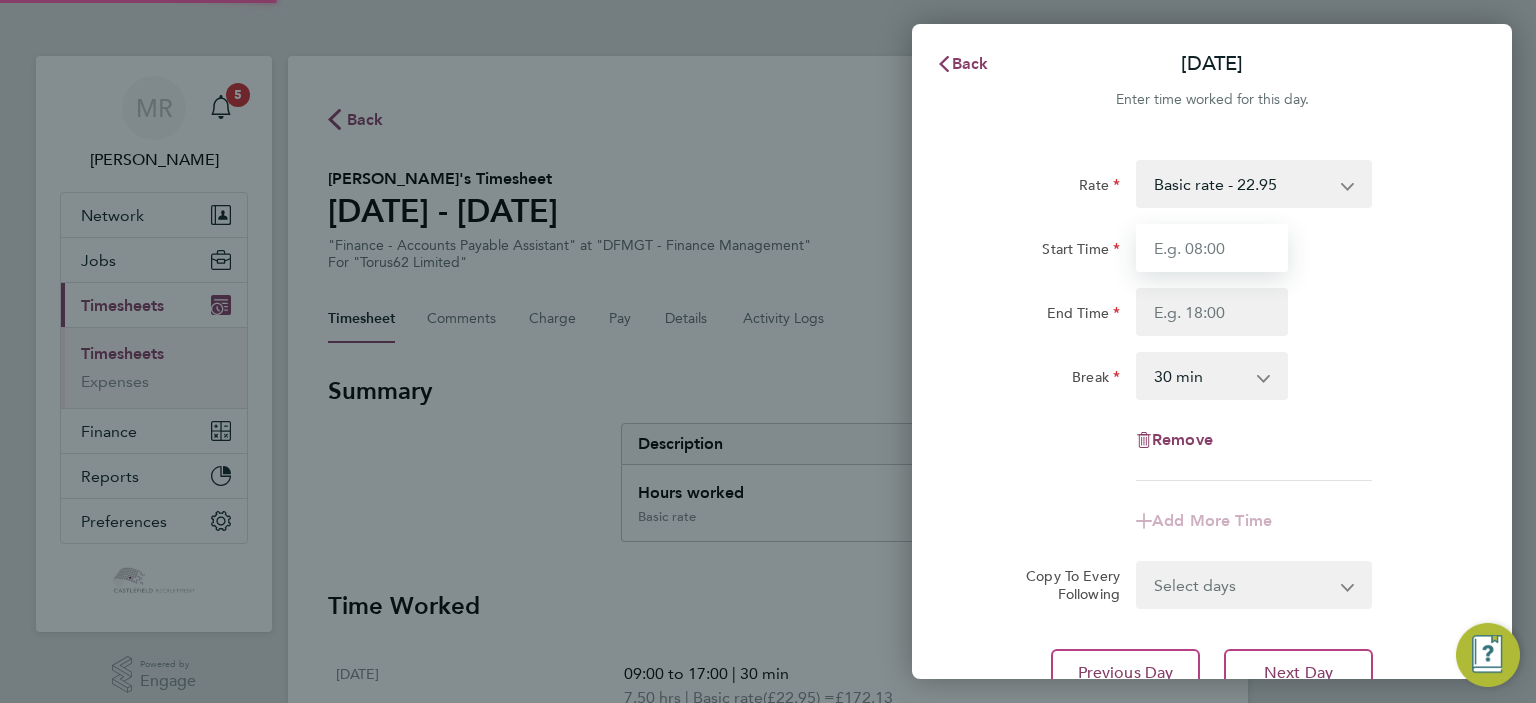 click on "Start Time" at bounding box center [1212, 248] 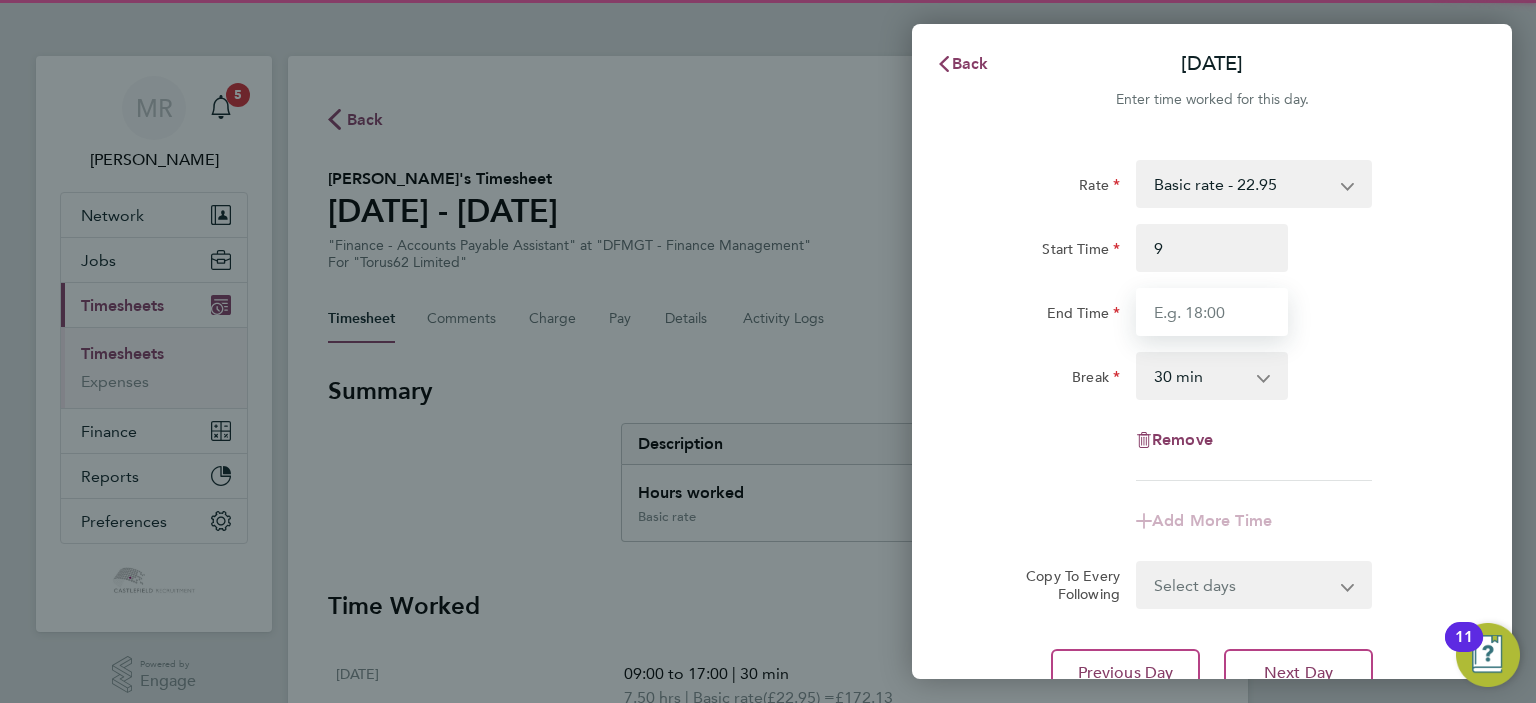 type on "09:00" 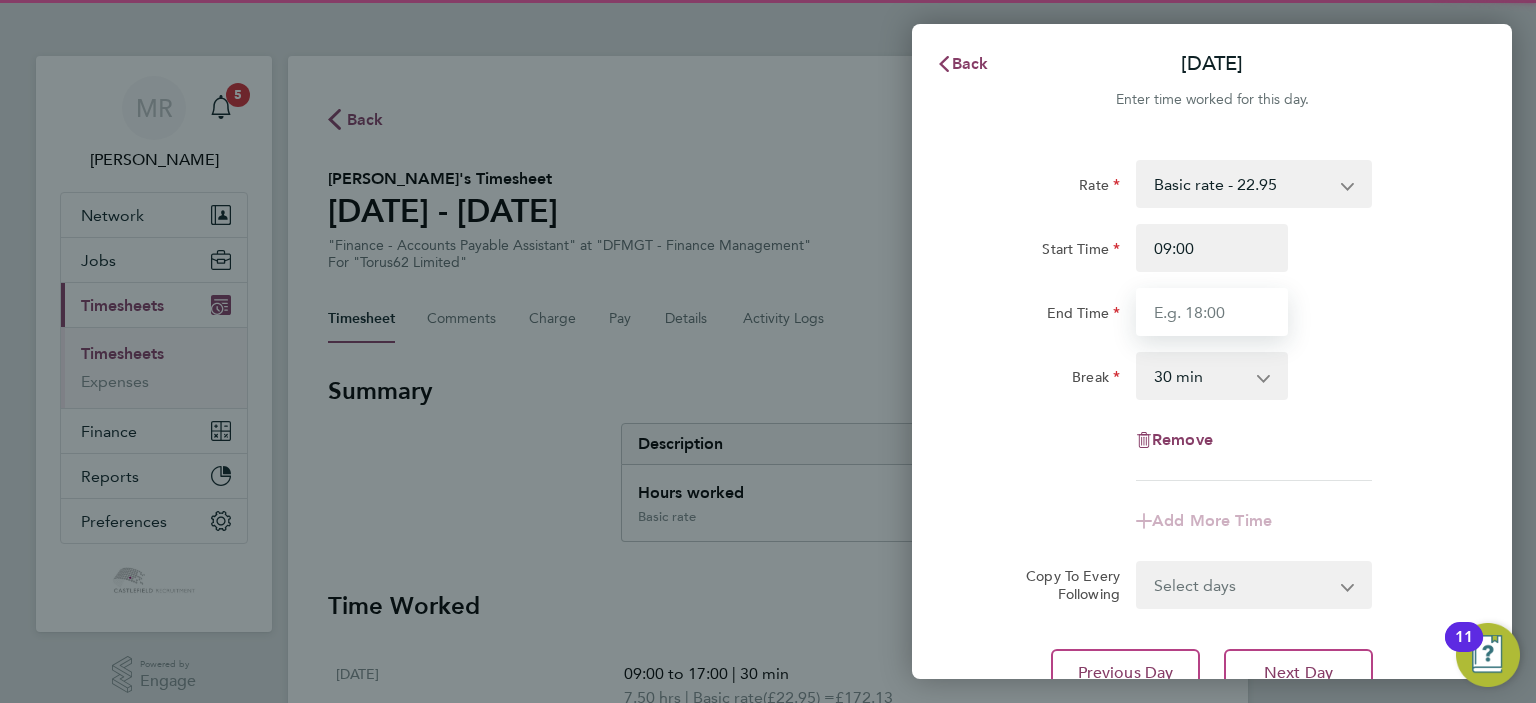 drag, startPoint x: 1147, startPoint y: 311, endPoint x: 1185, endPoint y: 306, distance: 38.327538 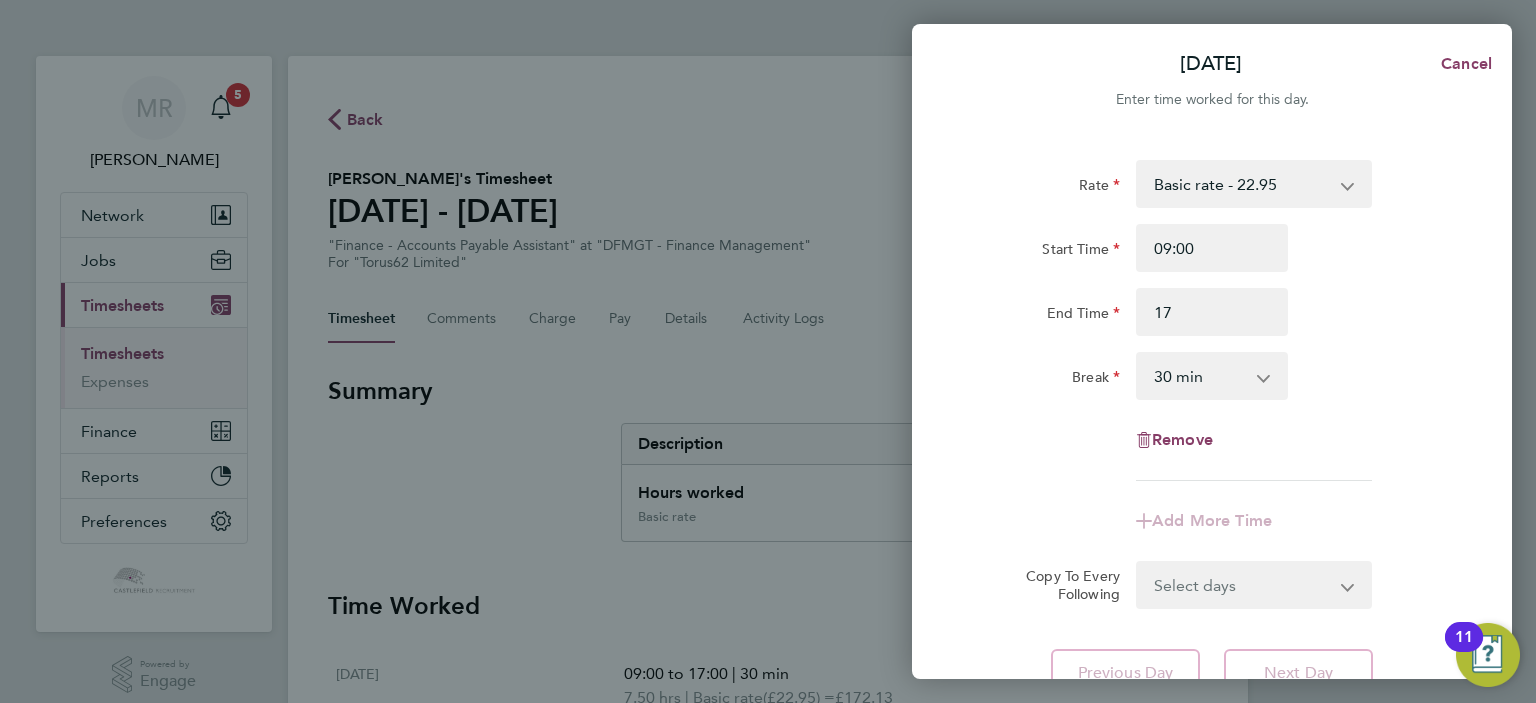 type on "17:00" 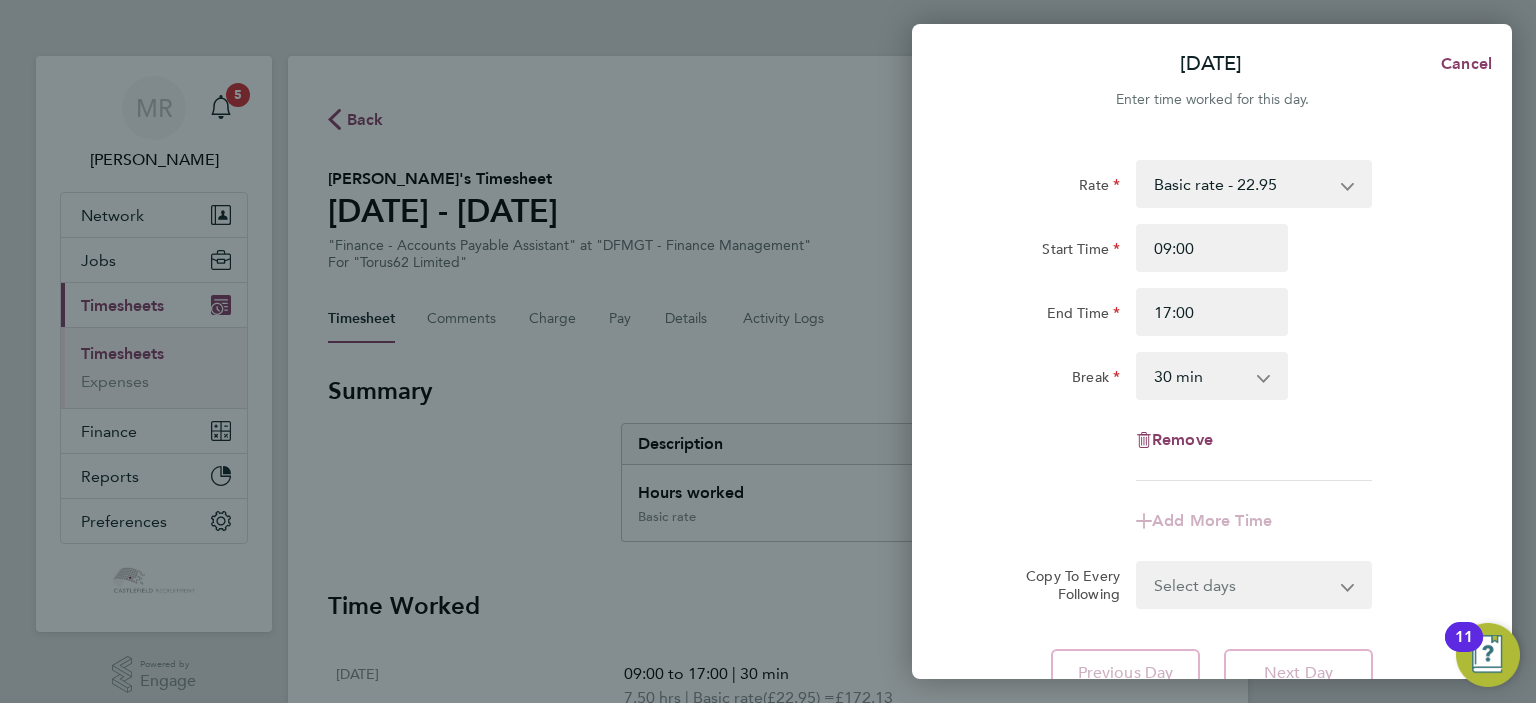 click on "Start Time 09:00 End Time 17:00" 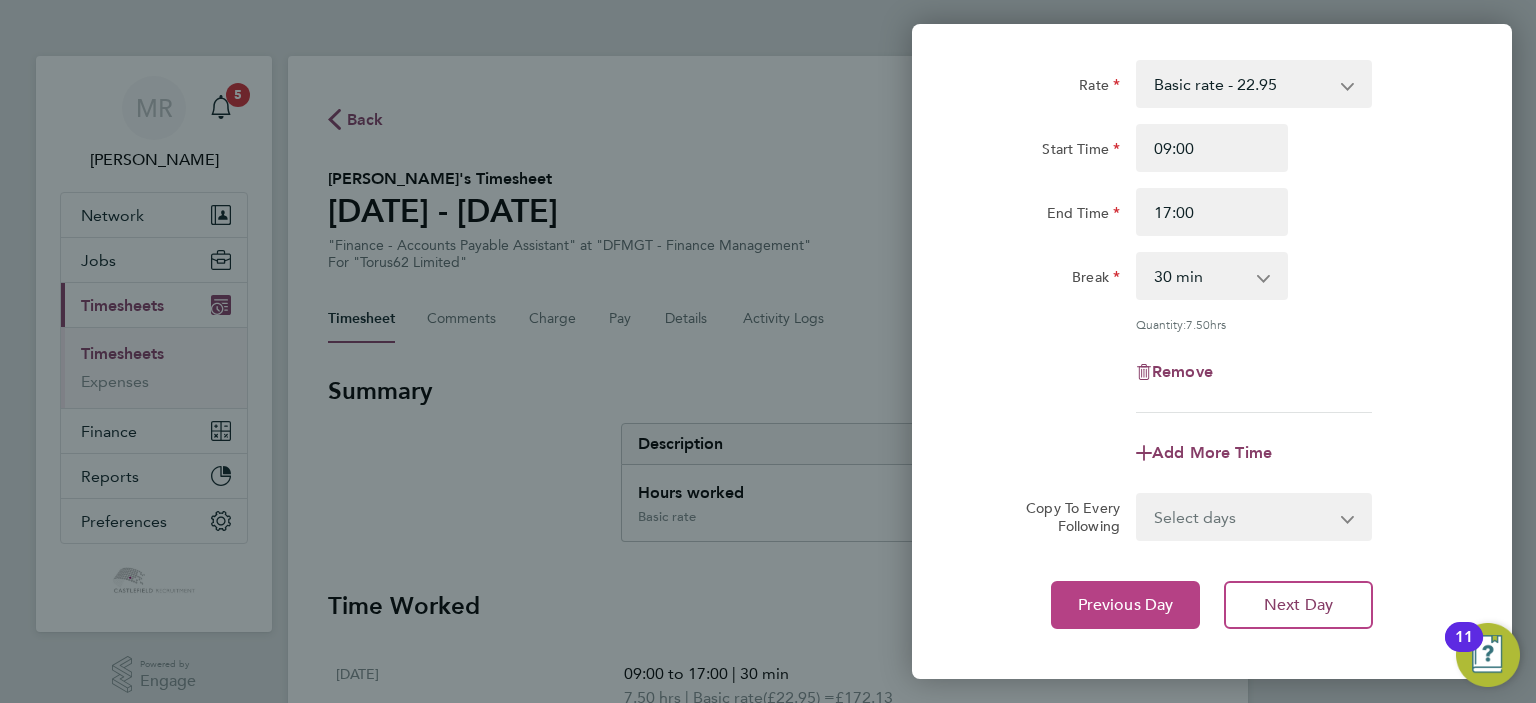 click on "Previous Day" 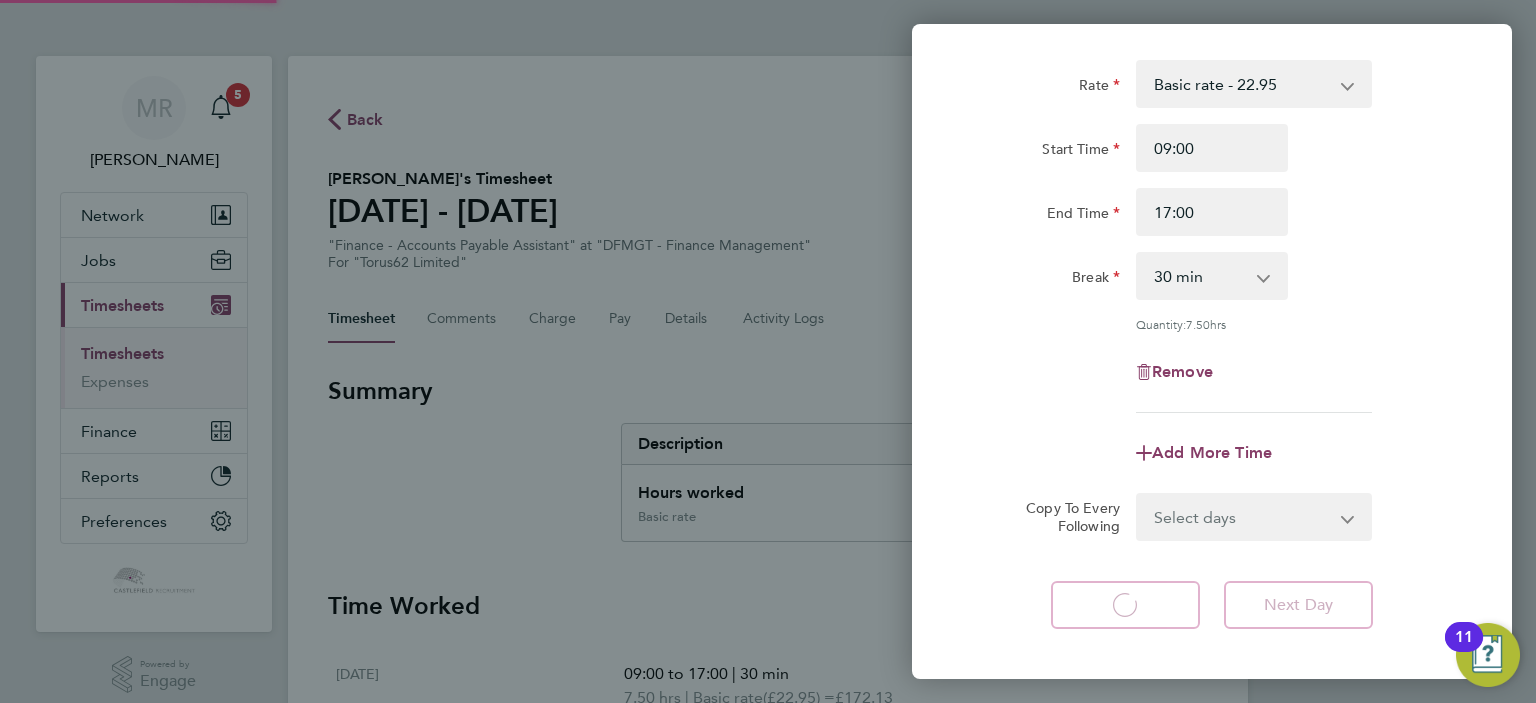 select on "30" 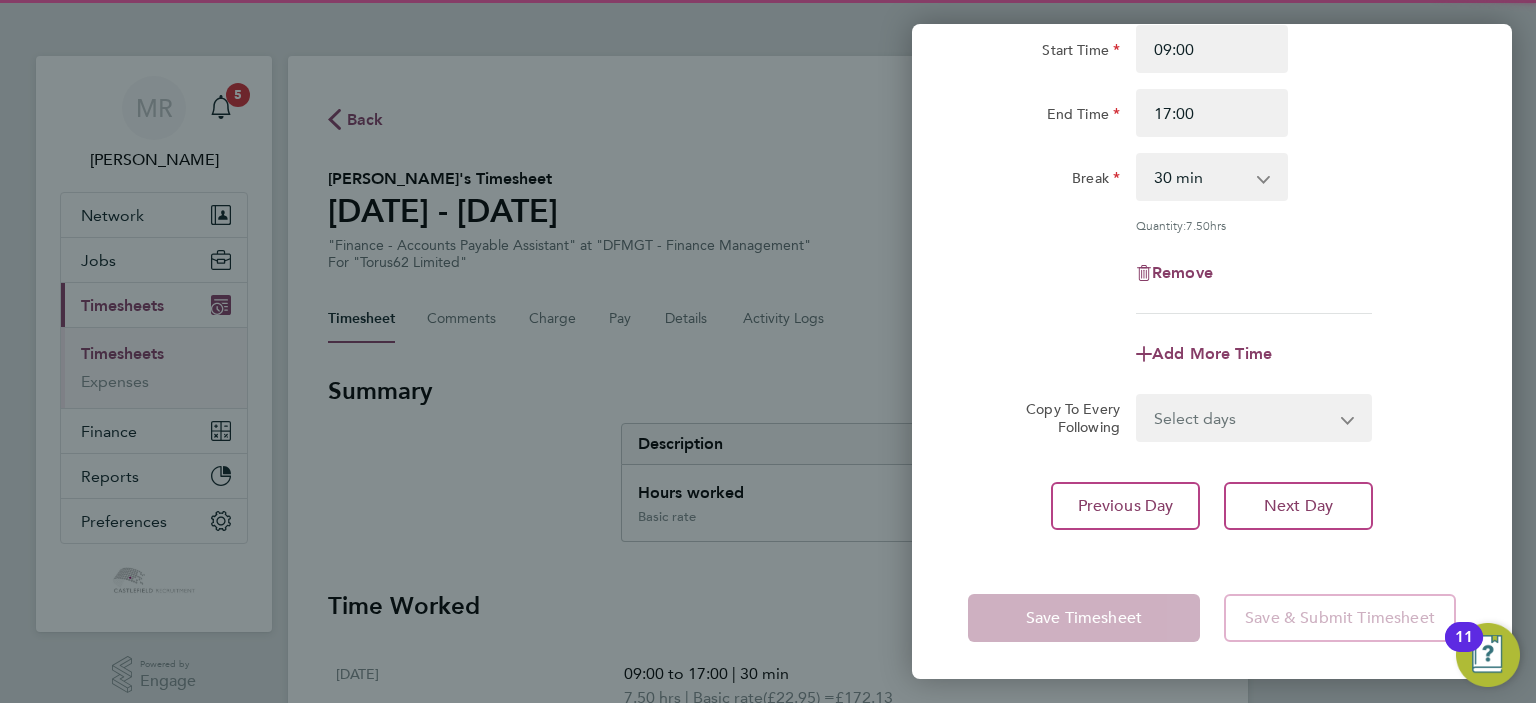 click on "Save Timesheet" 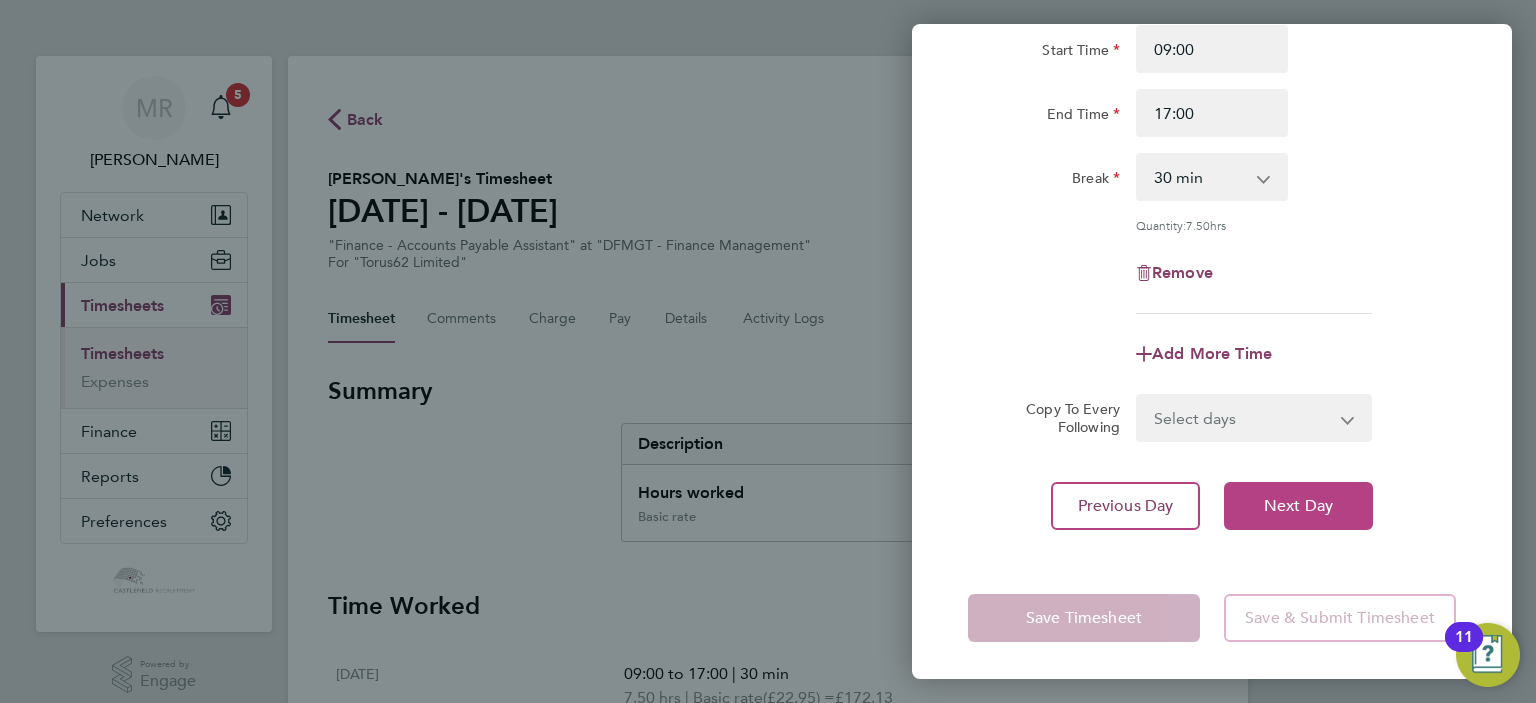 drag, startPoint x: 1260, startPoint y: 511, endPoint x: 1273, endPoint y: 500, distance: 17.029387 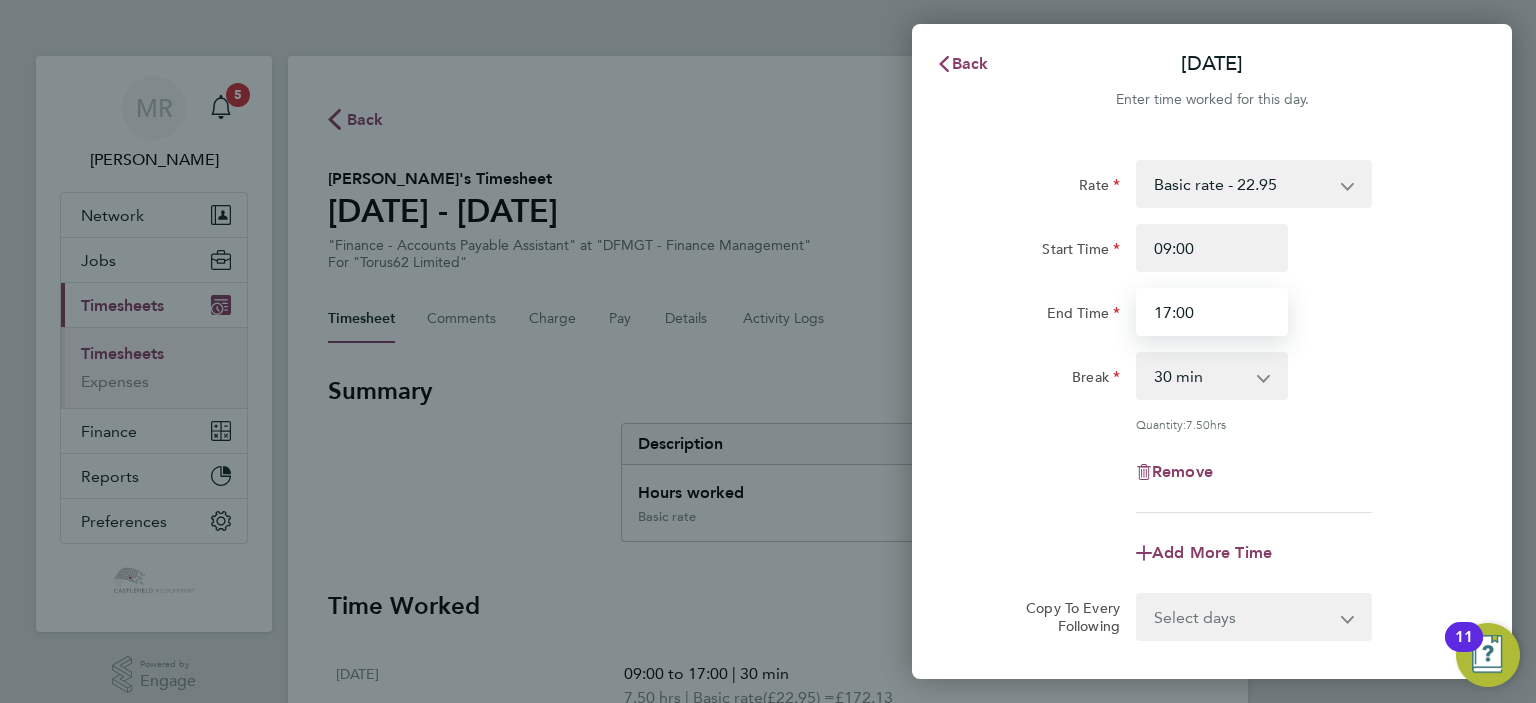 click on "17:00" at bounding box center [1212, 312] 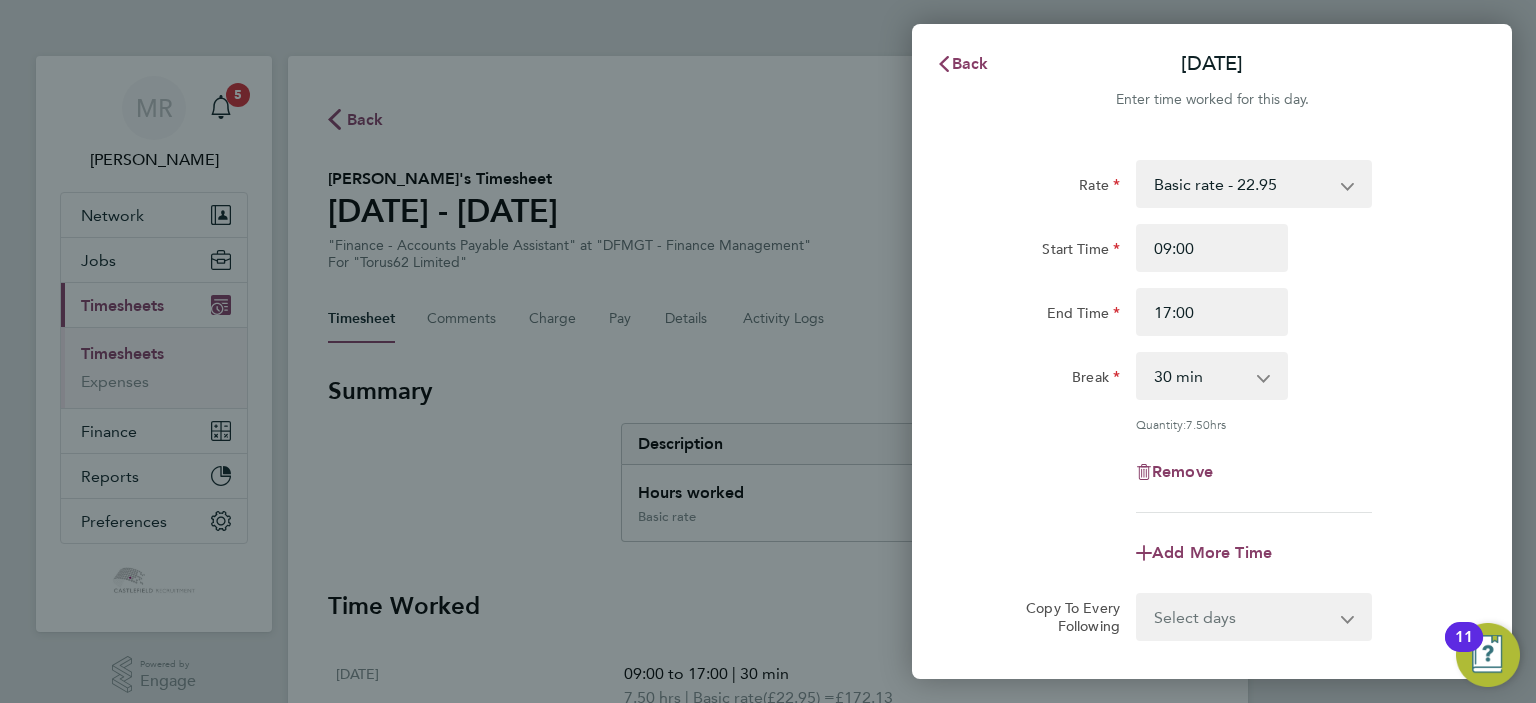 drag, startPoint x: 1504, startPoint y: 342, endPoint x: 1500, endPoint y: 325, distance: 17.464249 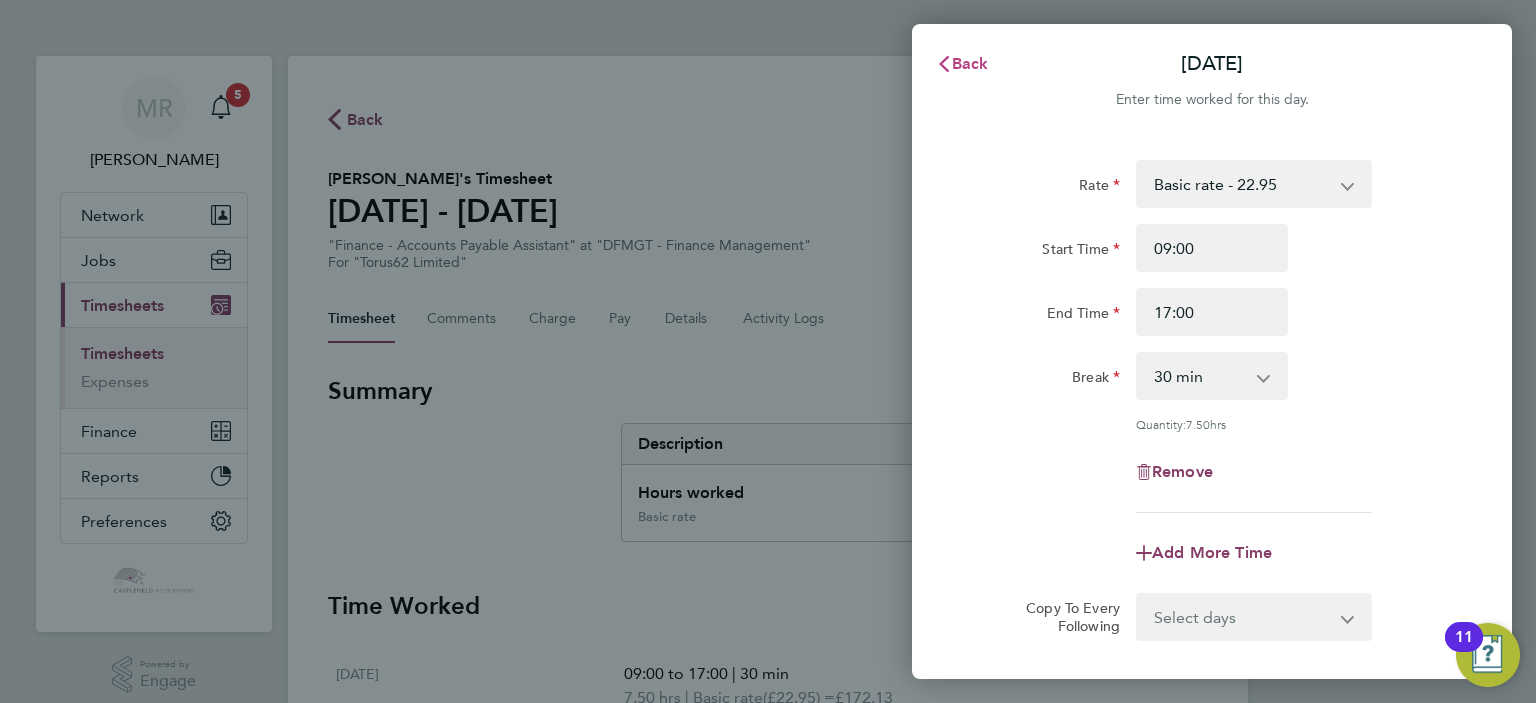 click on "Back" 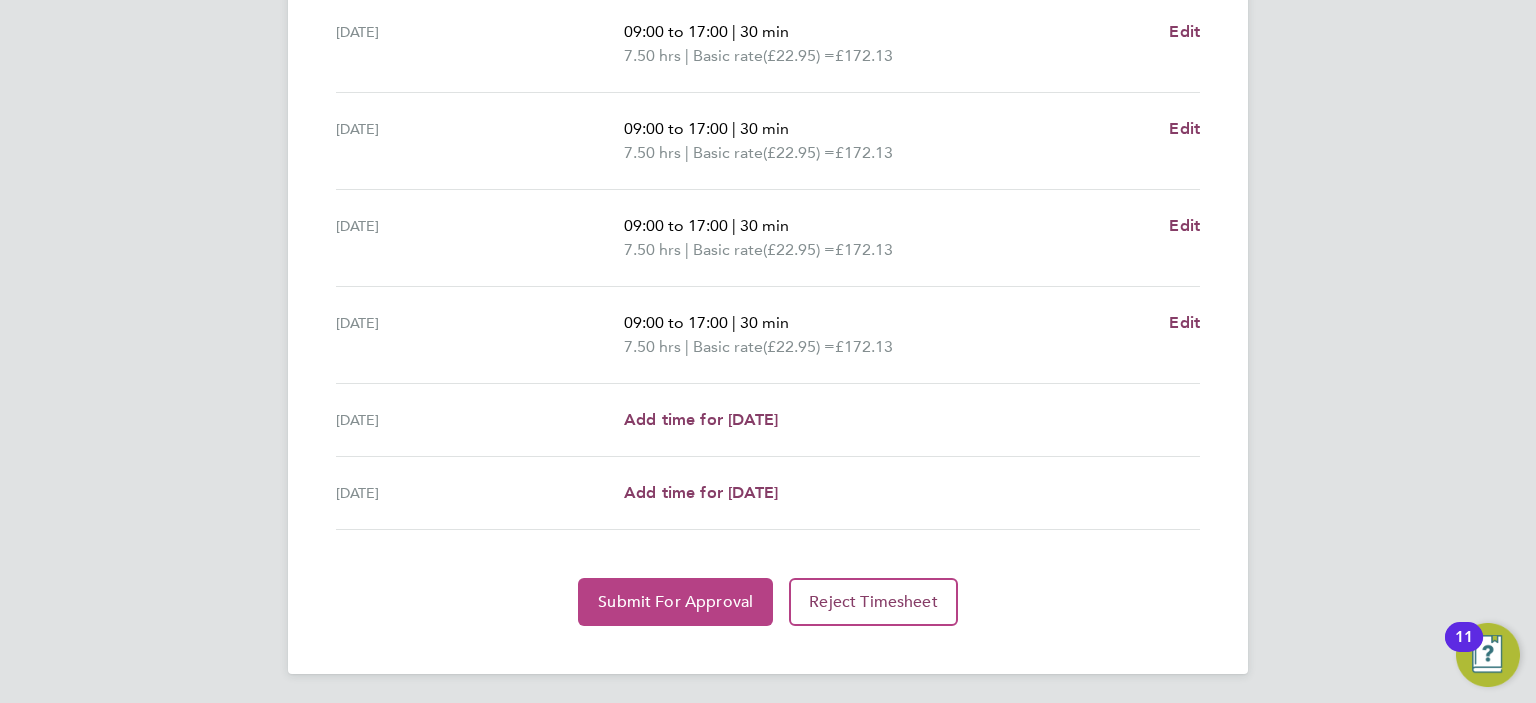 click on "Submit For Approval" 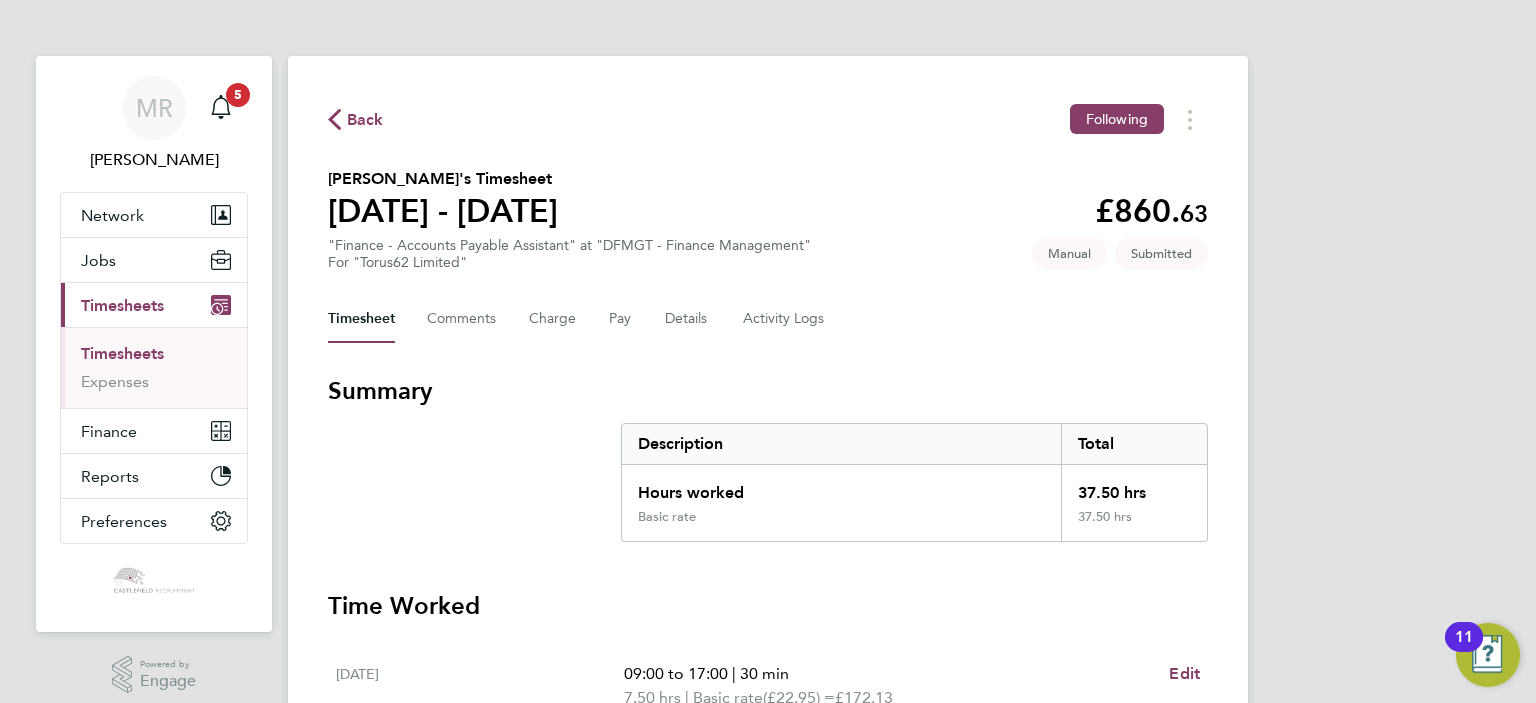 click on "Back" 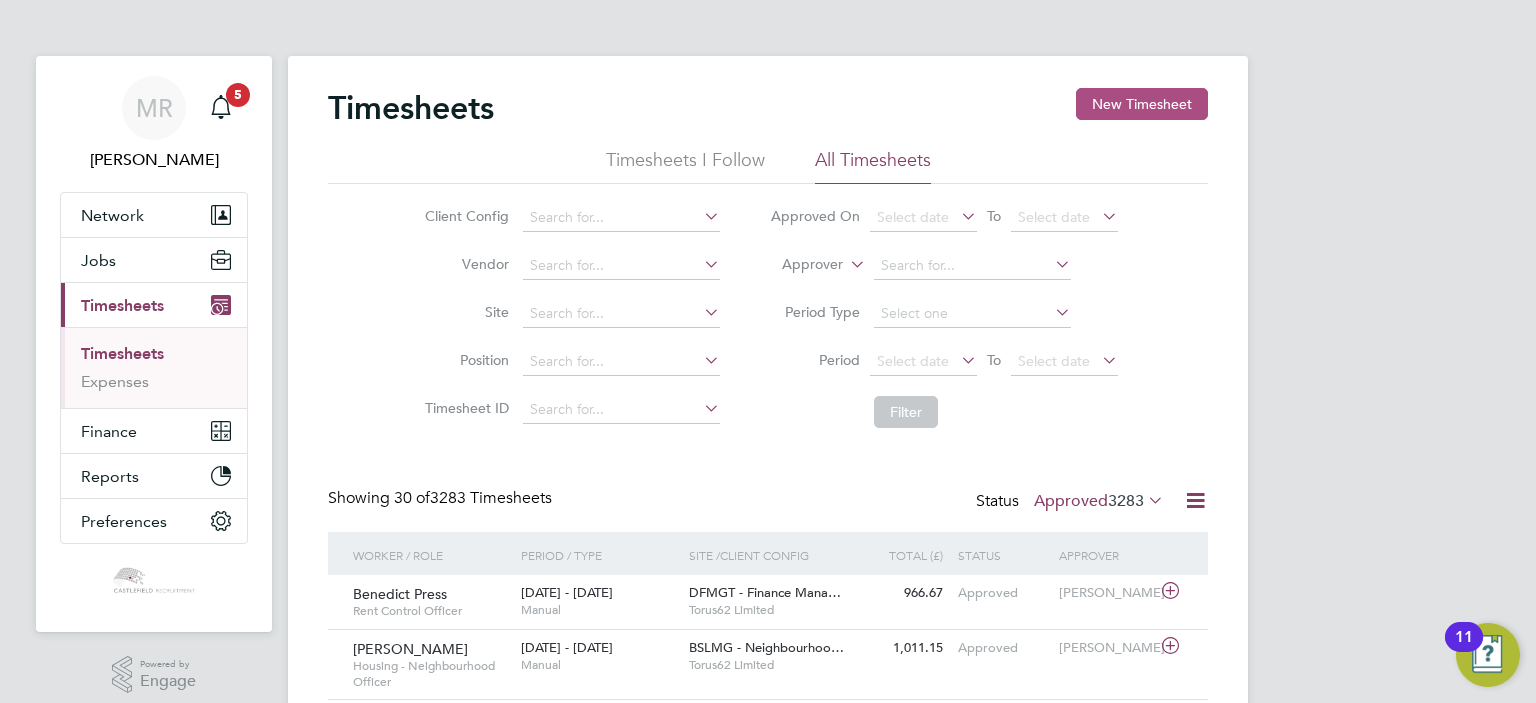 click on "New Timesheet" 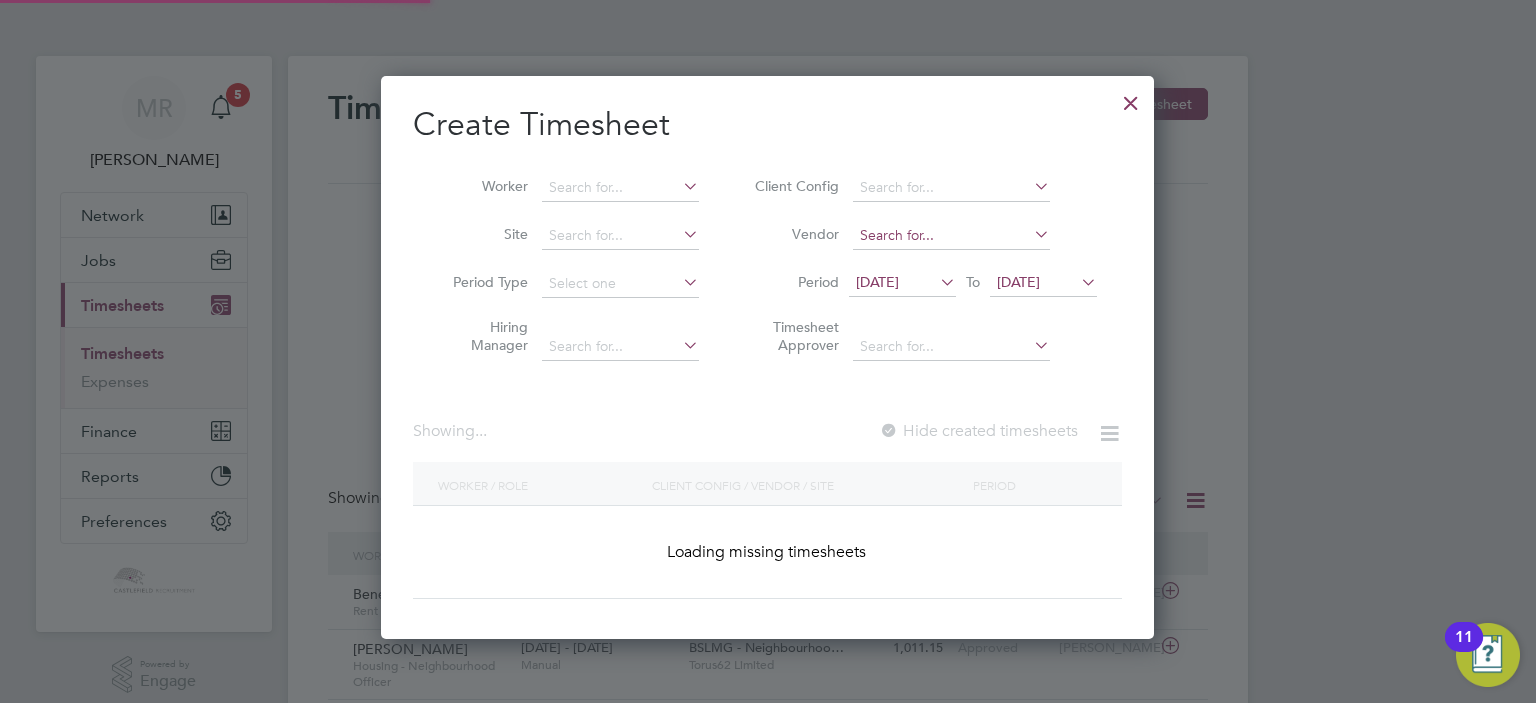 scroll, scrollTop: 9, scrollLeft: 10, axis: both 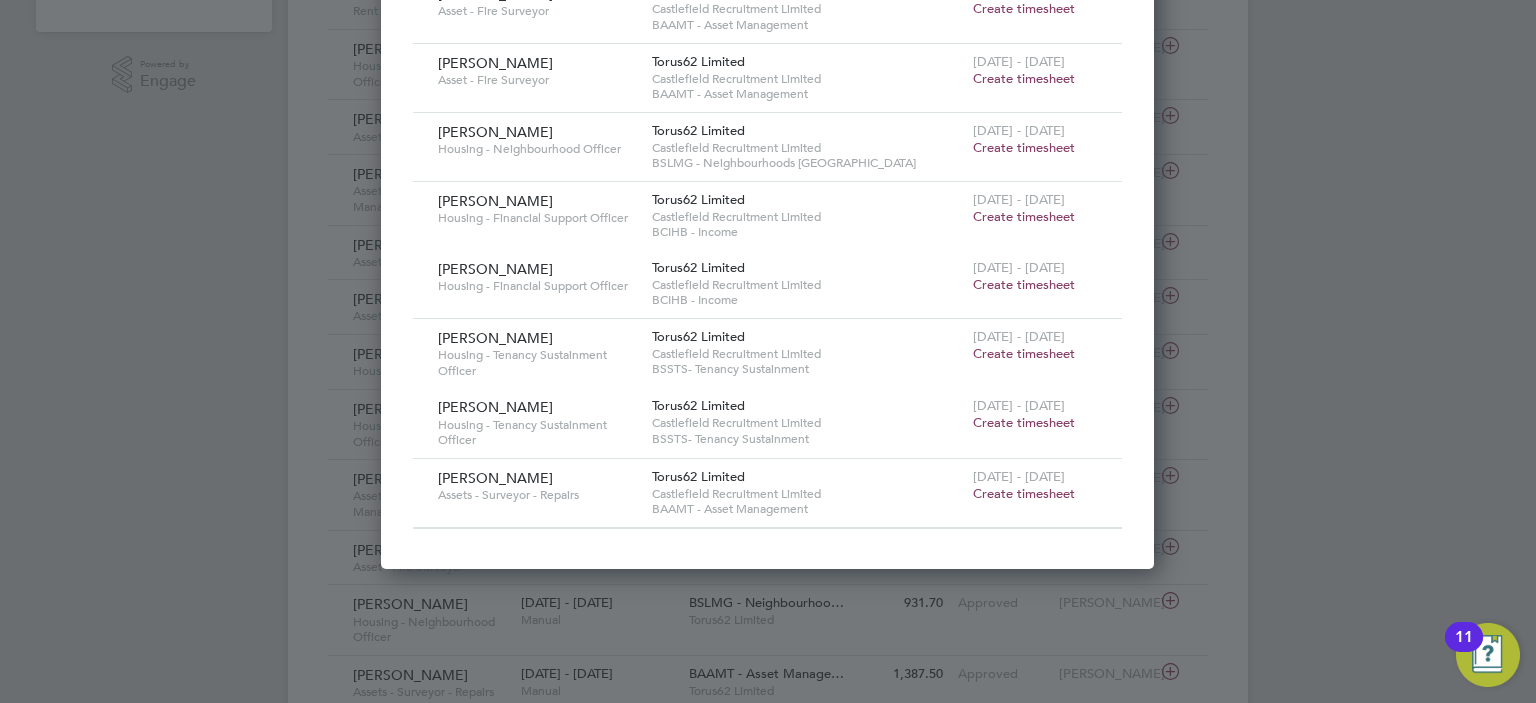 click on "[DATE] - [DATE]   Create timesheet" at bounding box center (1035, 486) 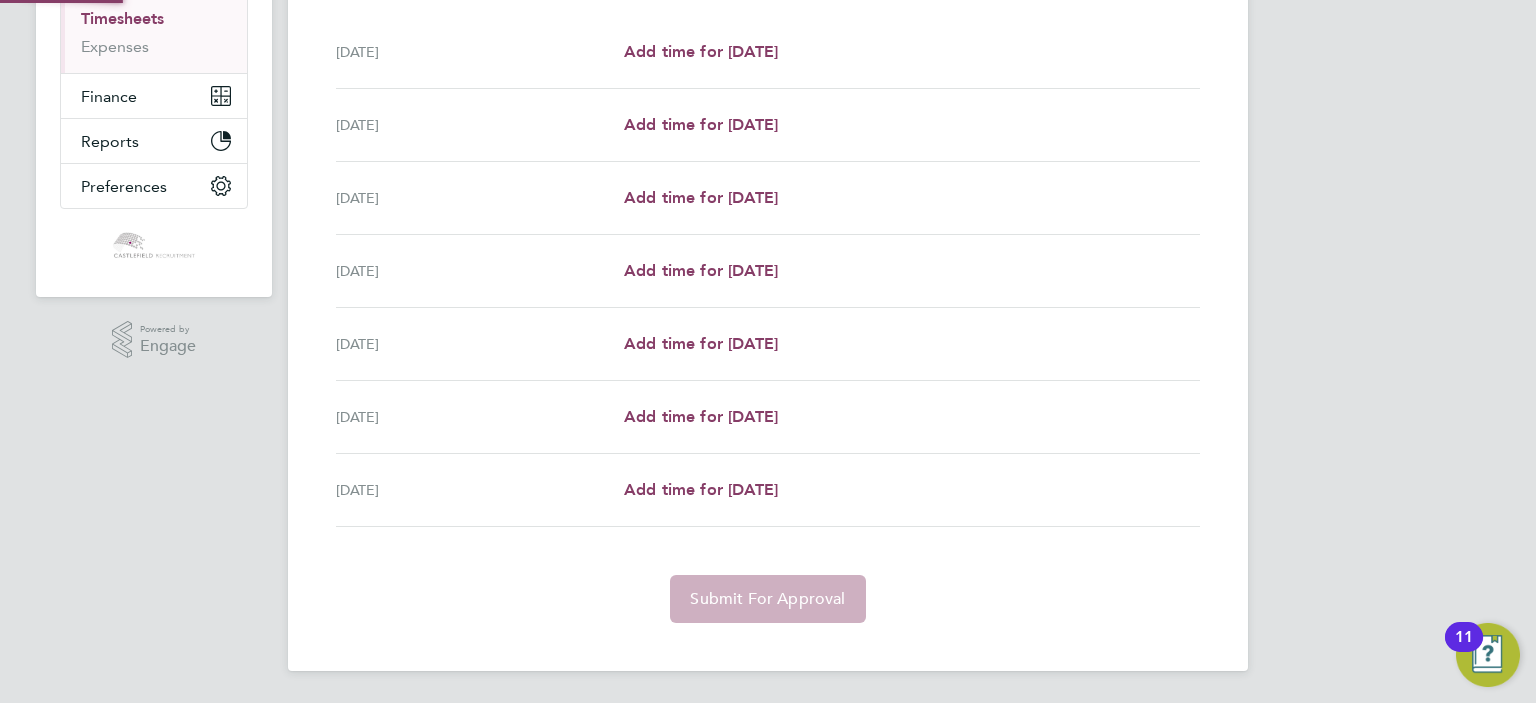 scroll, scrollTop: 0, scrollLeft: 0, axis: both 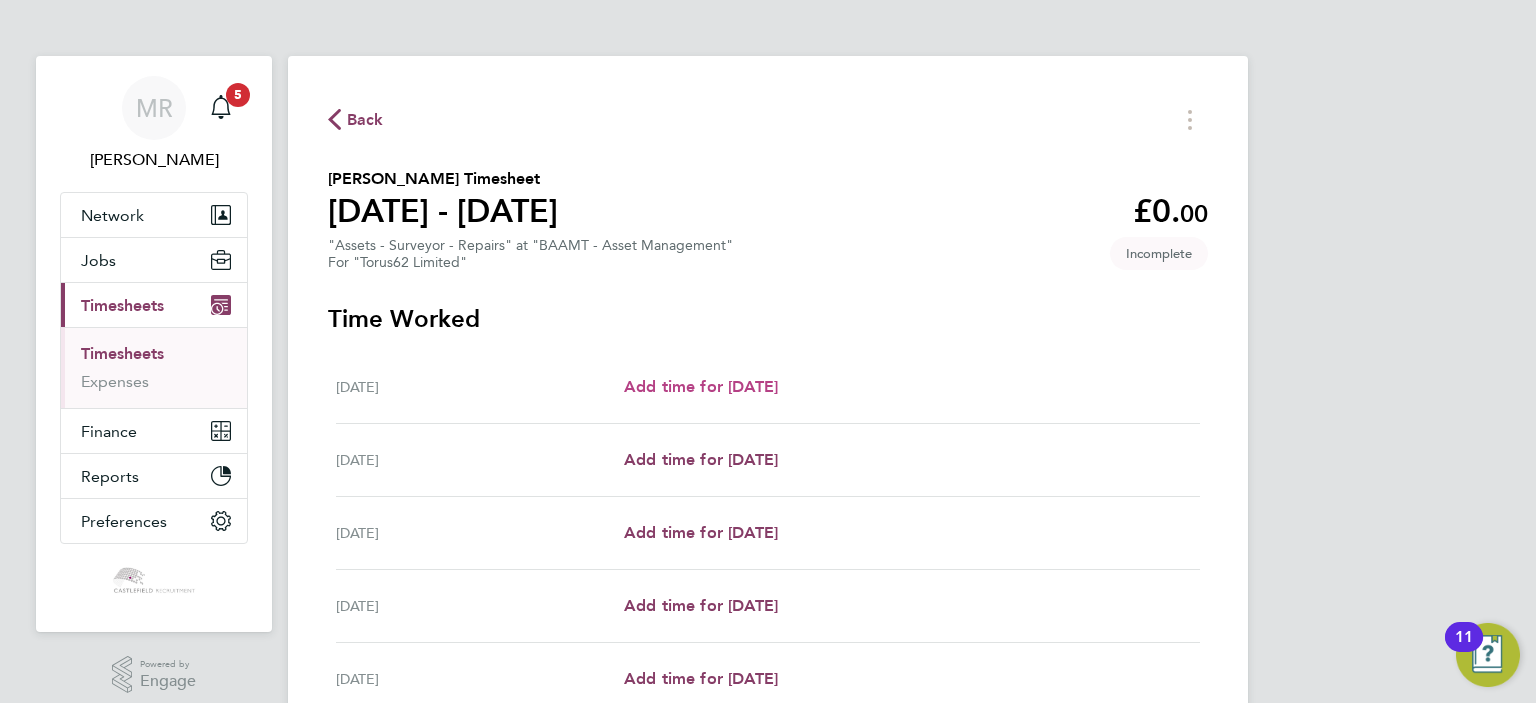 click on "Add time for [DATE]" at bounding box center (701, 386) 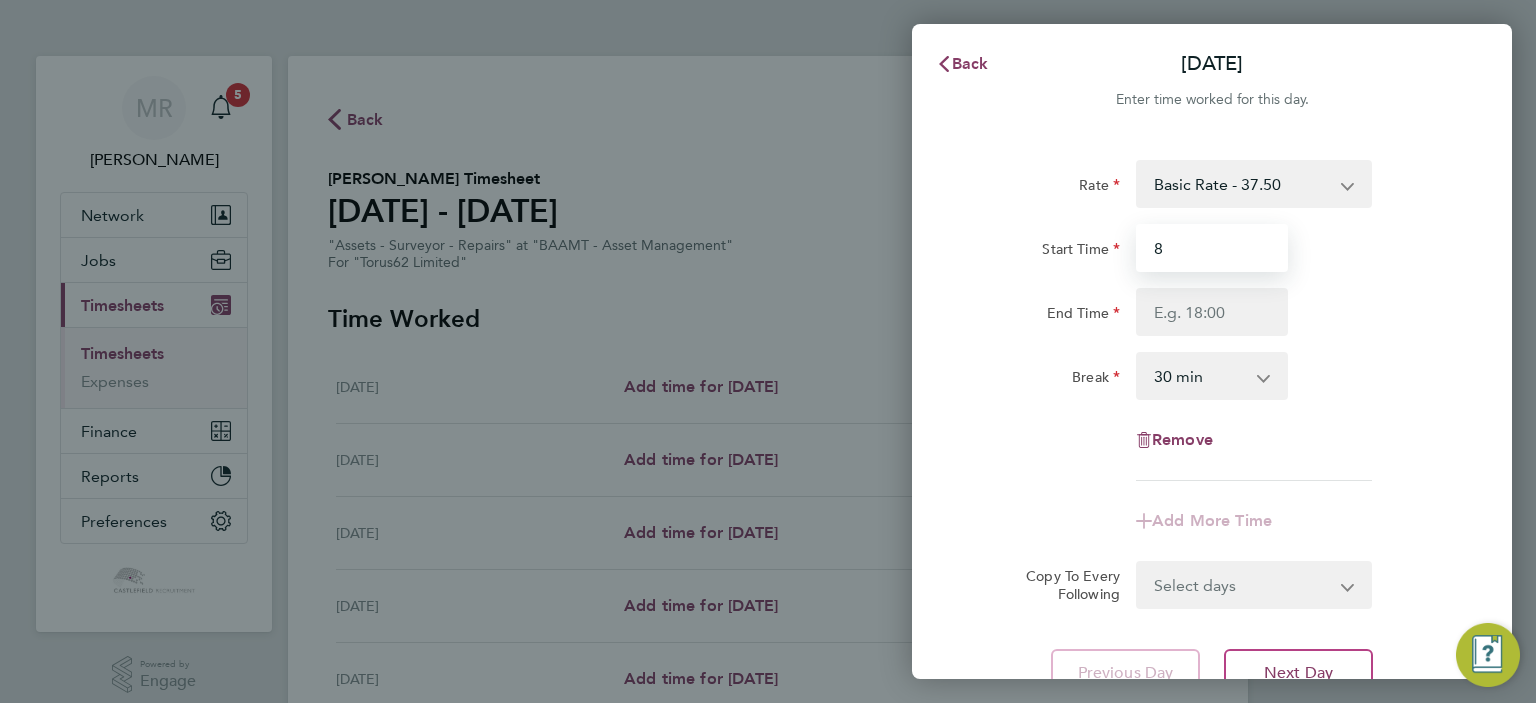 drag, startPoint x: 1182, startPoint y: 239, endPoint x: 1187, endPoint y: 259, distance: 20.615528 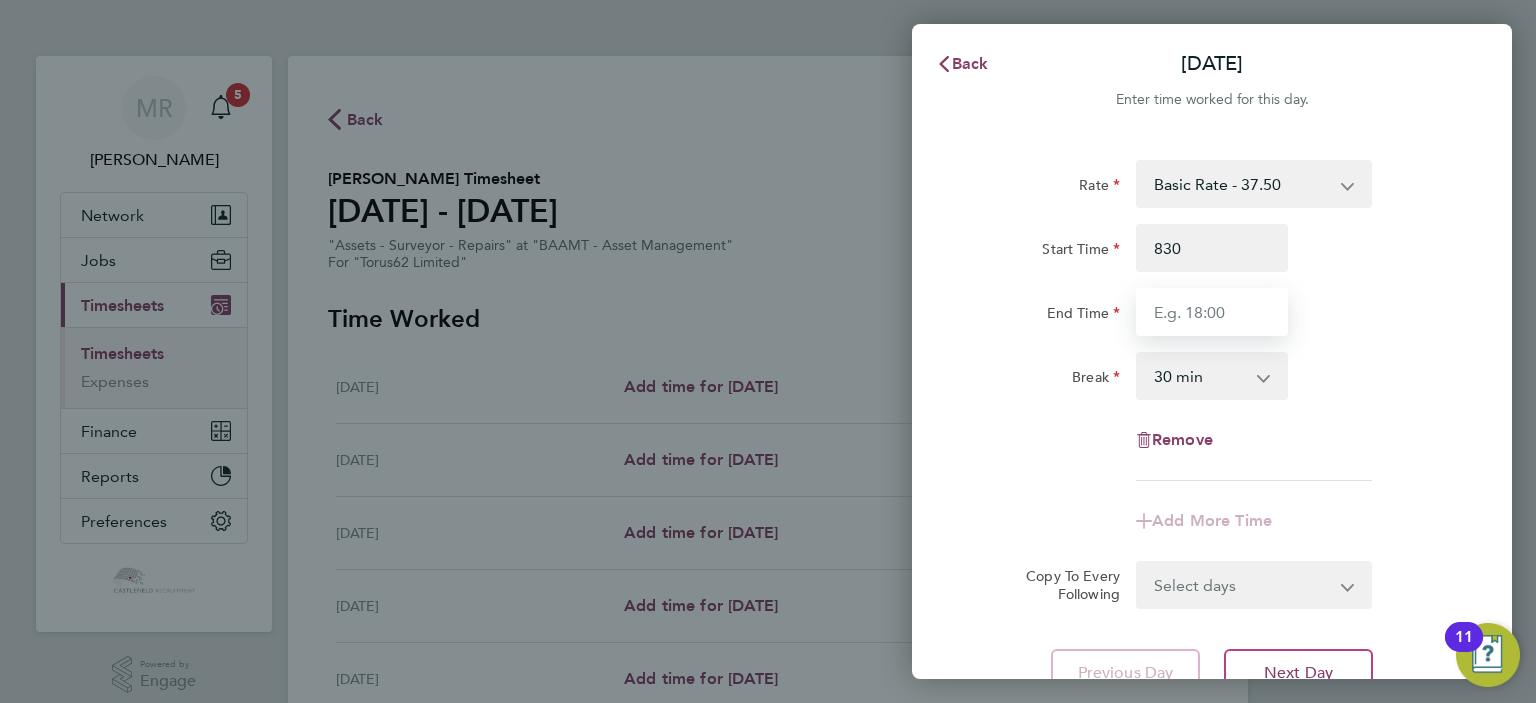 type on "08:30" 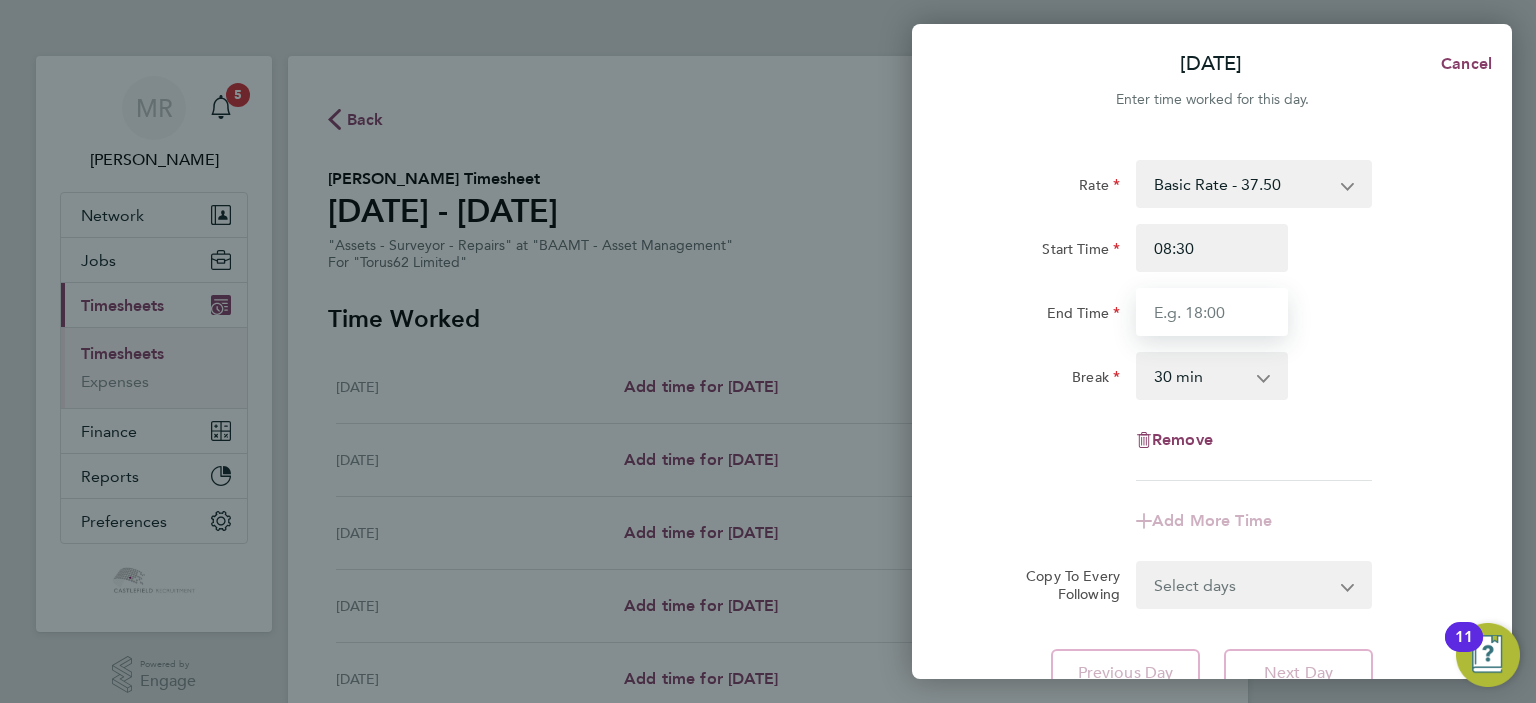 click on "End Time" at bounding box center (1212, 312) 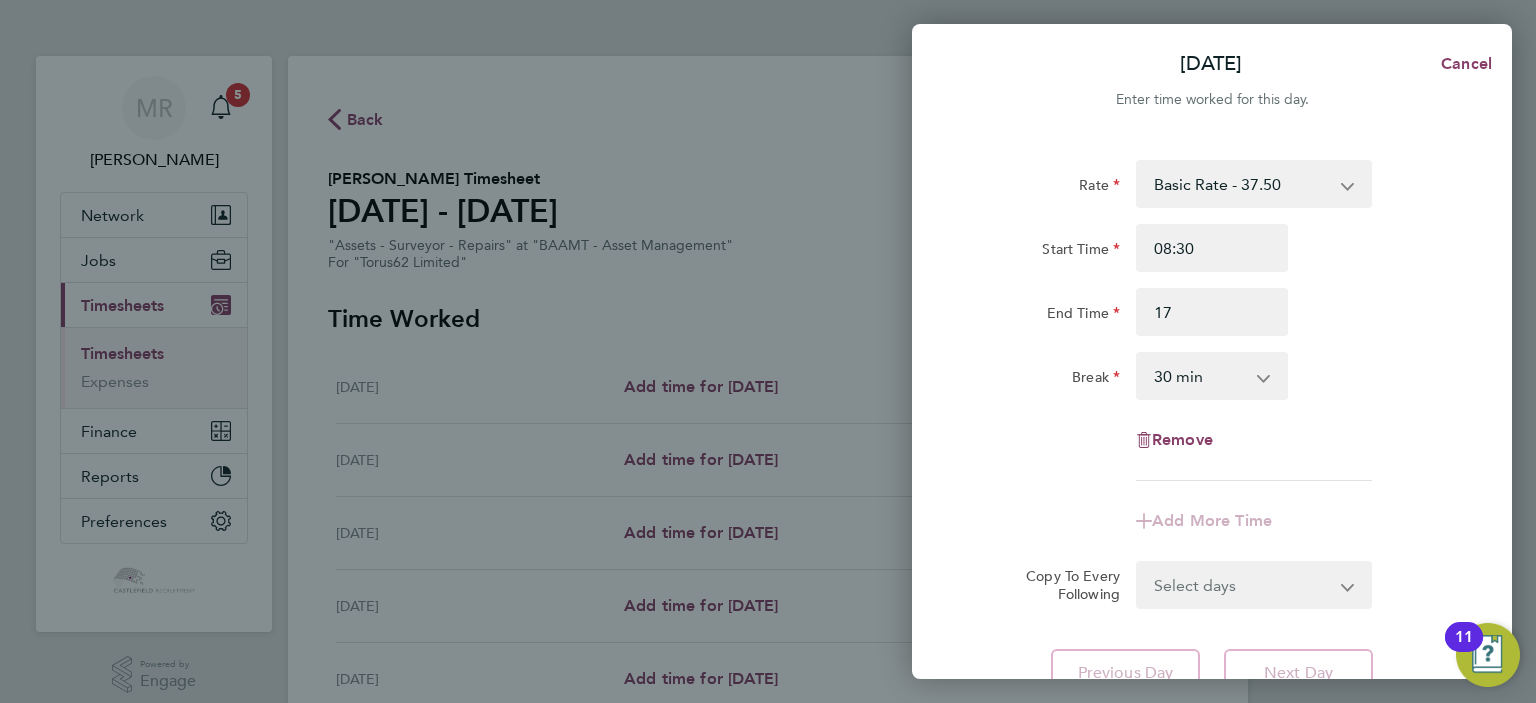 type on "17:00" 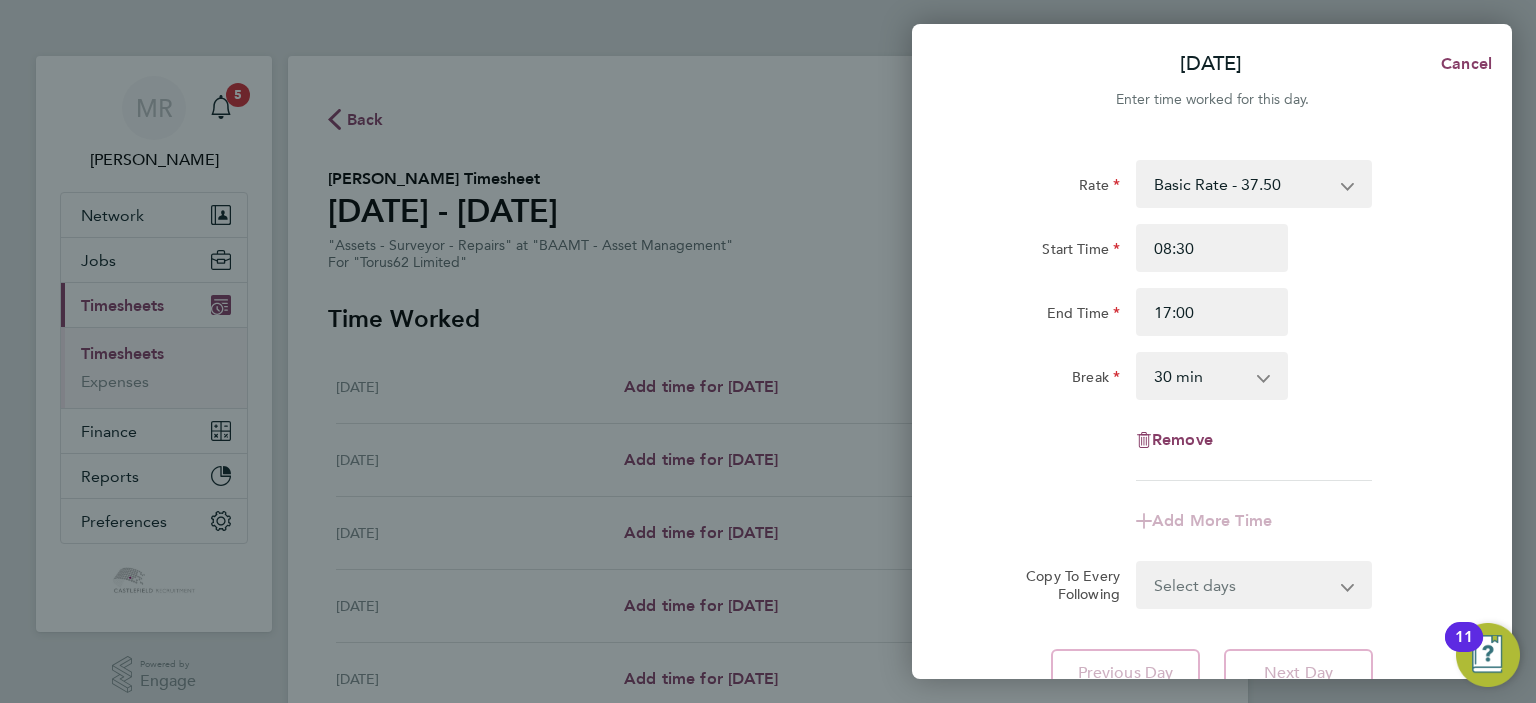 click on "Start Time 08:30 End Time 17:00" 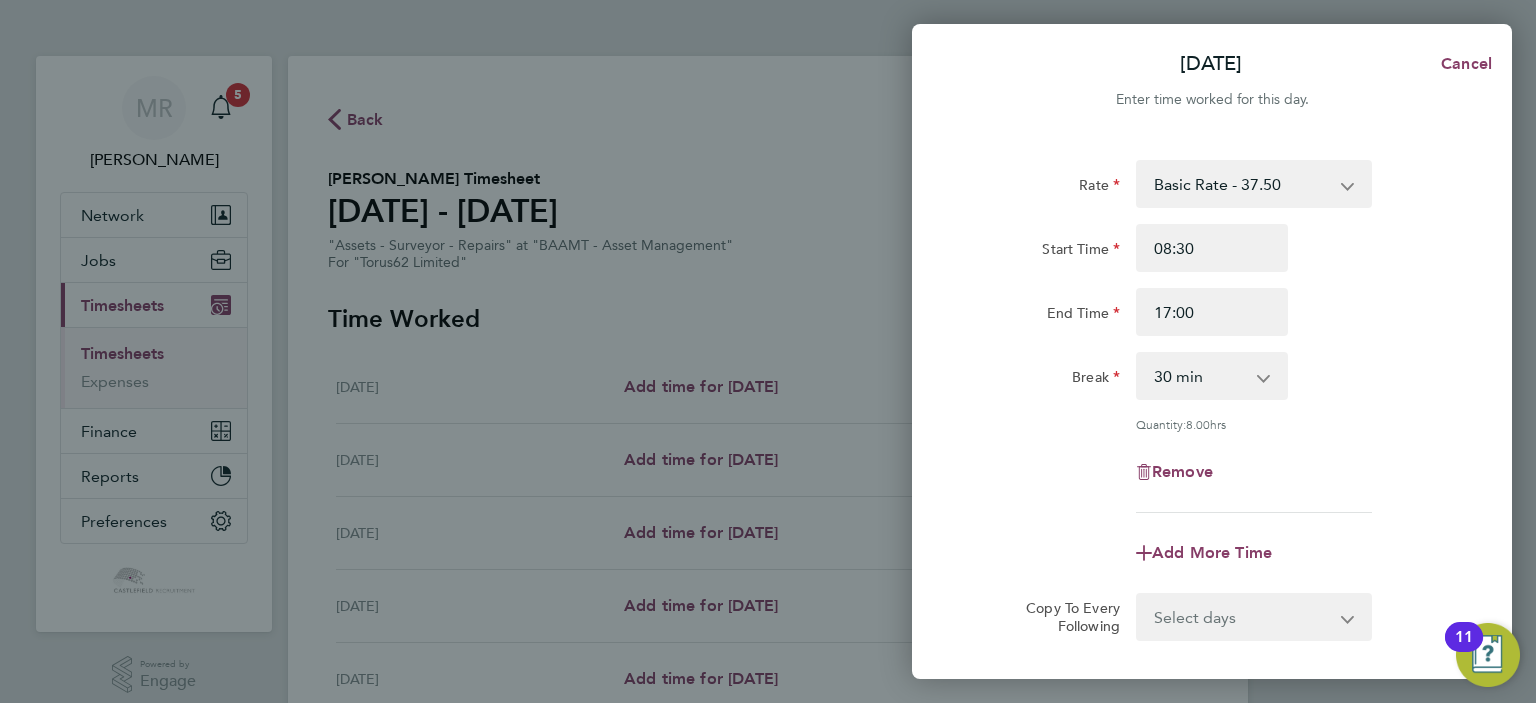 scroll, scrollTop: 199, scrollLeft: 0, axis: vertical 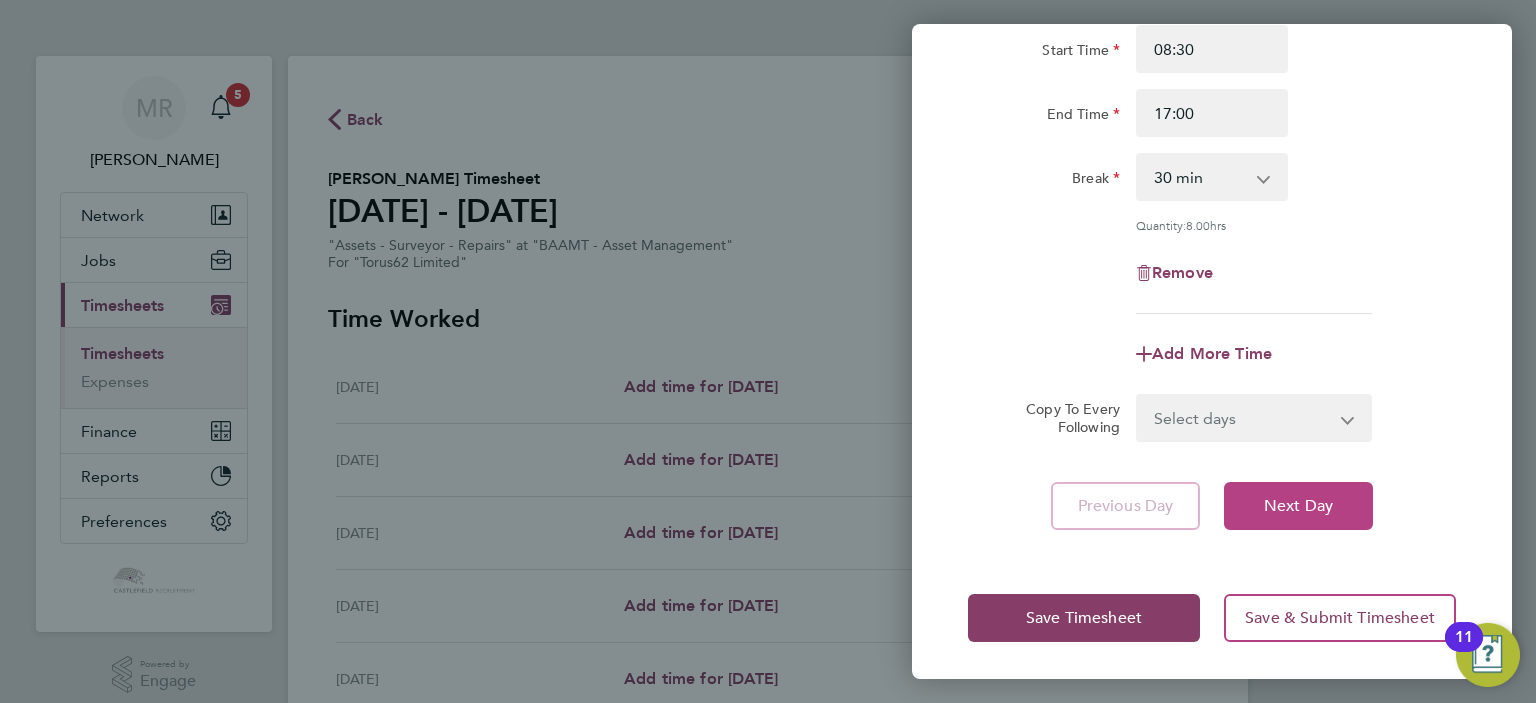 click on "Next Day" 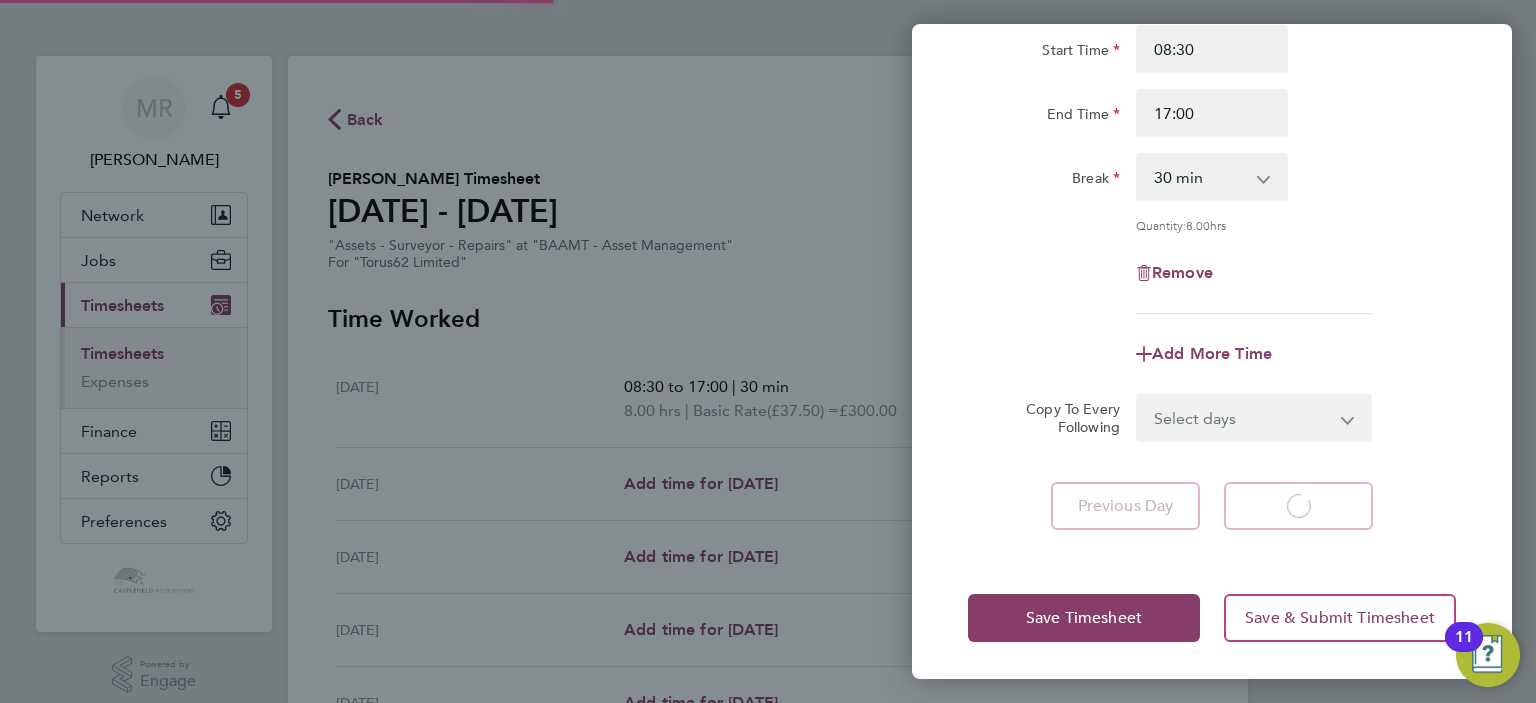 scroll, scrollTop: 0, scrollLeft: 0, axis: both 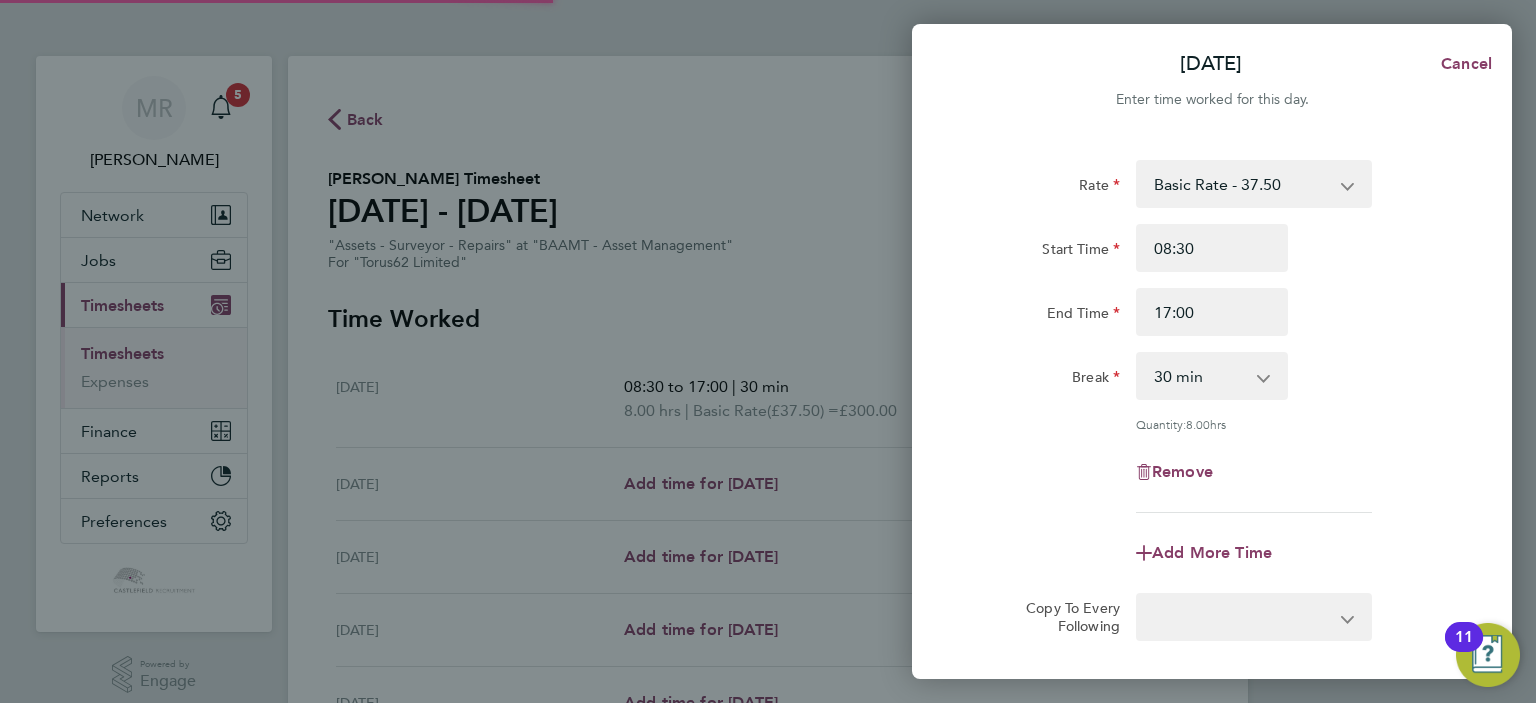 select on "30" 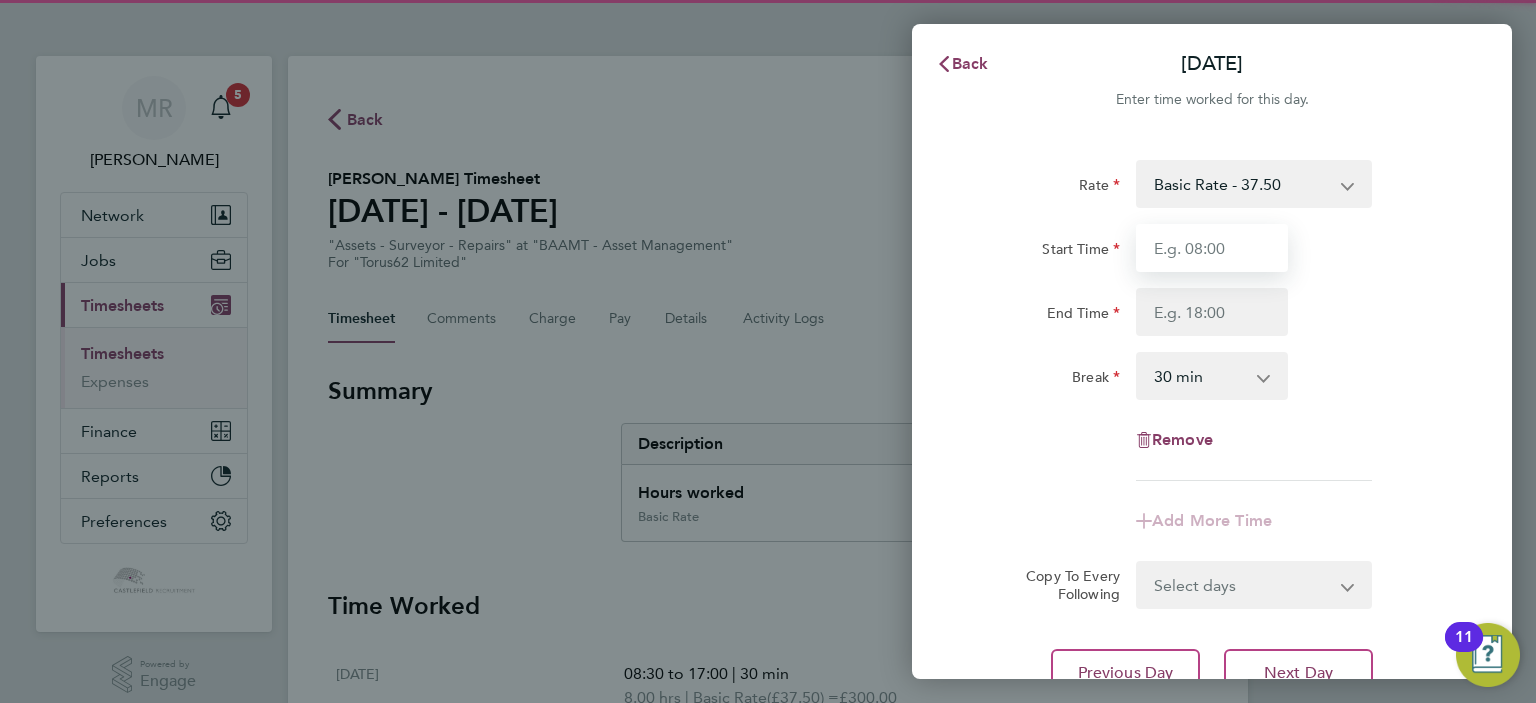 drag, startPoint x: 1208, startPoint y: 264, endPoint x: 1190, endPoint y: 258, distance: 18.973665 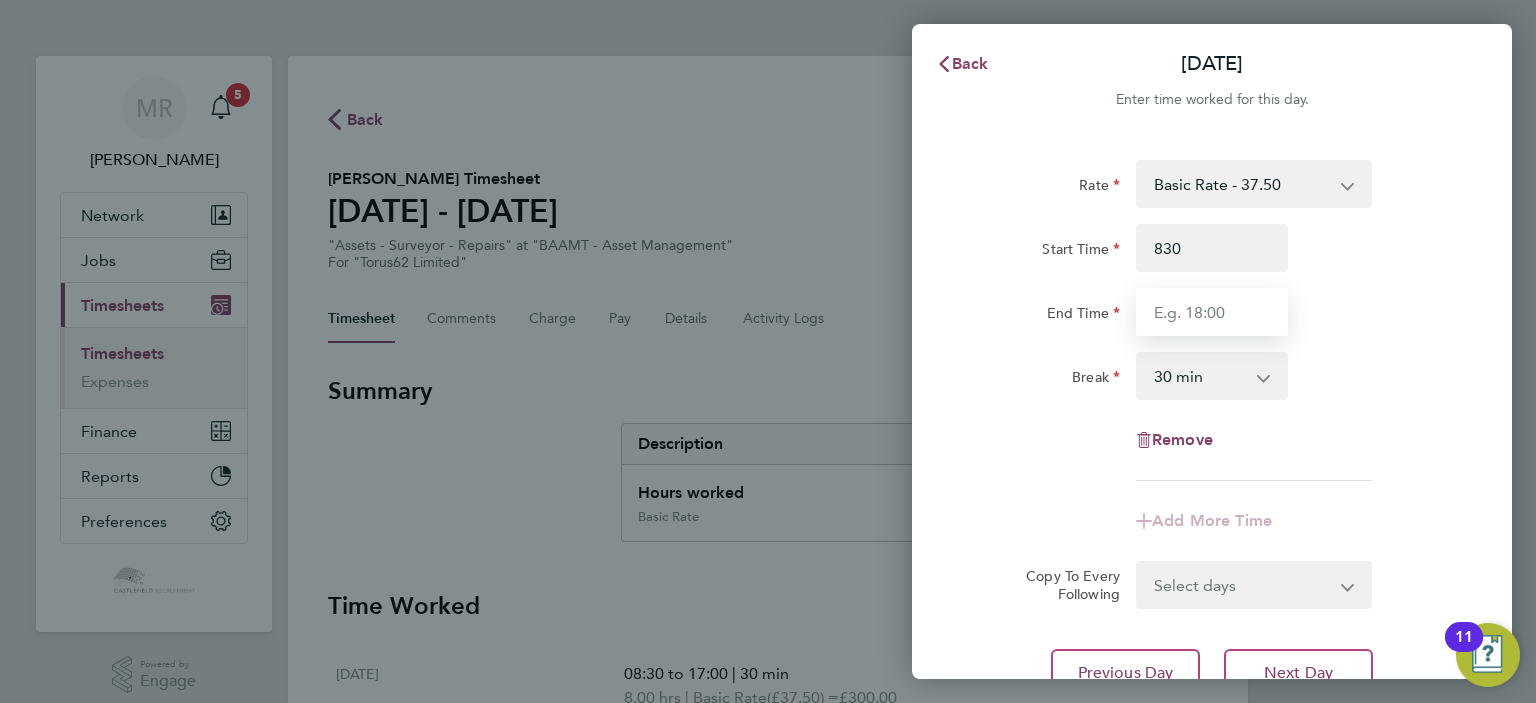 type on "08:30" 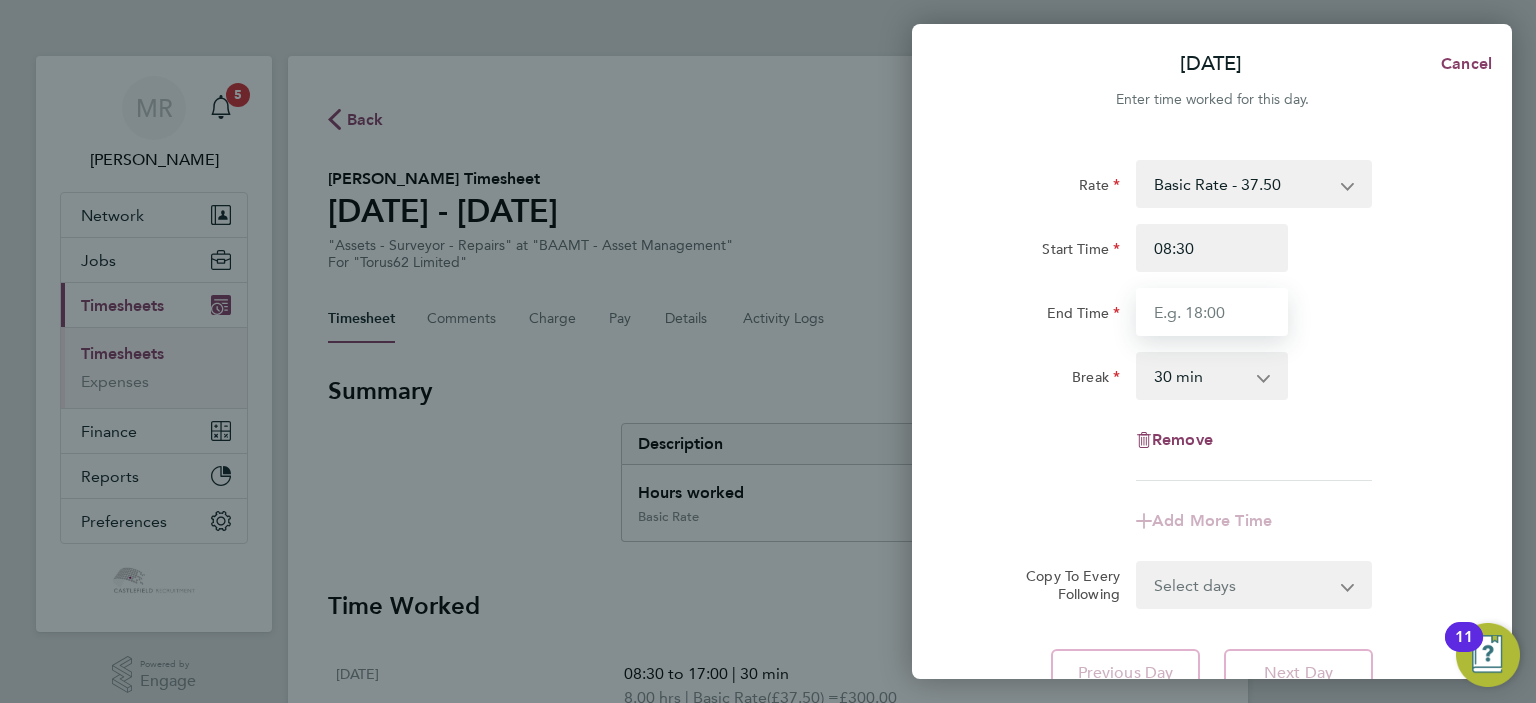 drag, startPoint x: 1144, startPoint y: 313, endPoint x: 1167, endPoint y: 307, distance: 23.769728 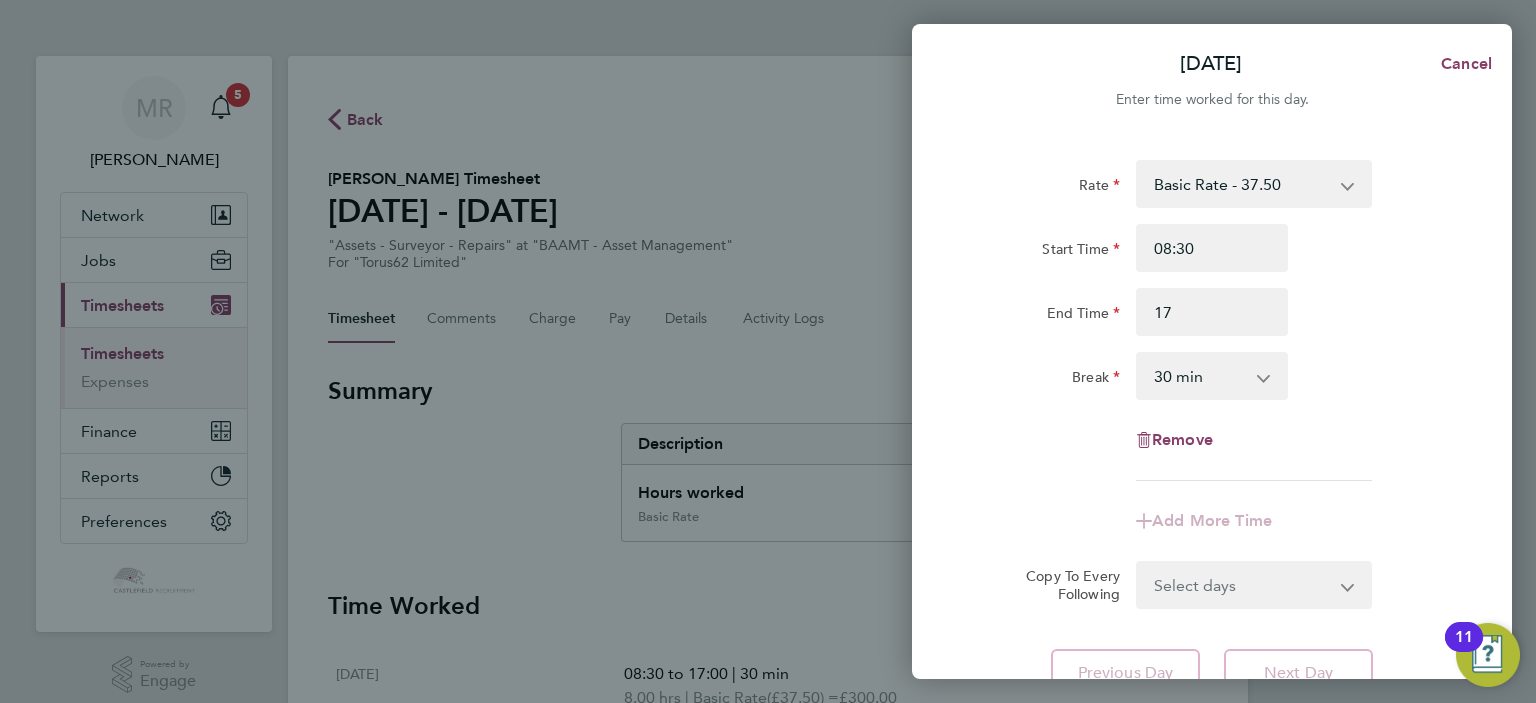 type on "17:00" 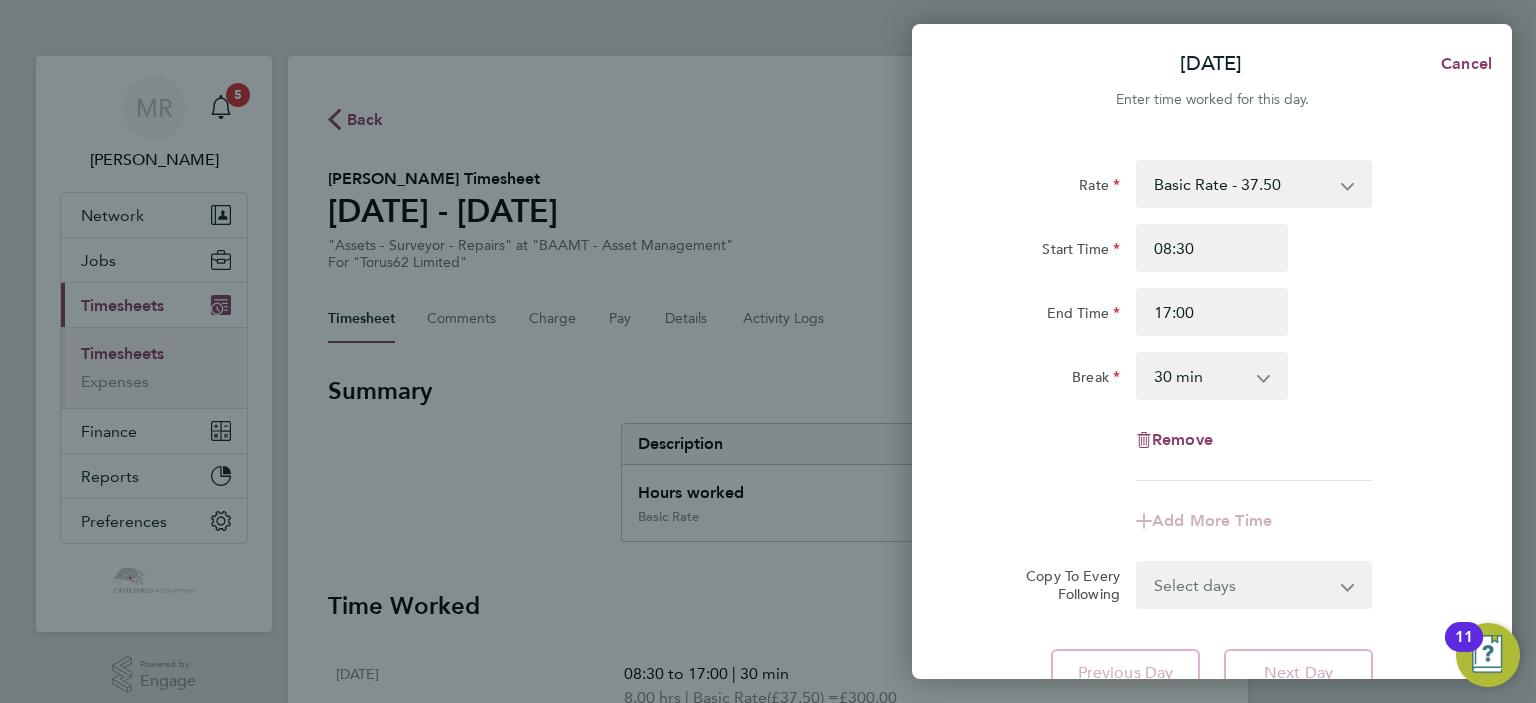 click on "Start Time 08:30 End Time 17:00" 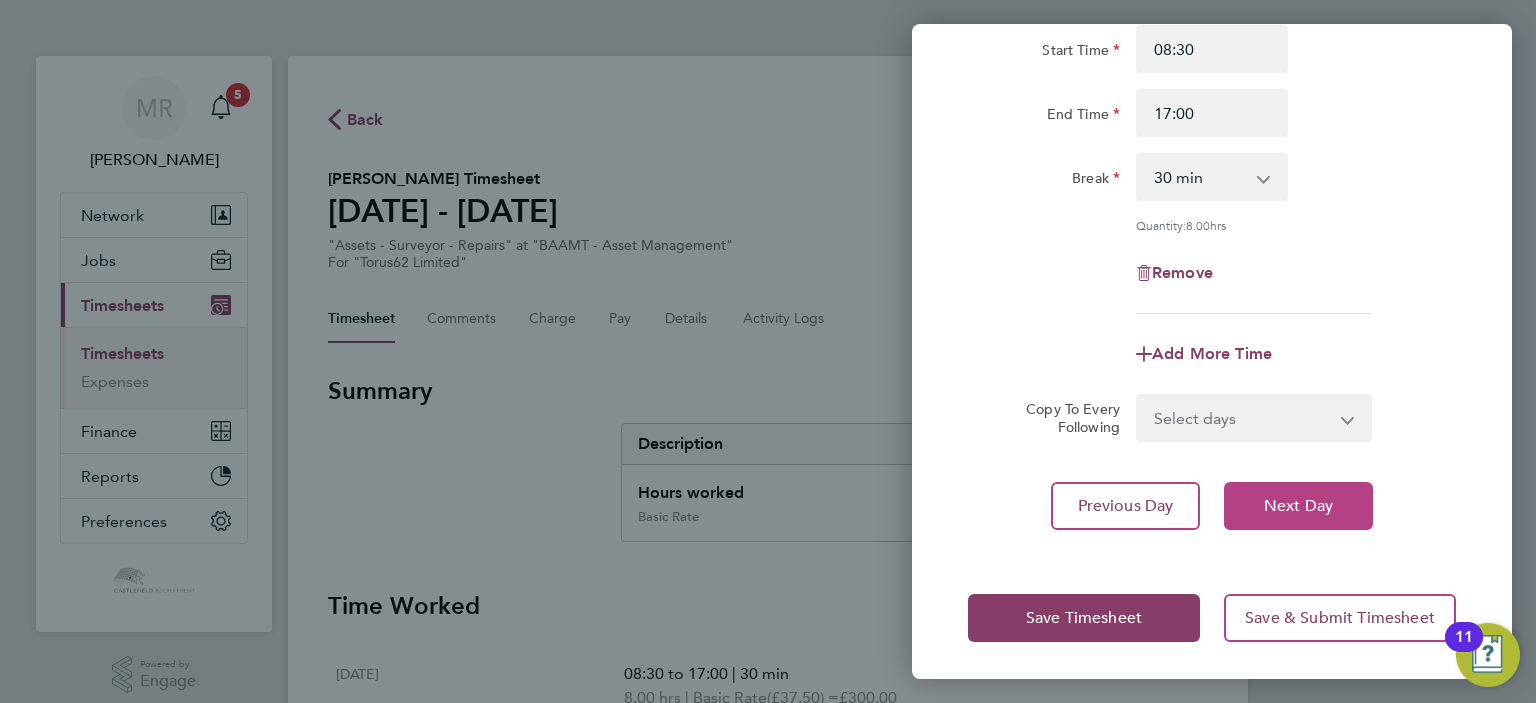 click on "Next Day" 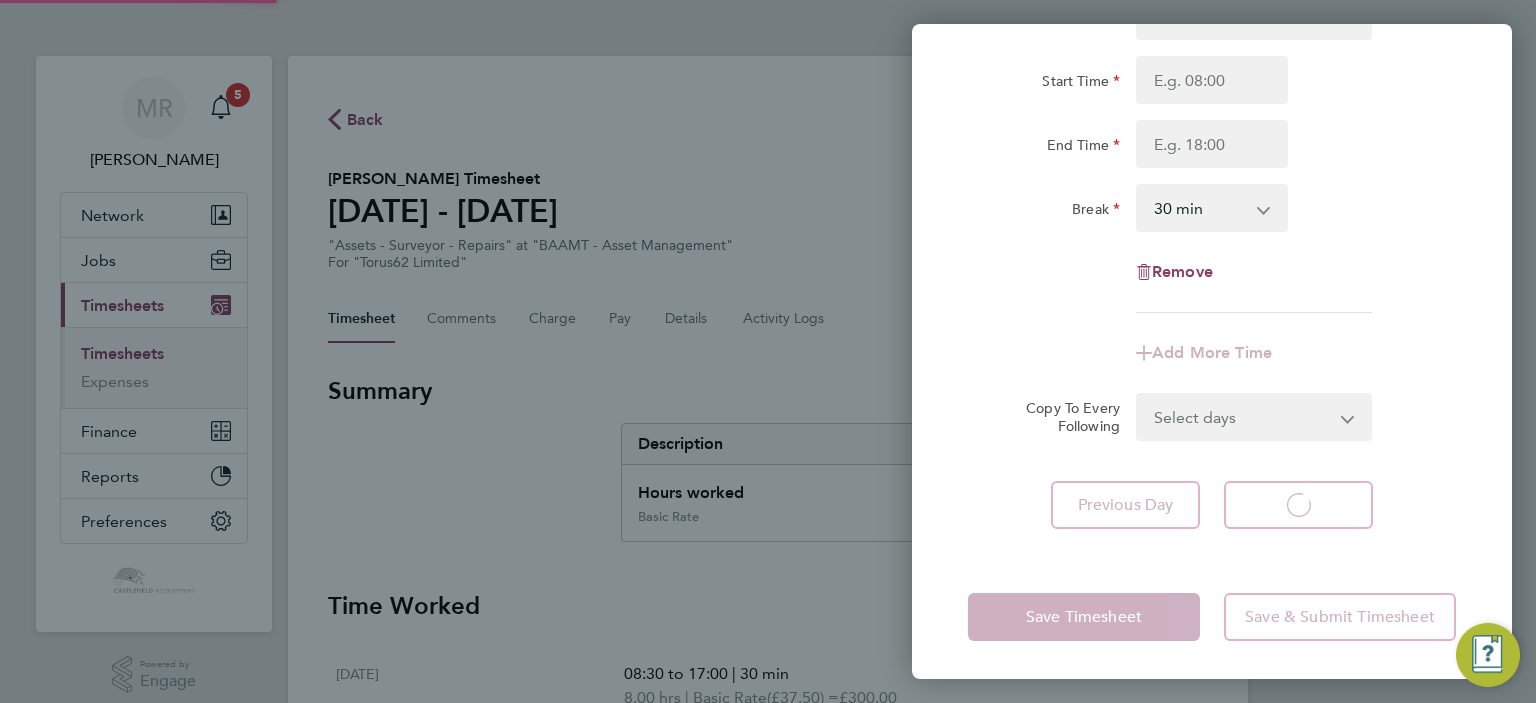 scroll, scrollTop: 96, scrollLeft: 0, axis: vertical 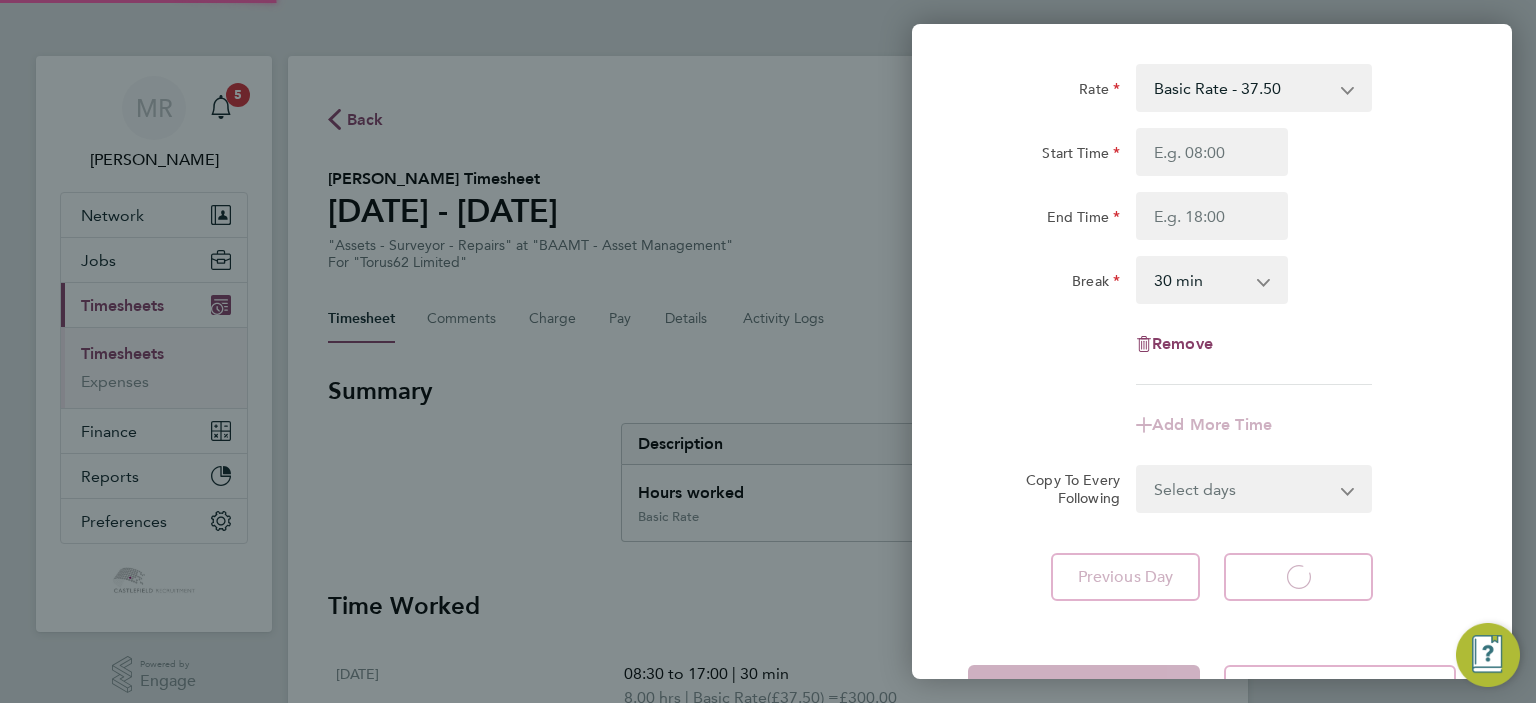 select on "30" 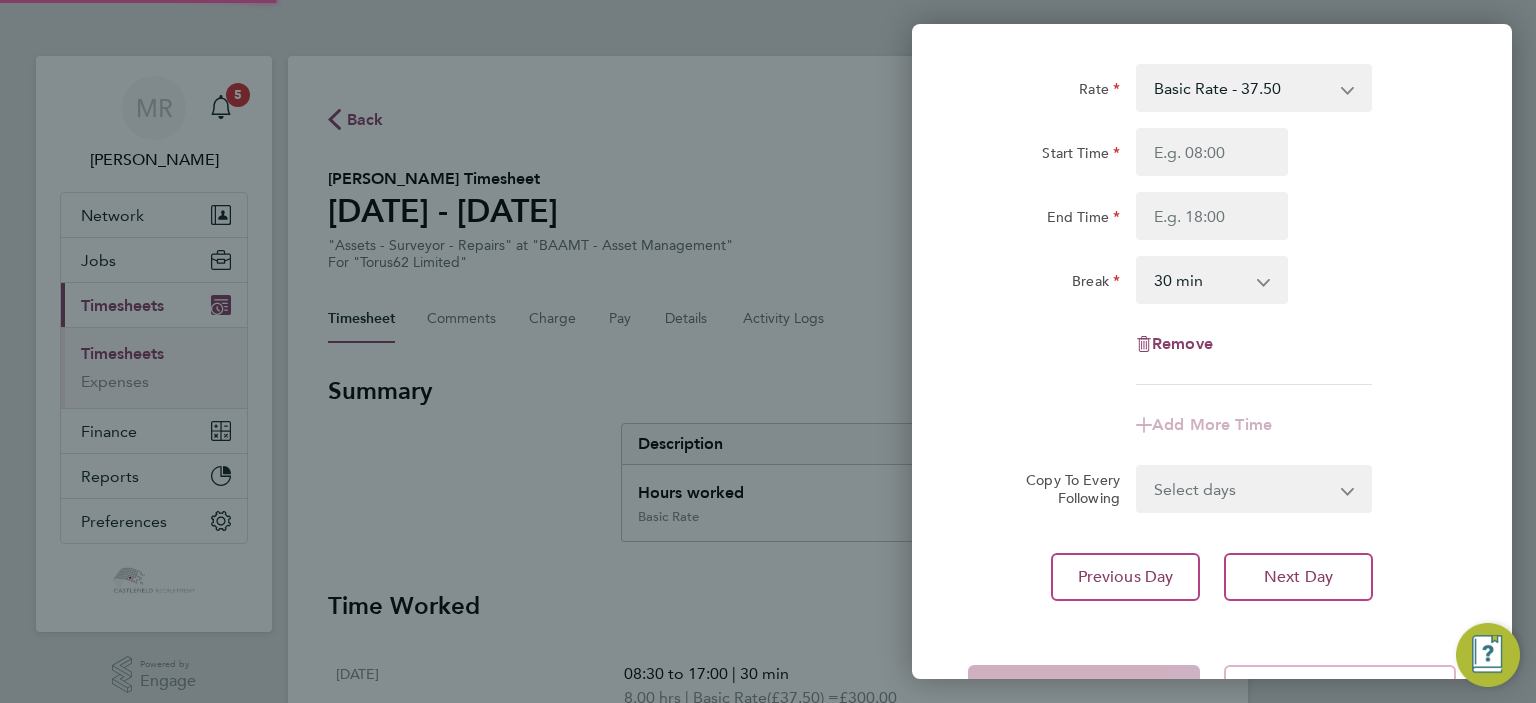 scroll, scrollTop: 0, scrollLeft: 0, axis: both 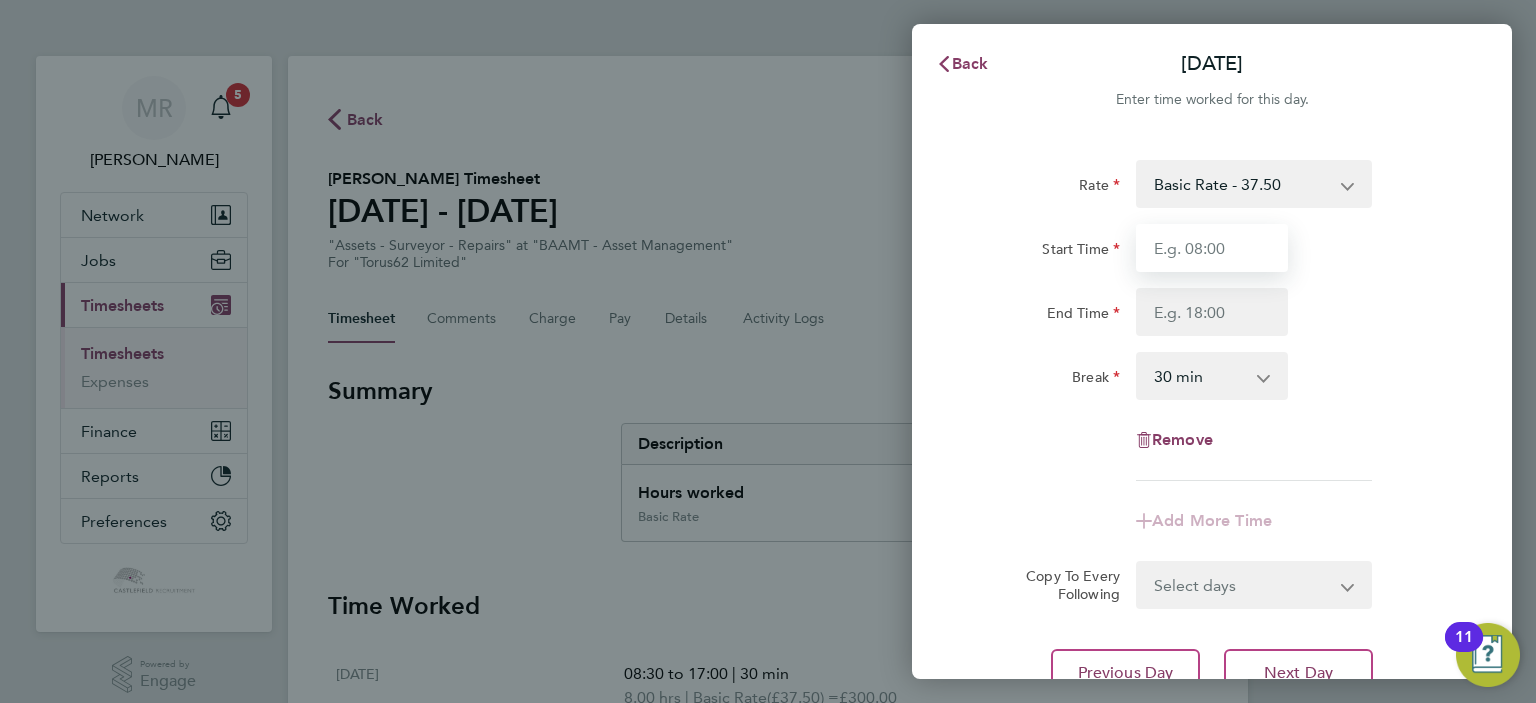drag, startPoint x: 1174, startPoint y: 244, endPoint x: 1170, endPoint y: 254, distance: 10.770329 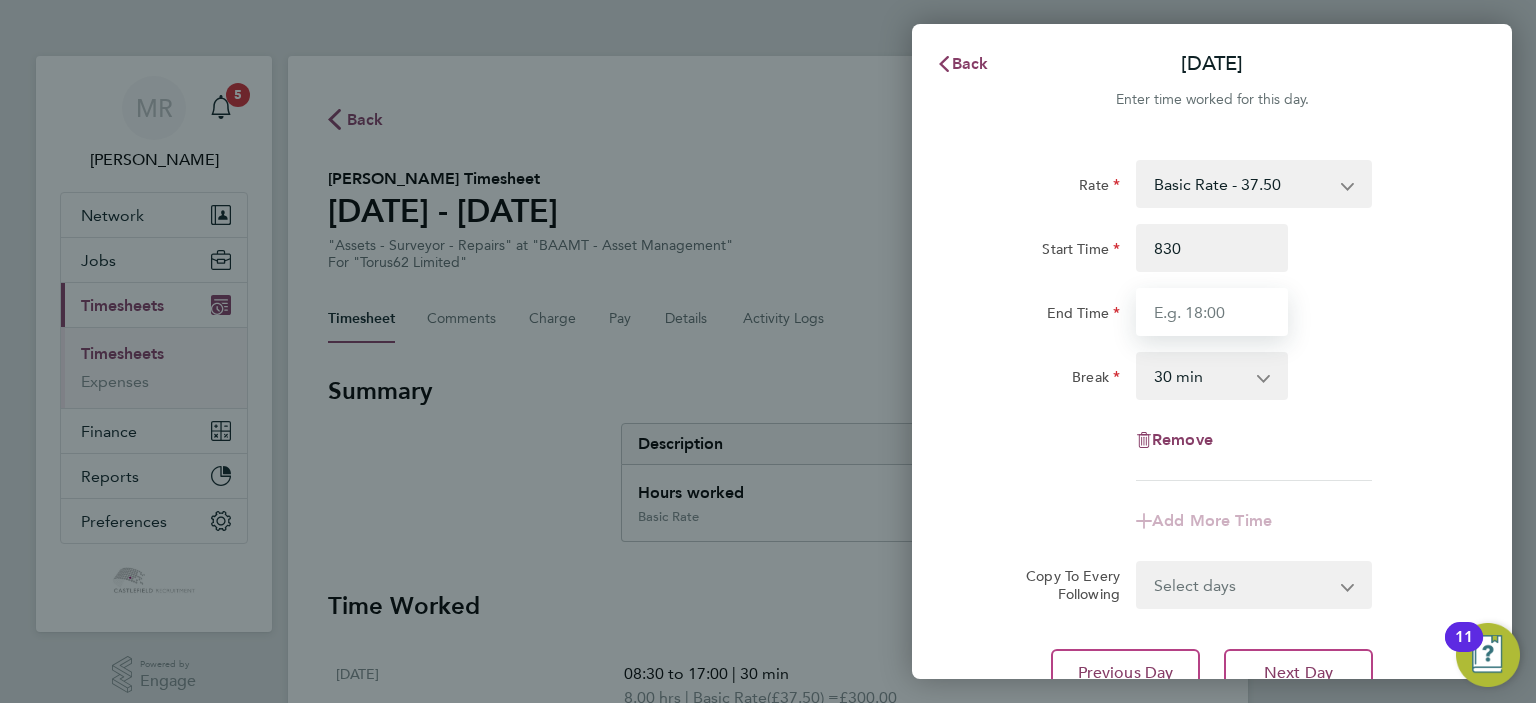 type on "08:30" 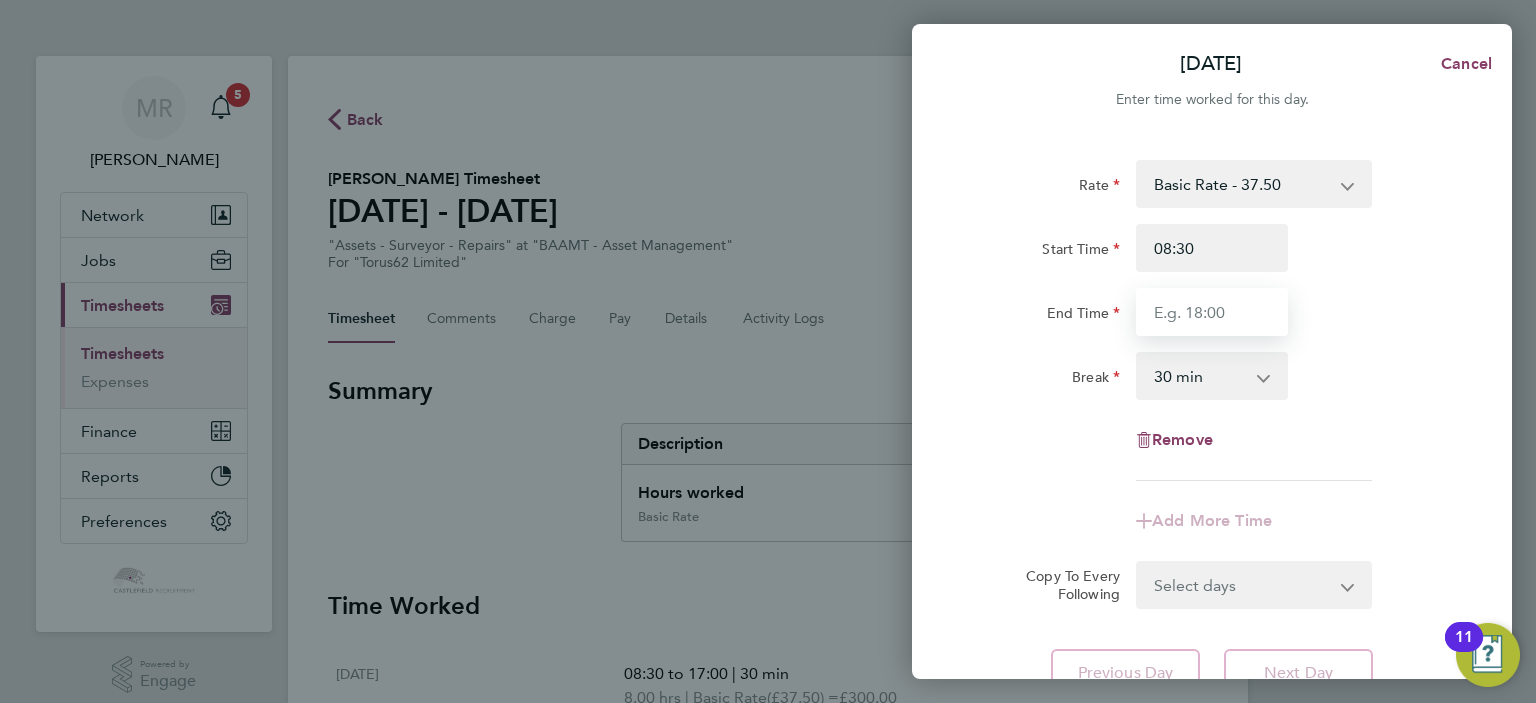 click on "End Time" at bounding box center [1212, 312] 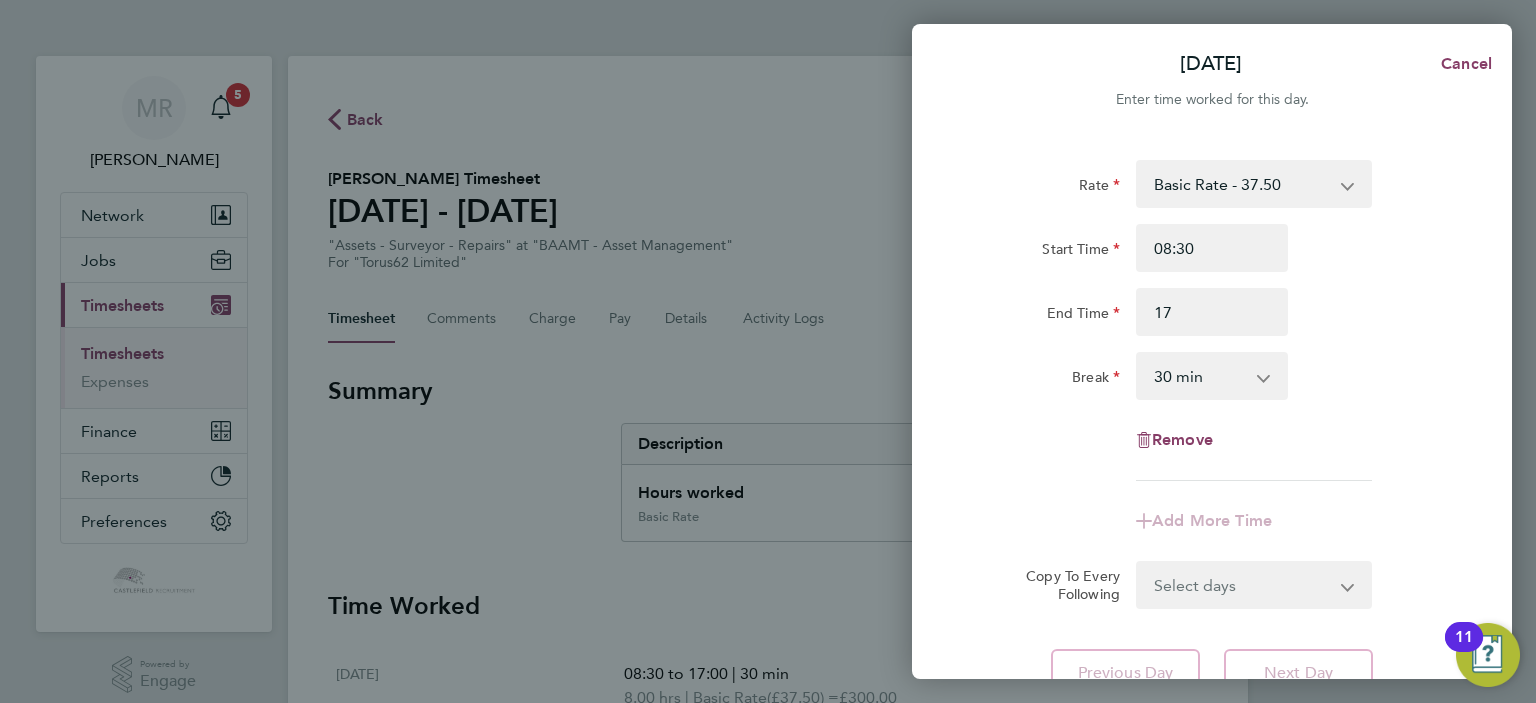 type on "17:00" 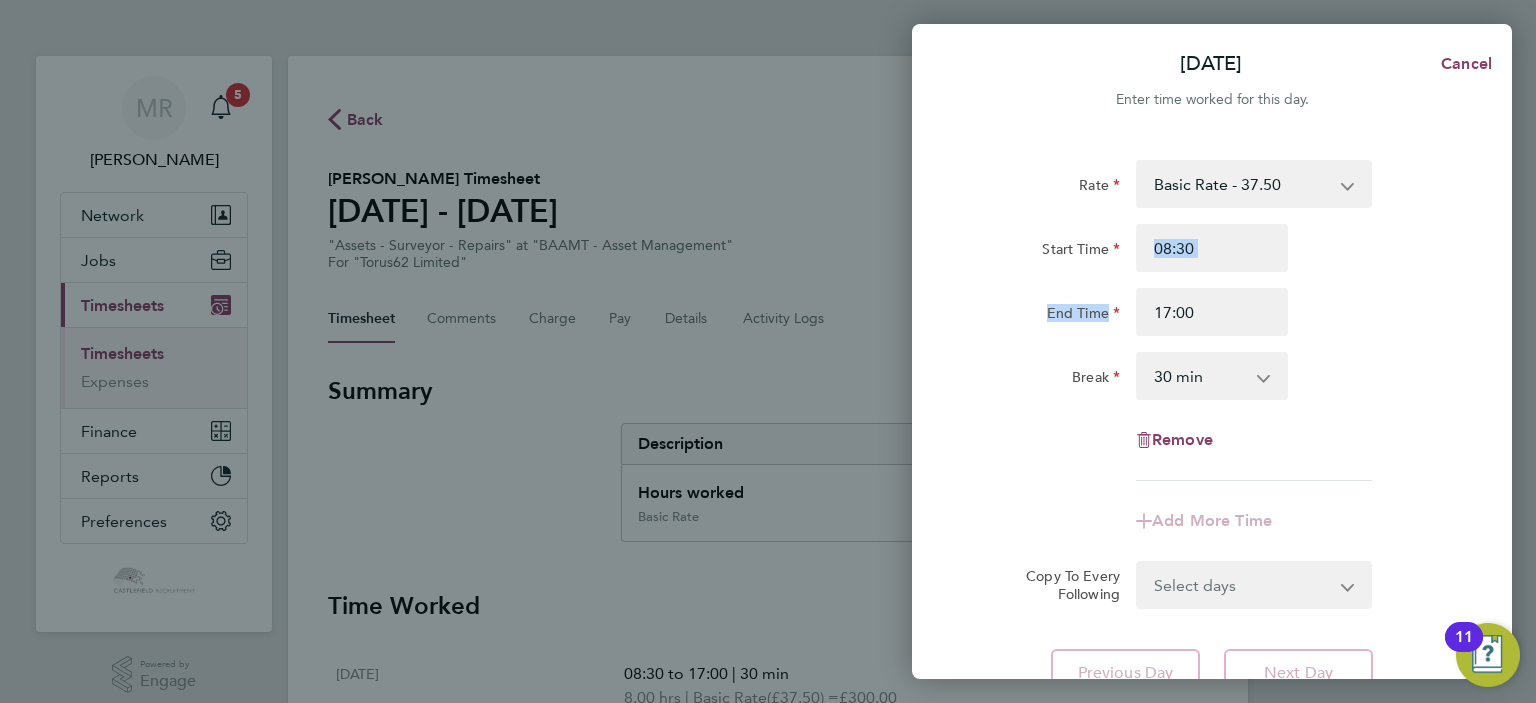 click on "Start Time 08:30 End Time 17:00" 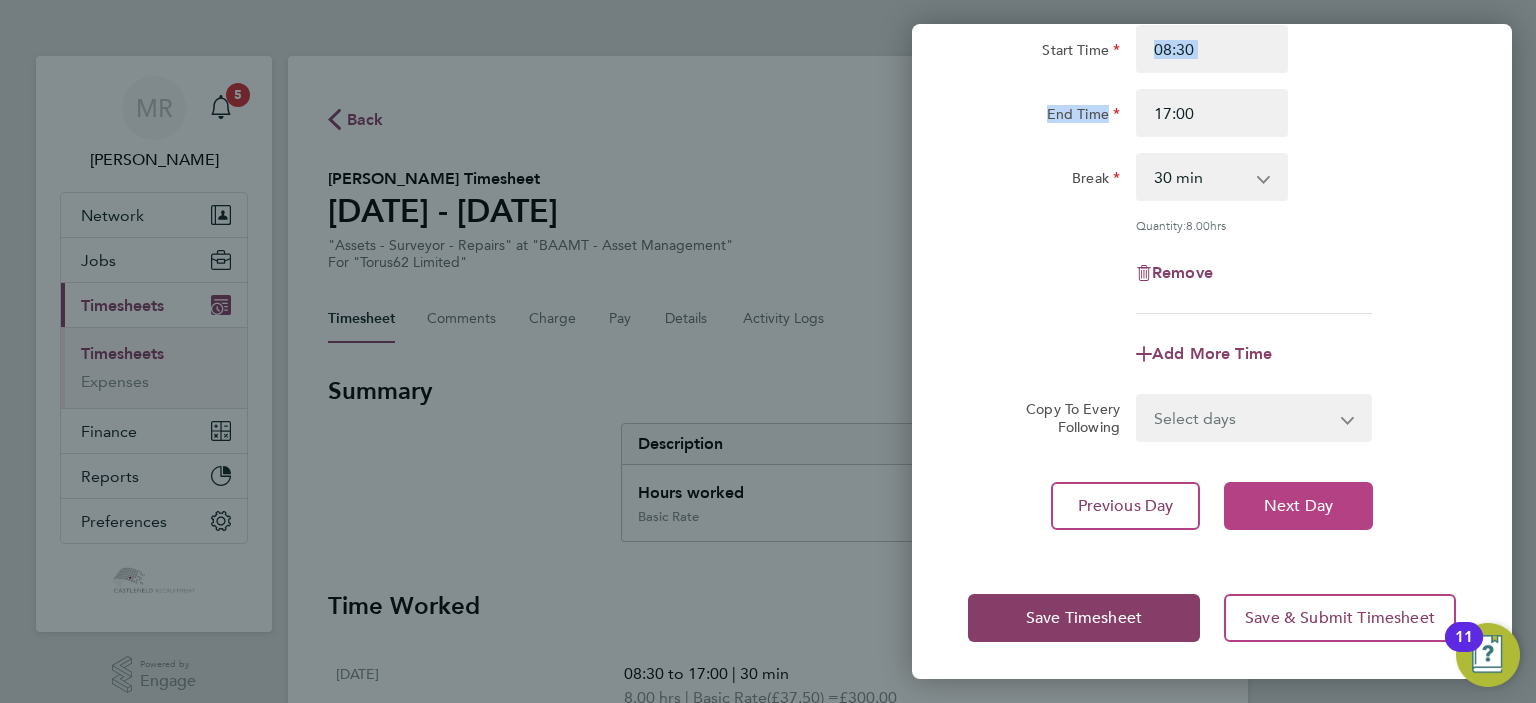 click on "Next Day" 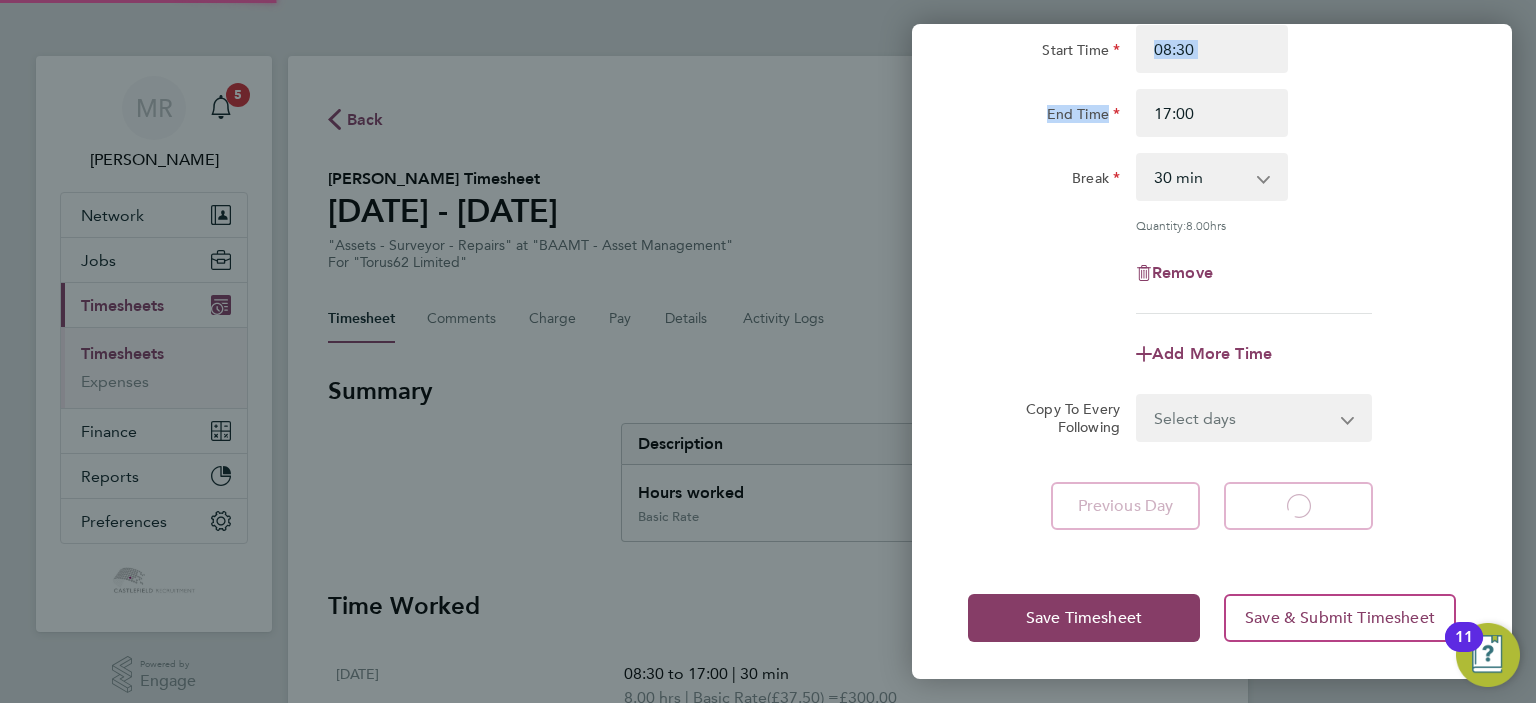 select on "30" 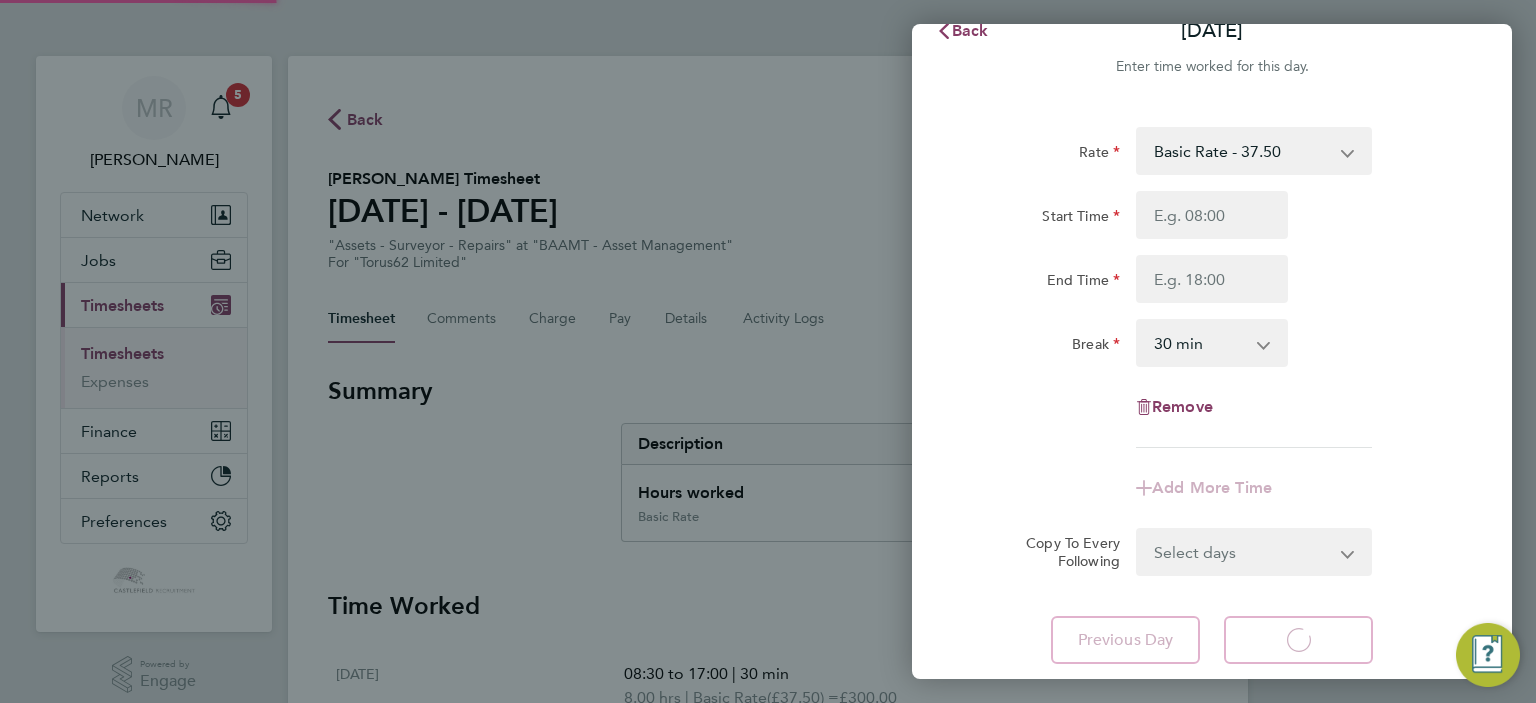 scroll, scrollTop: 0, scrollLeft: 0, axis: both 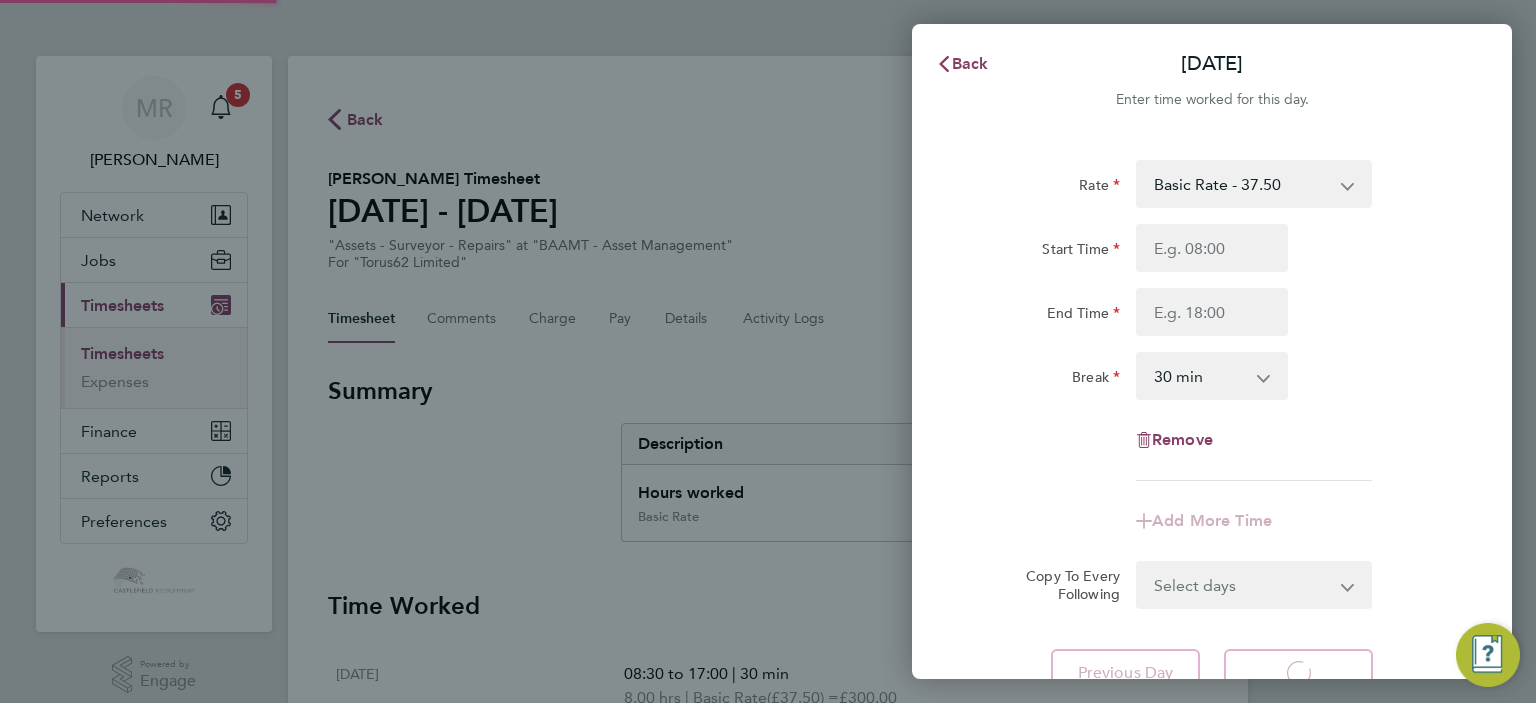 select on "30" 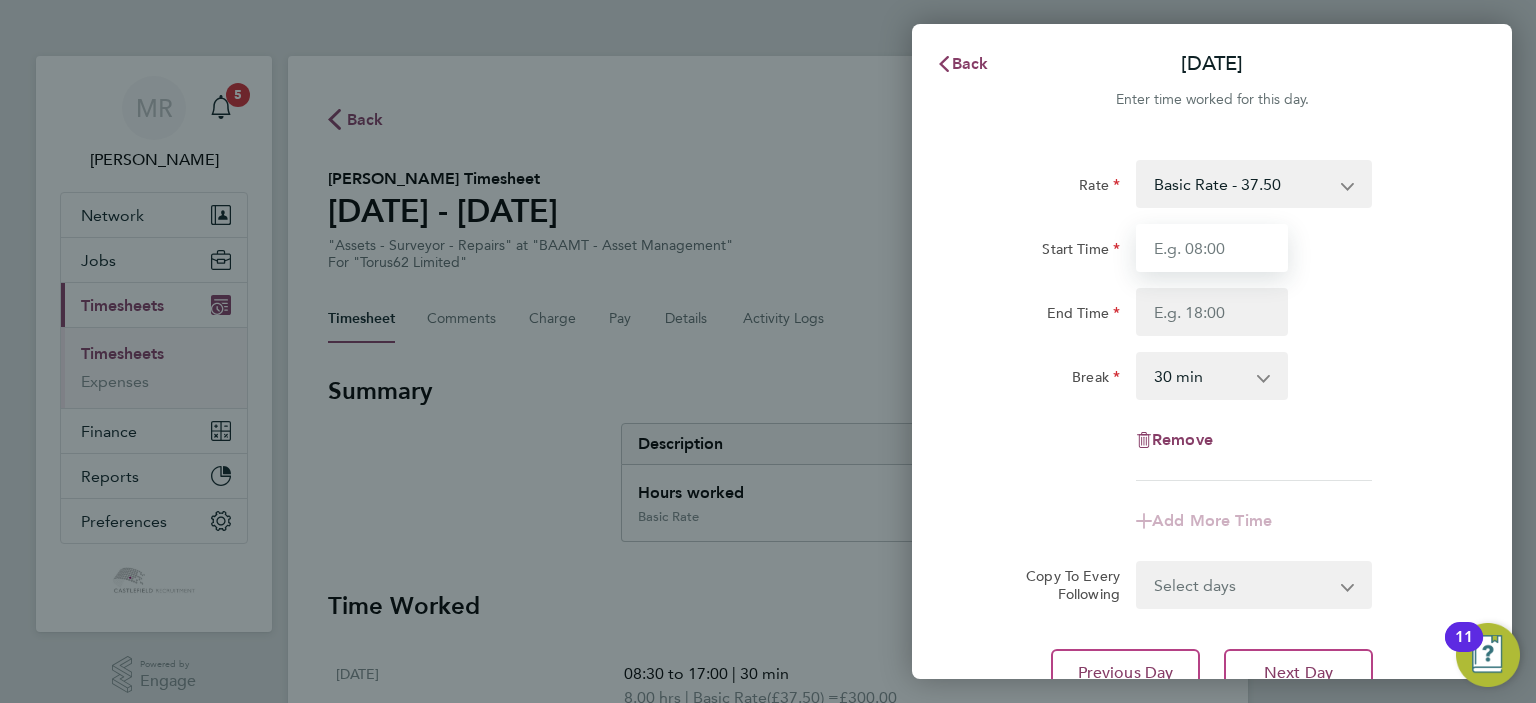 click on "Start Time" at bounding box center (1212, 248) 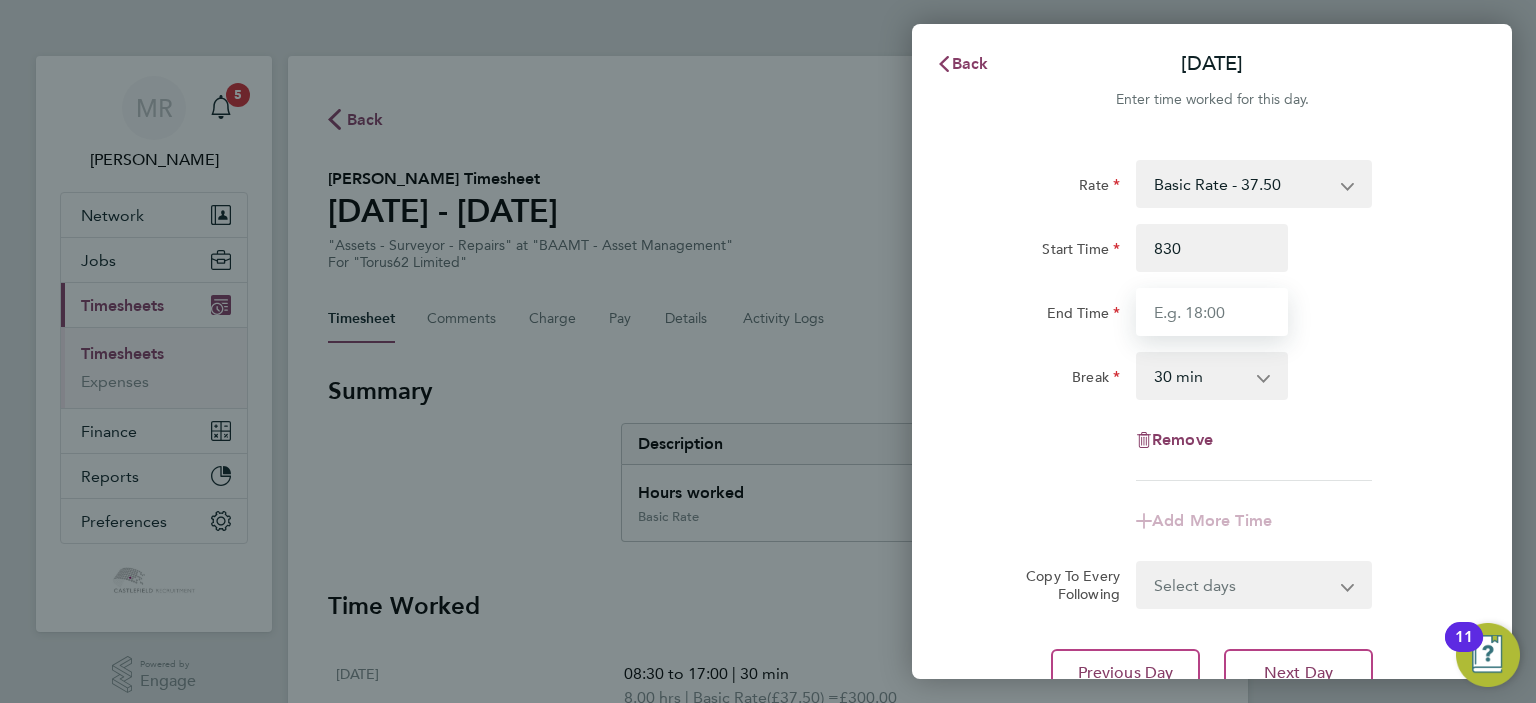 type on "08:30" 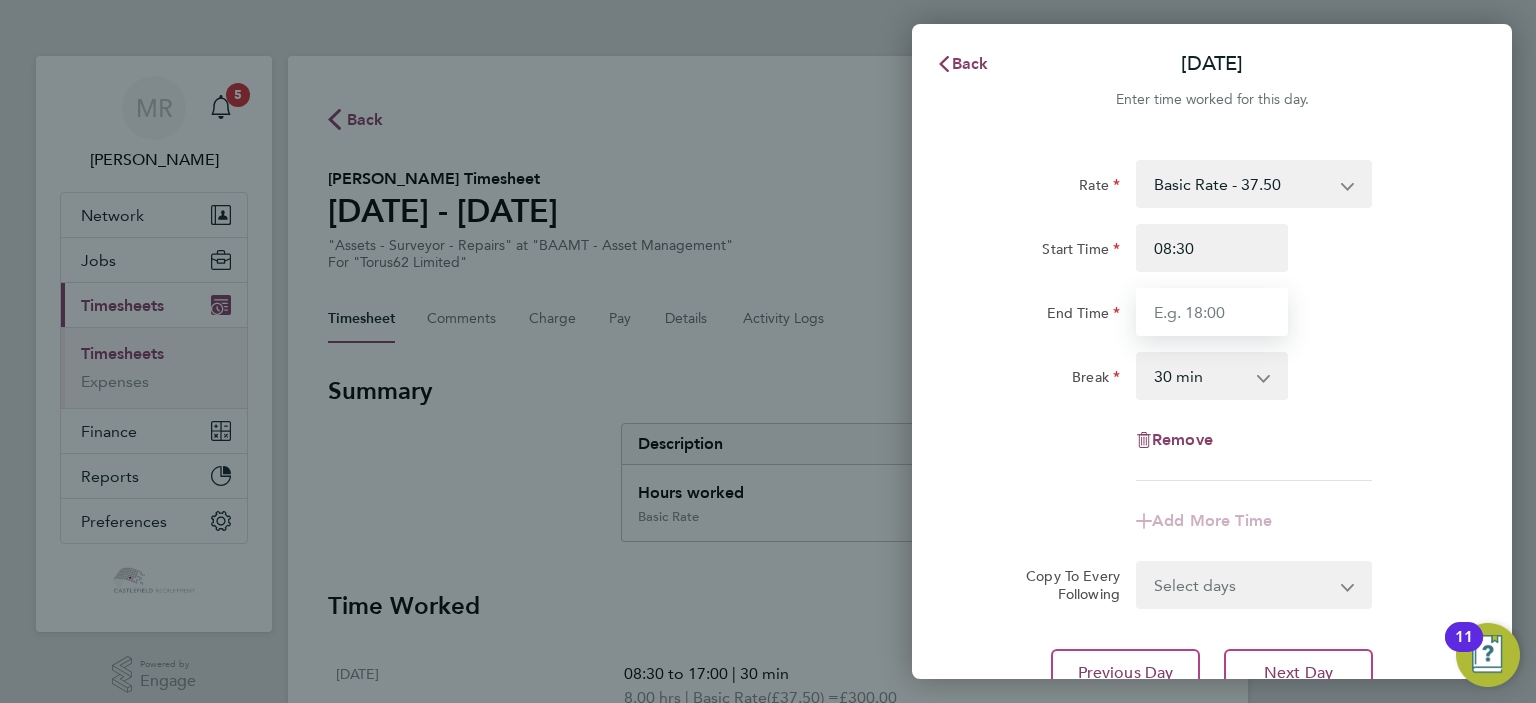 click on "End Time" at bounding box center [1212, 312] 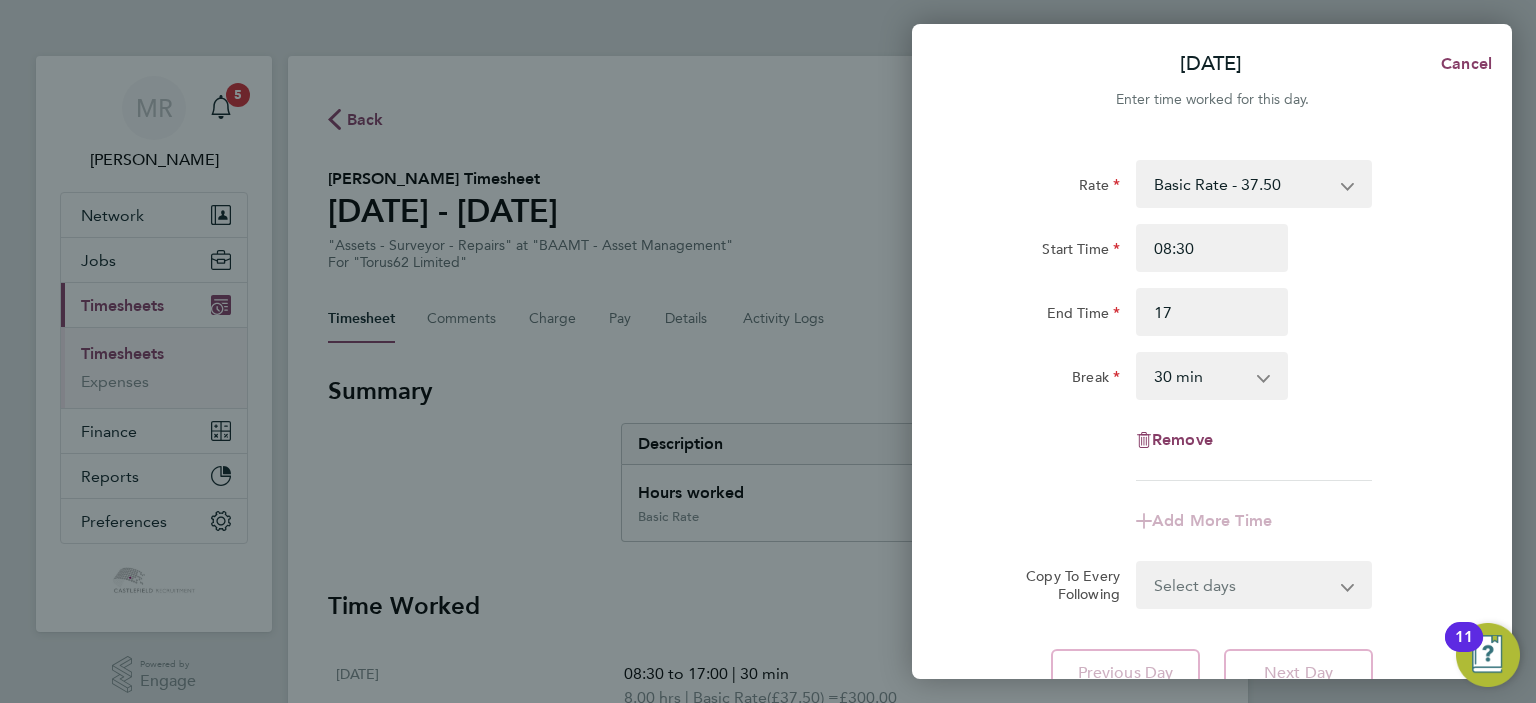 type on "17:00" 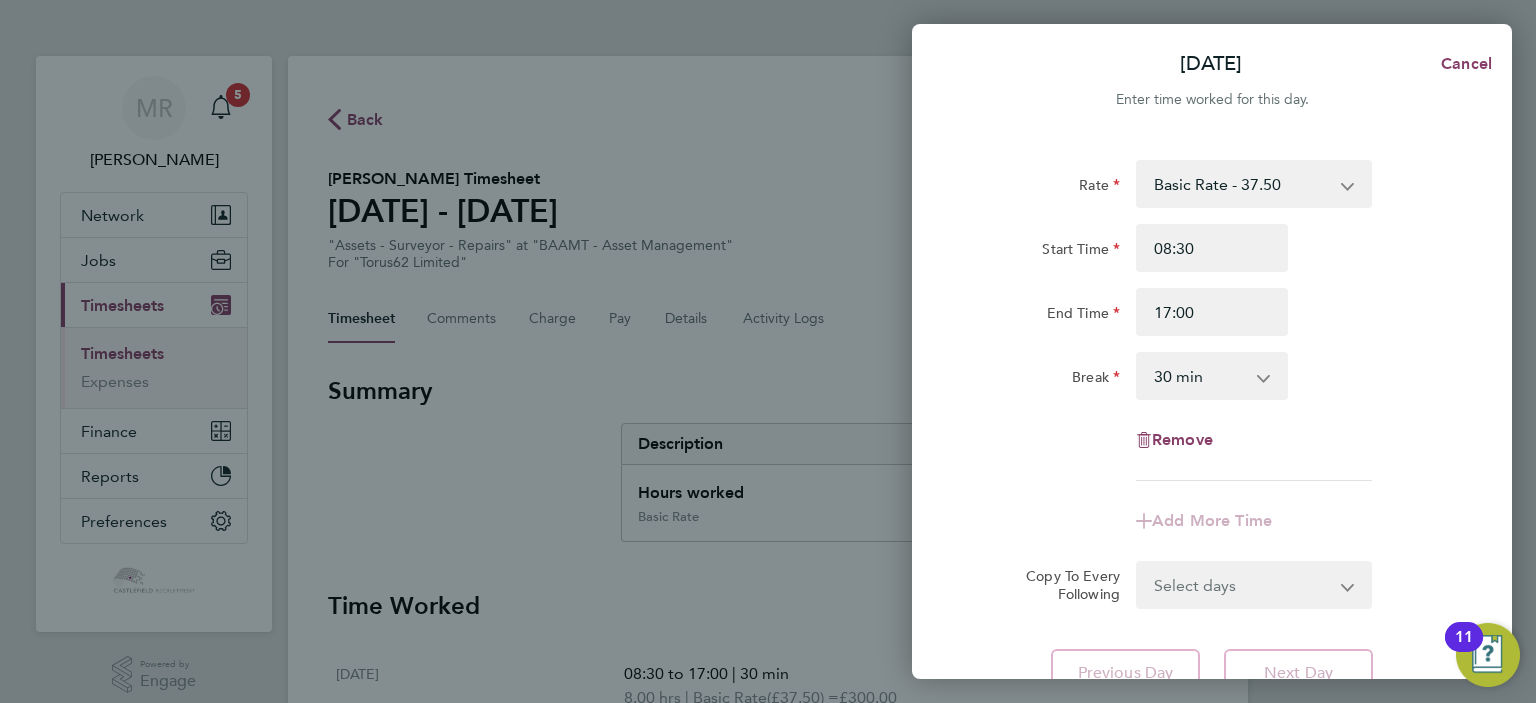 click on "End Time 17:00" 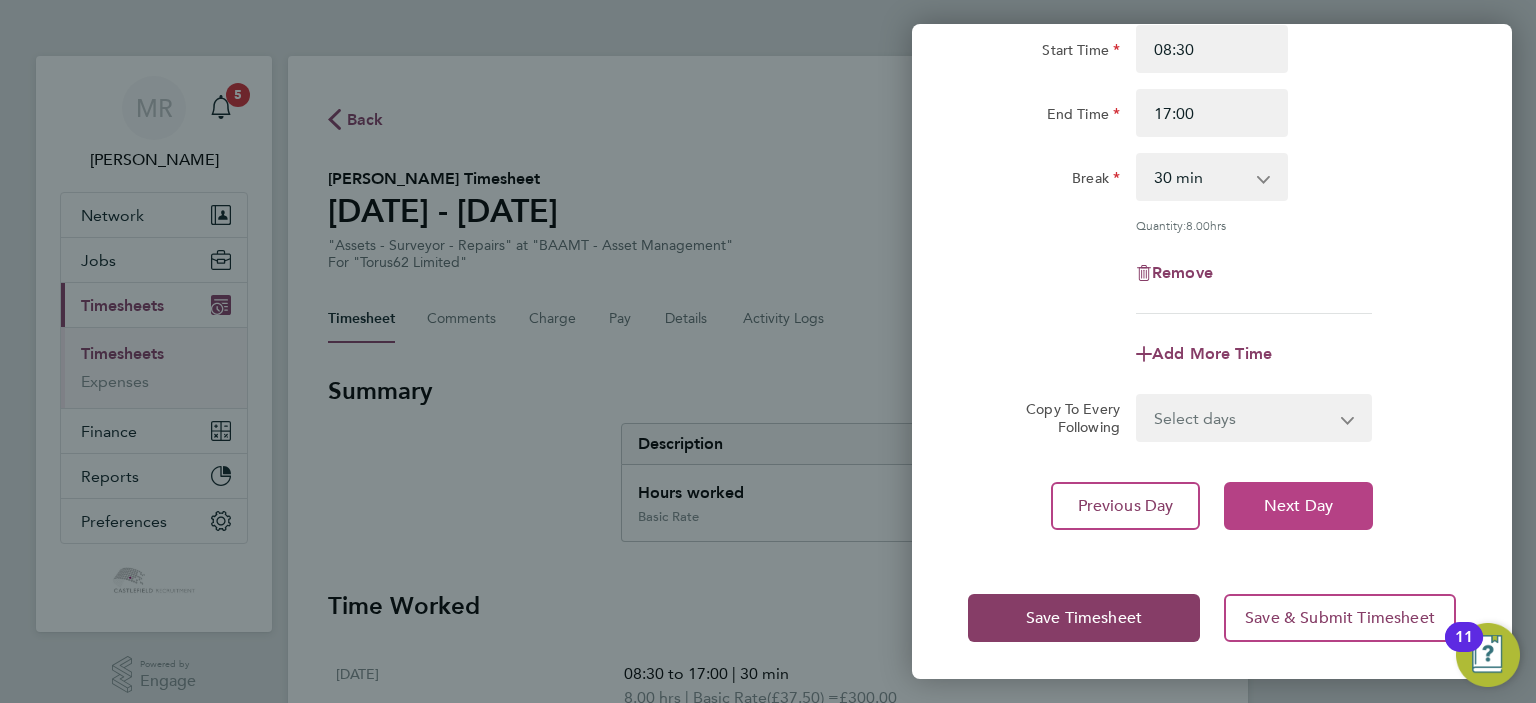 click on "Next Day" 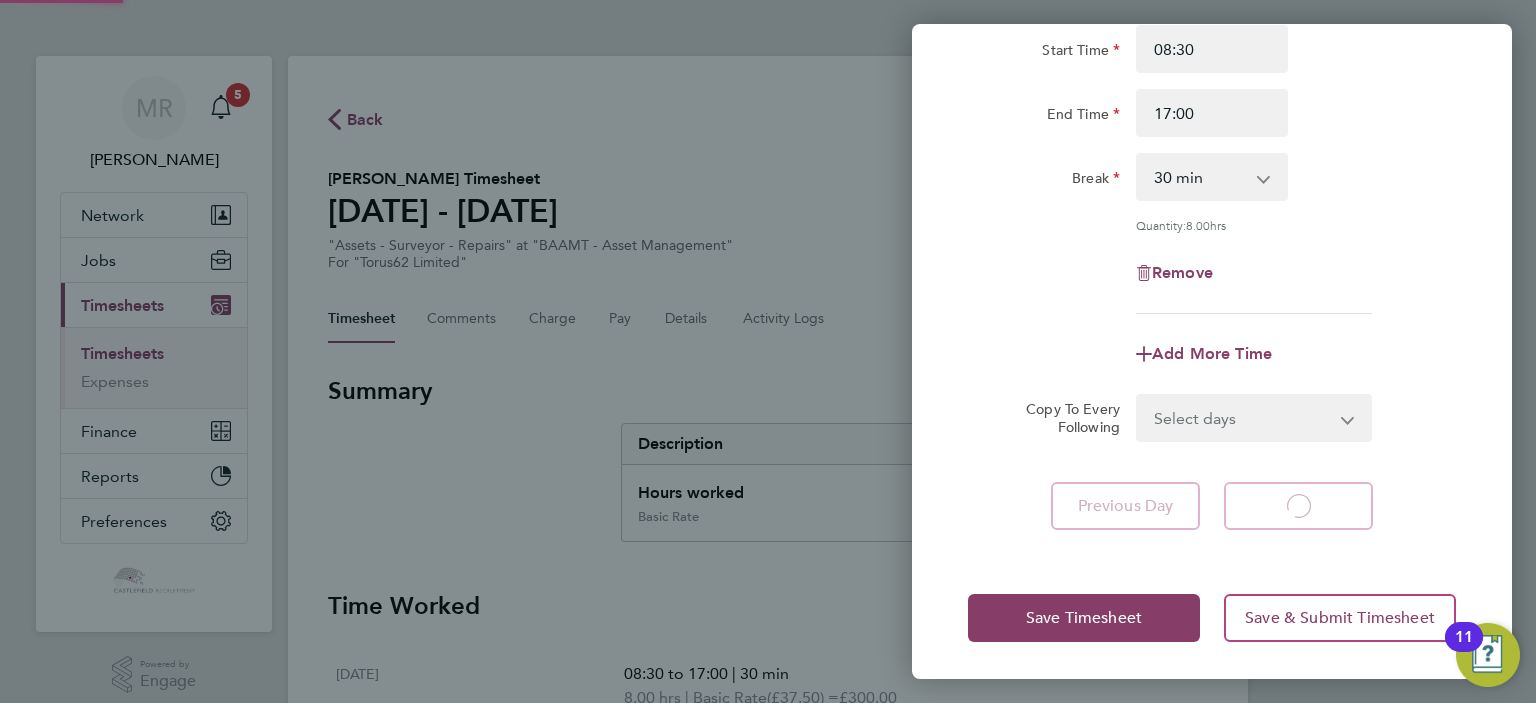 select on "30" 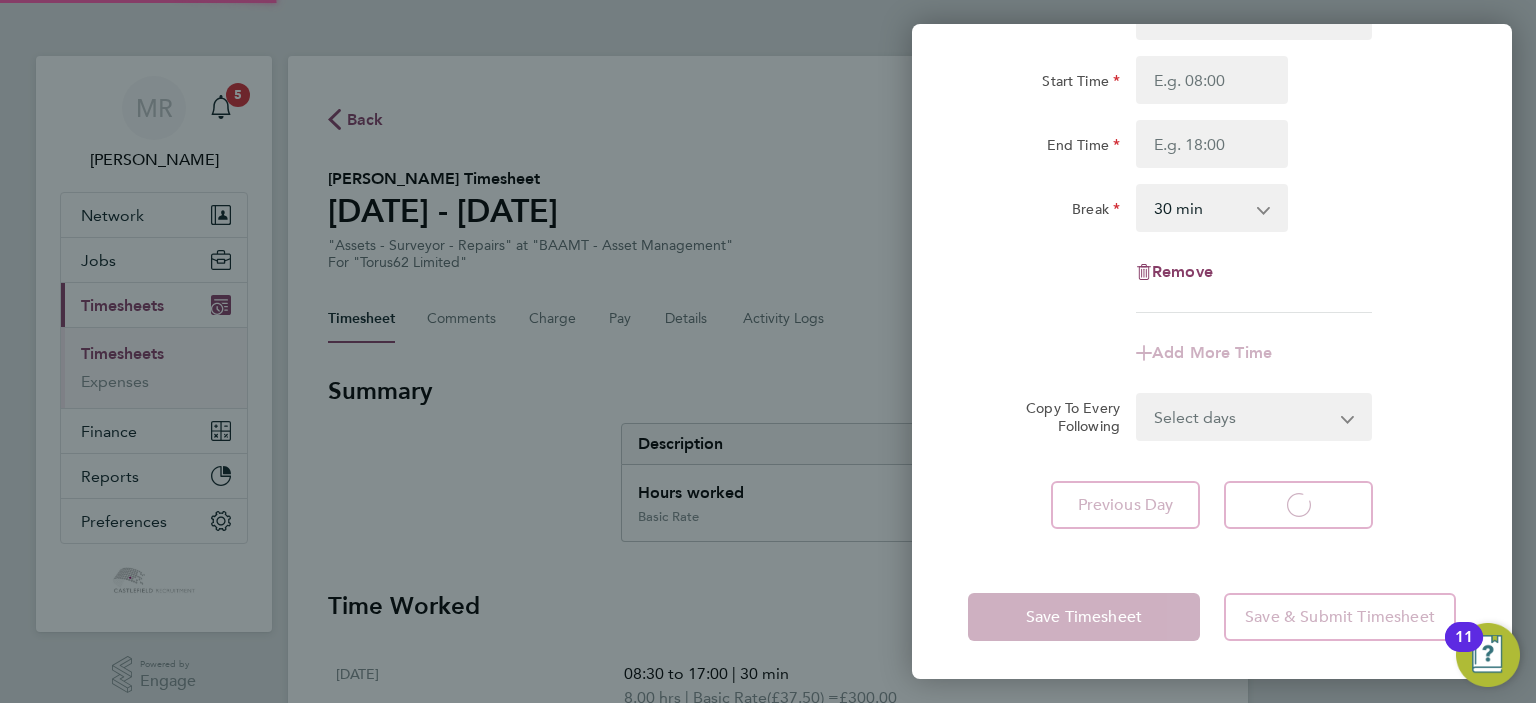 select on "30" 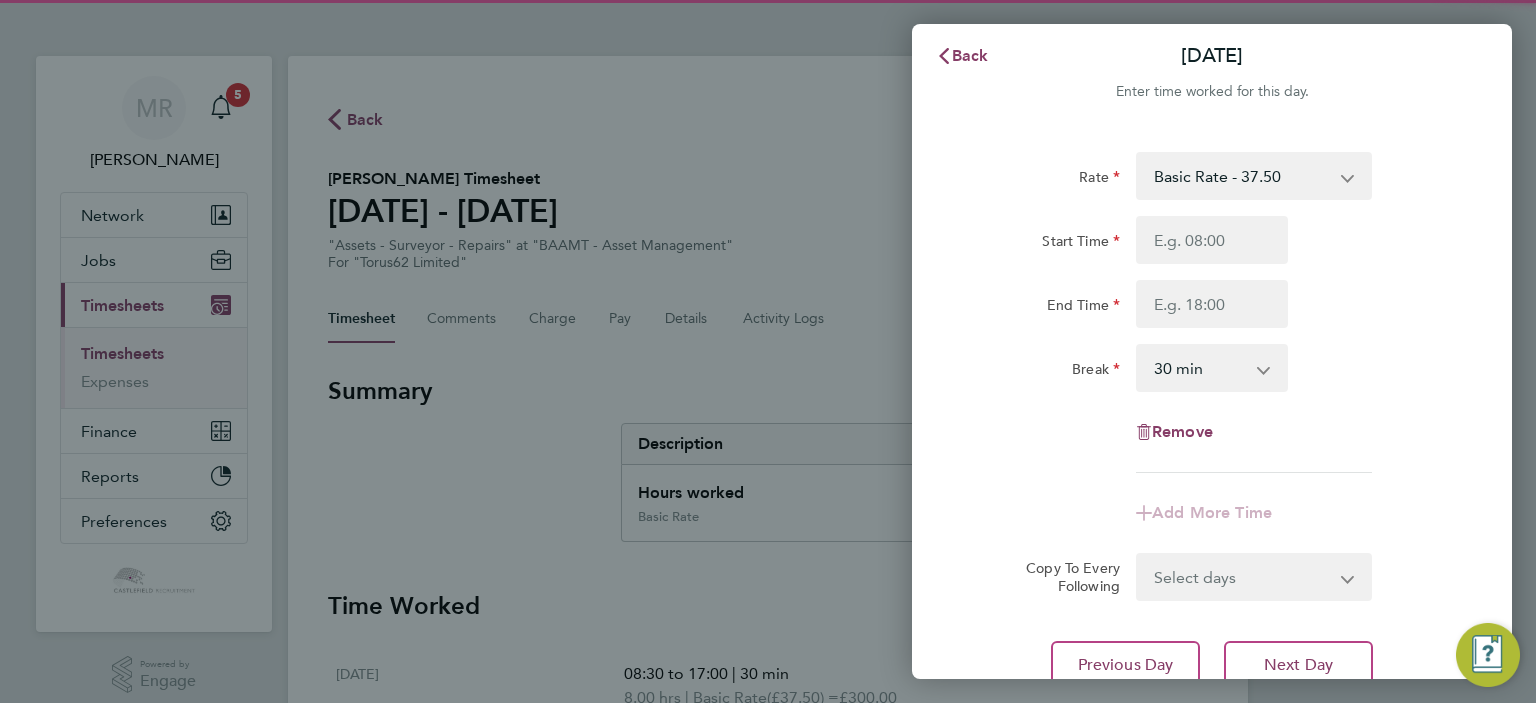scroll, scrollTop: 0, scrollLeft: 0, axis: both 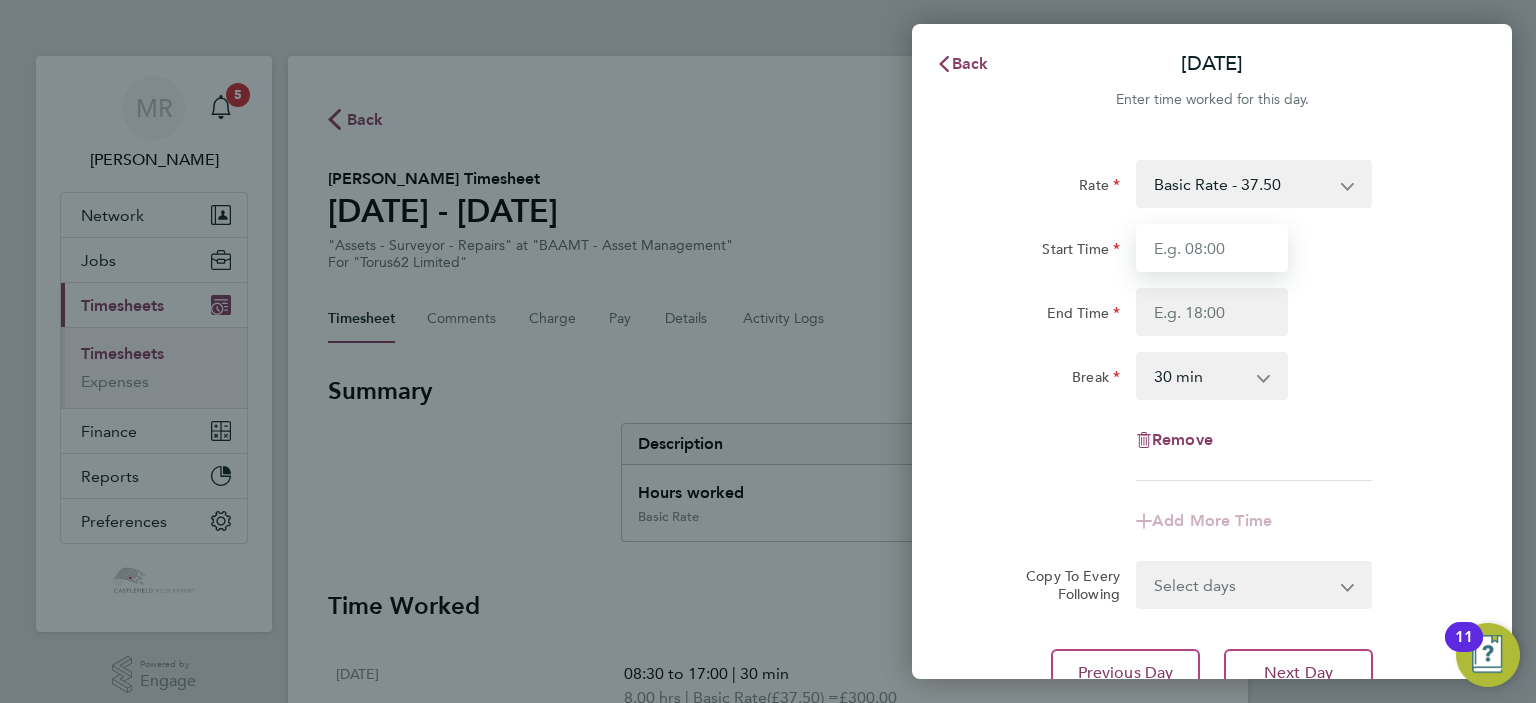 click on "Start Time" at bounding box center [1212, 248] 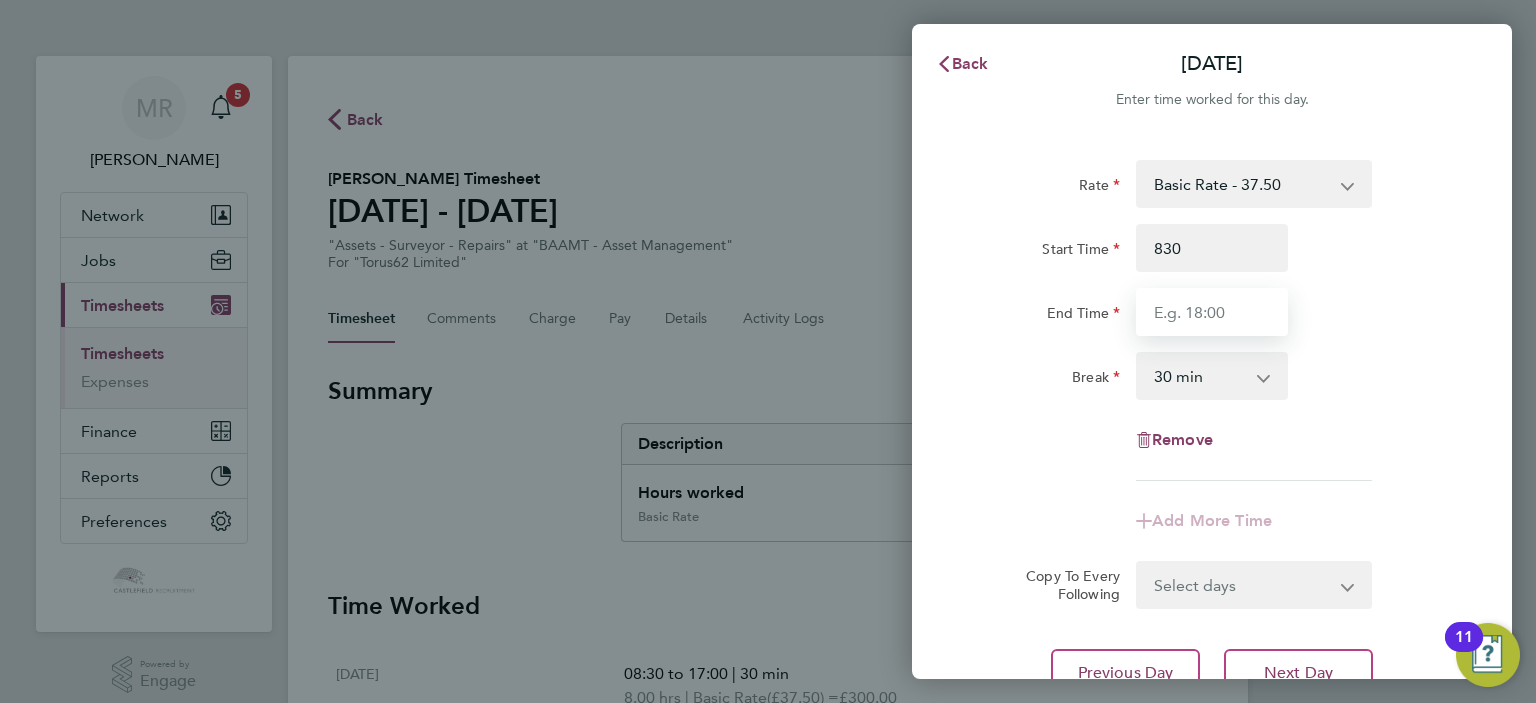 type on "08:30" 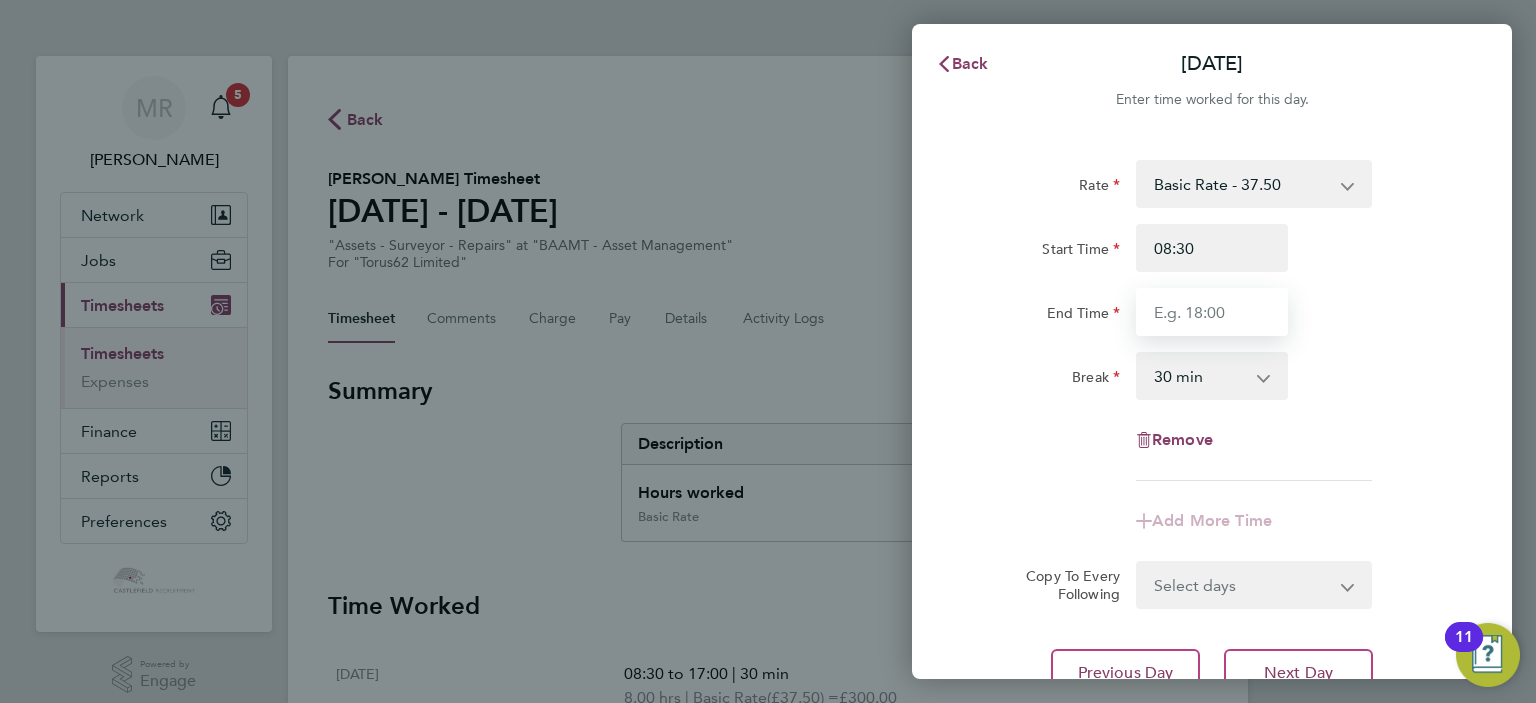 click on "End Time" at bounding box center (1212, 312) 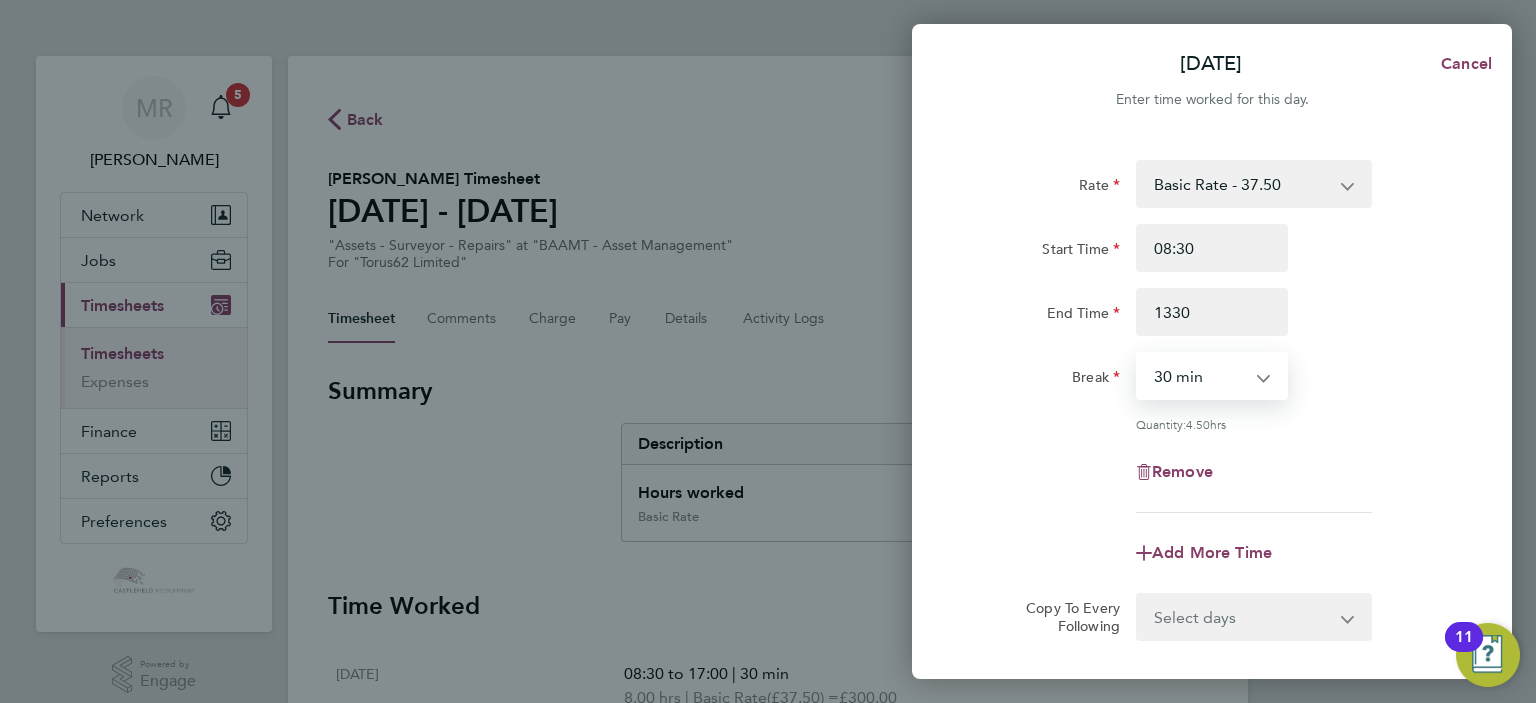 type on "13:30" 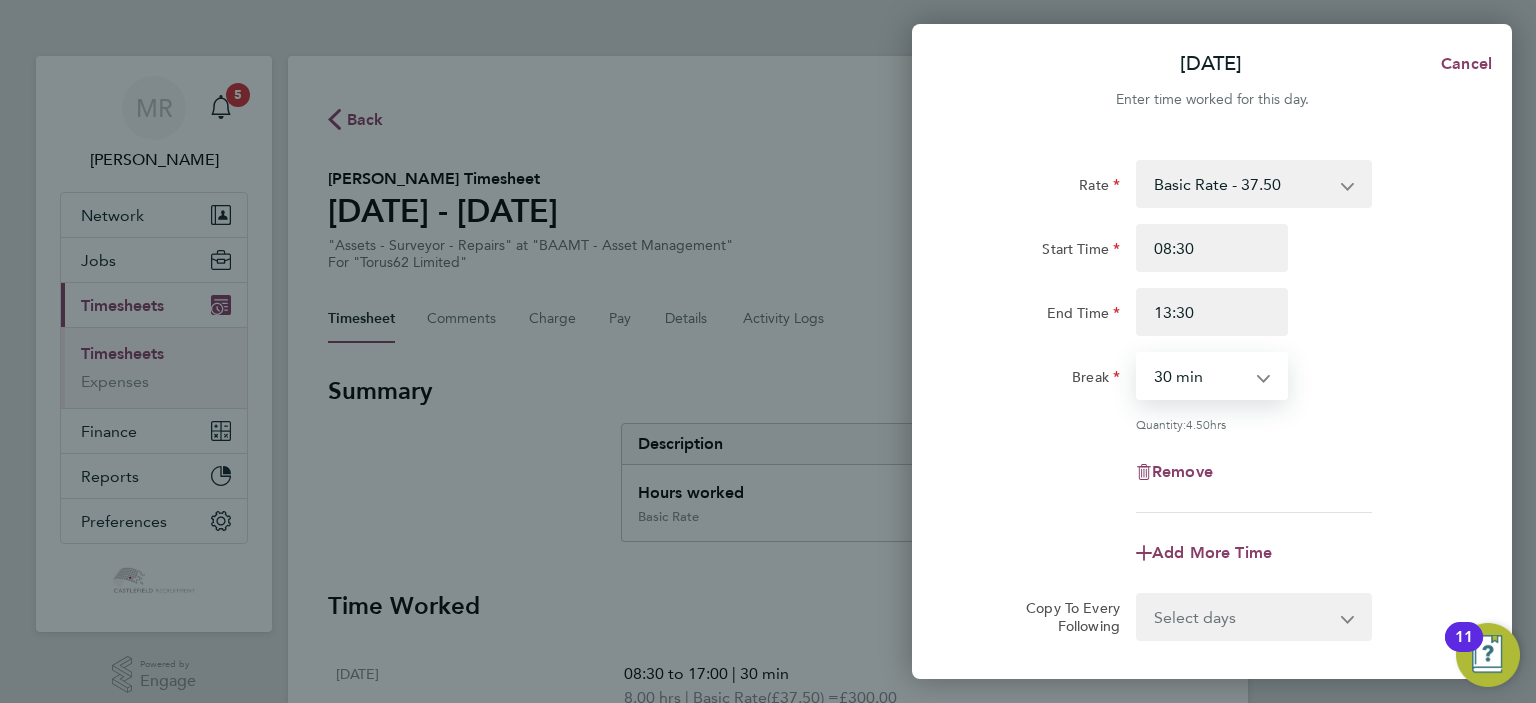 click on "0 min   15 min   30 min   45 min   60 min   75 min   90 min" at bounding box center (1200, 376) 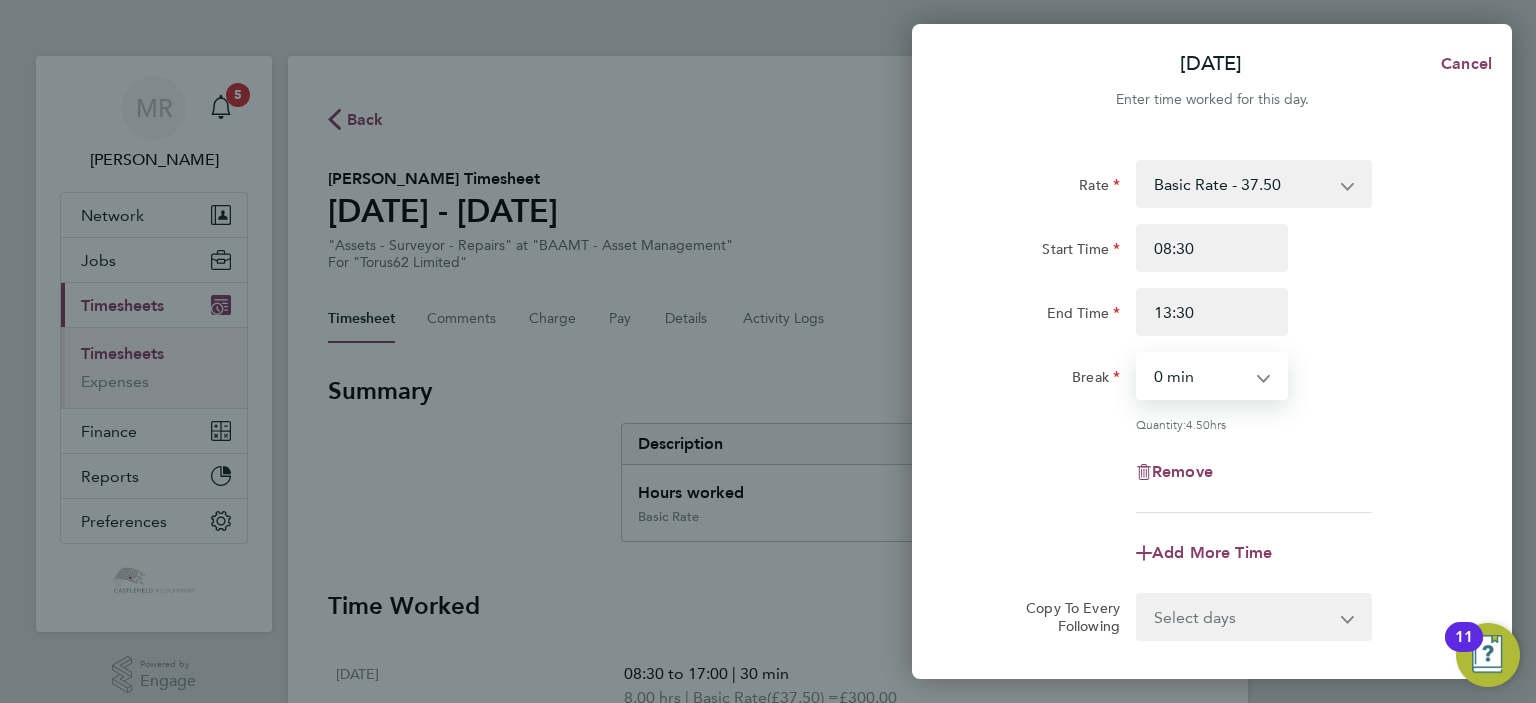 click on "0 min   15 min   30 min   45 min   60 min   75 min   90 min" at bounding box center (1200, 376) 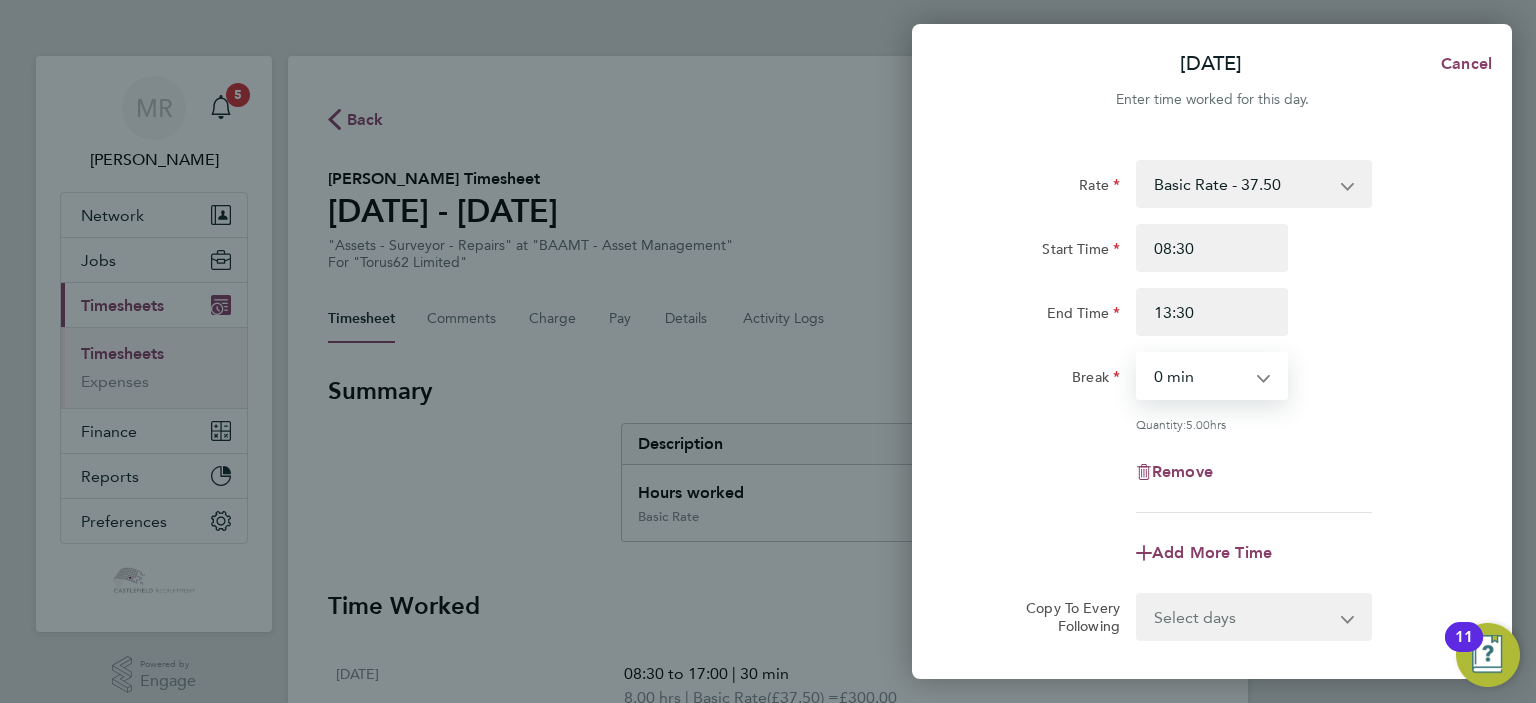 scroll, scrollTop: 199, scrollLeft: 0, axis: vertical 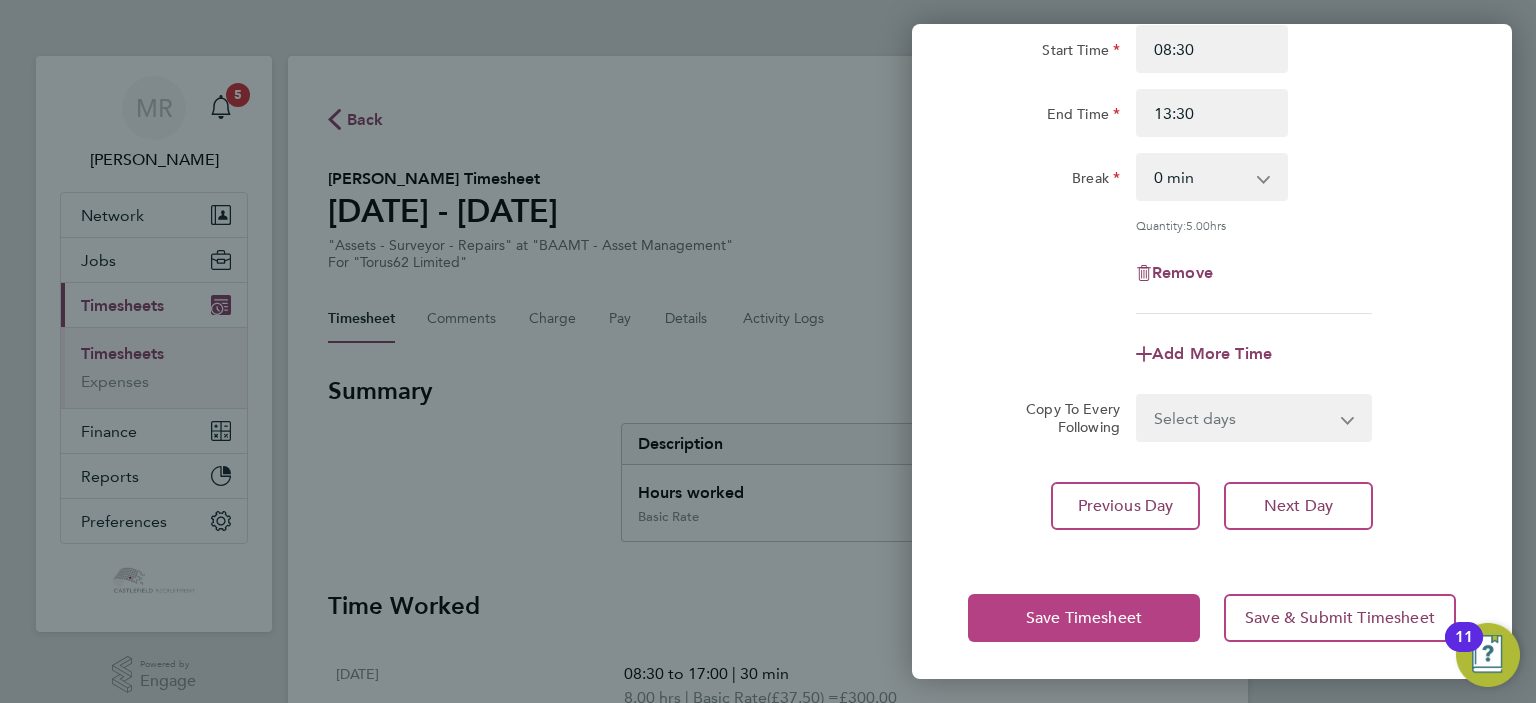 drag, startPoint x: 1056, startPoint y: 627, endPoint x: 1062, endPoint y: 583, distance: 44.407207 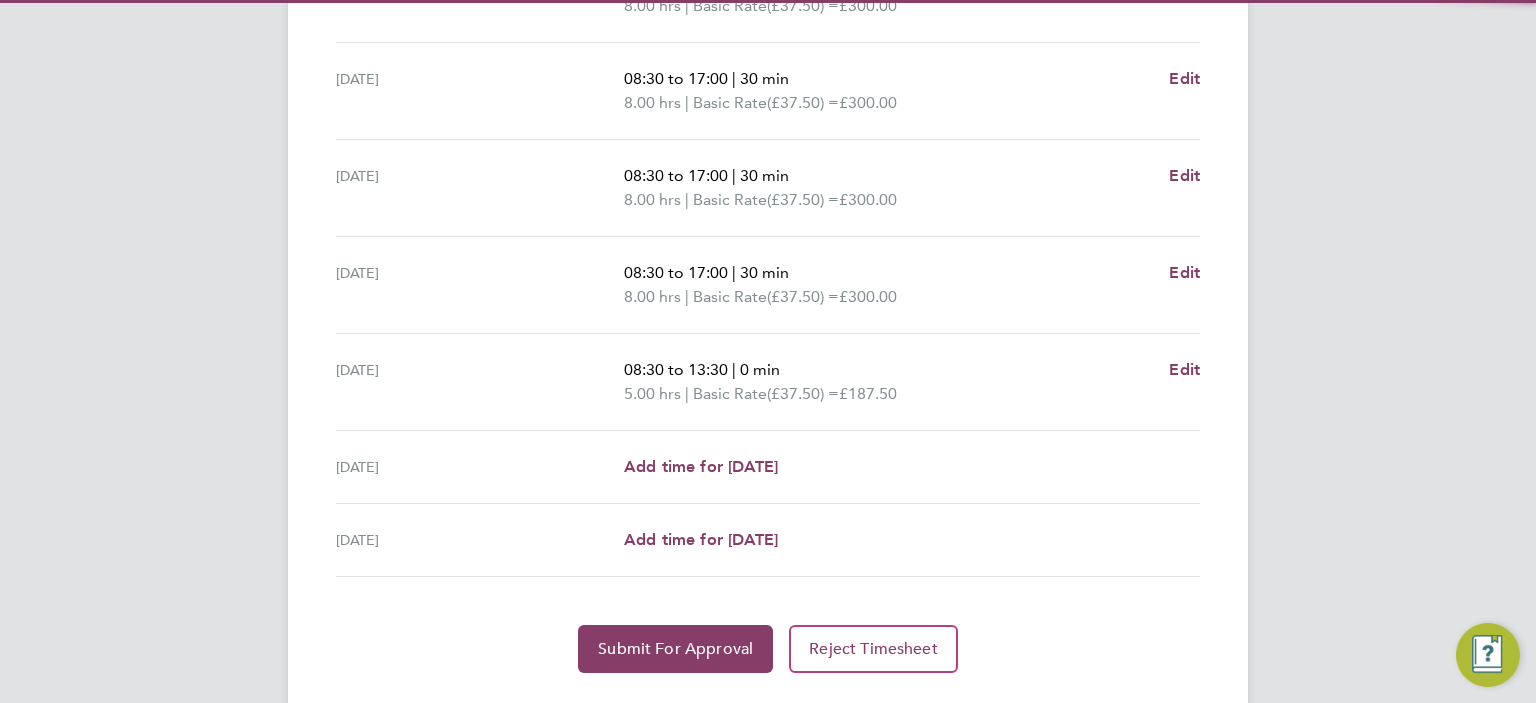 scroll, scrollTop: 700, scrollLeft: 0, axis: vertical 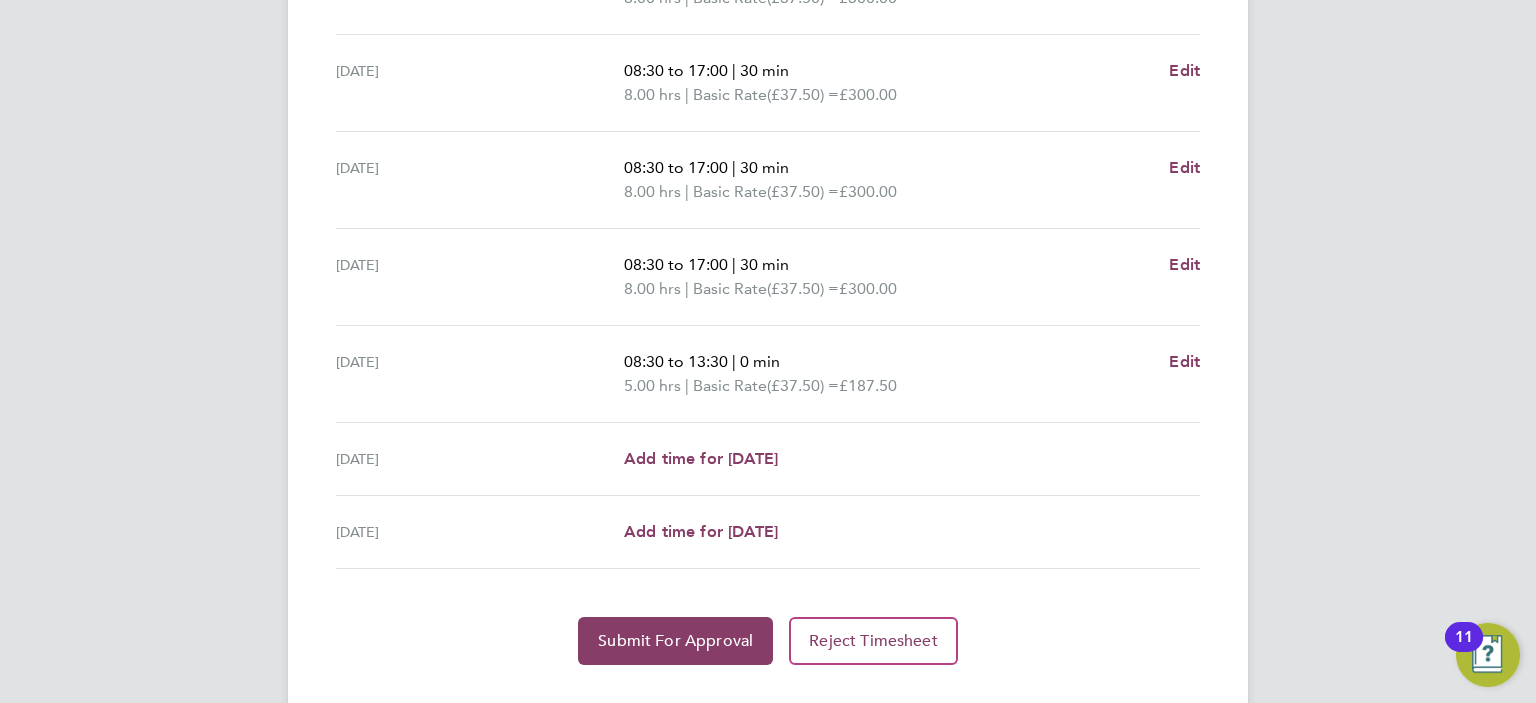 click on "Time Worked   [DATE]   08:30 to 17:00   |   30 min   8.00 hrs   |   Basic Rate   (£37.50) =   £300.00   Edit   [DATE]   08:30 to 17:00   |   30 min   8.00 hrs   |   Basic Rate   (£37.50) =   £300.00   Edit   [DATE]   08:30 to 17:00   |   30 min   8.00 hrs   |   Basic Rate   (£37.50) =   £300.00   Edit   [DATE]   08:30 to 17:00   |   30 min   8.00 hrs   |   Basic Rate   (£37.50) =   £300.00   Edit   [DATE]   08:30 to 13:30   |   0 min   5.00 hrs   |   Basic Rate   (£37.50) =   £187.50   Edit   [DATE]   Add time for [DATE]   Add time for [DATE]   [DATE]   Add time for [DATE]   Add time for [DATE]   Submit For Approval   Reject Timesheet" at bounding box center (768, 277) 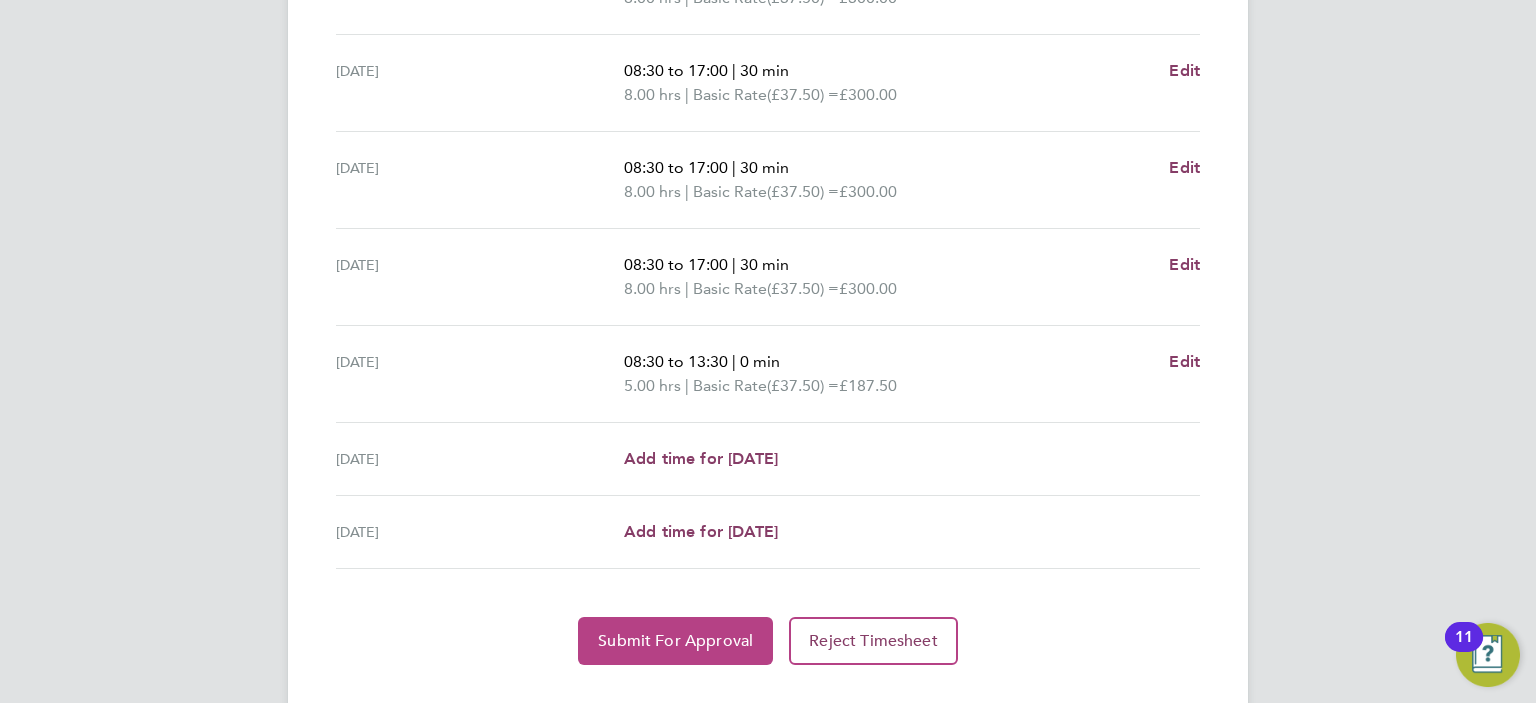 click on "Submit For Approval" 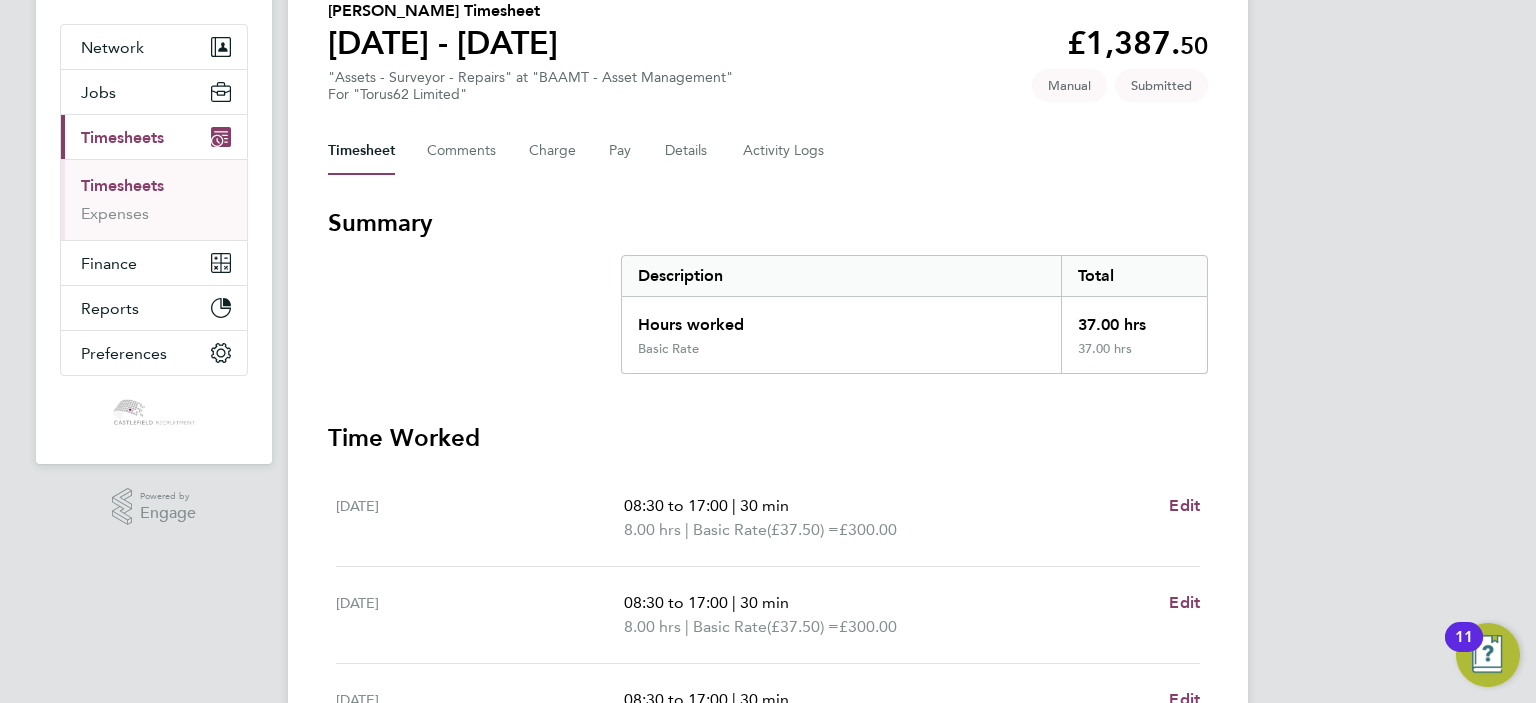 scroll, scrollTop: 0, scrollLeft: 0, axis: both 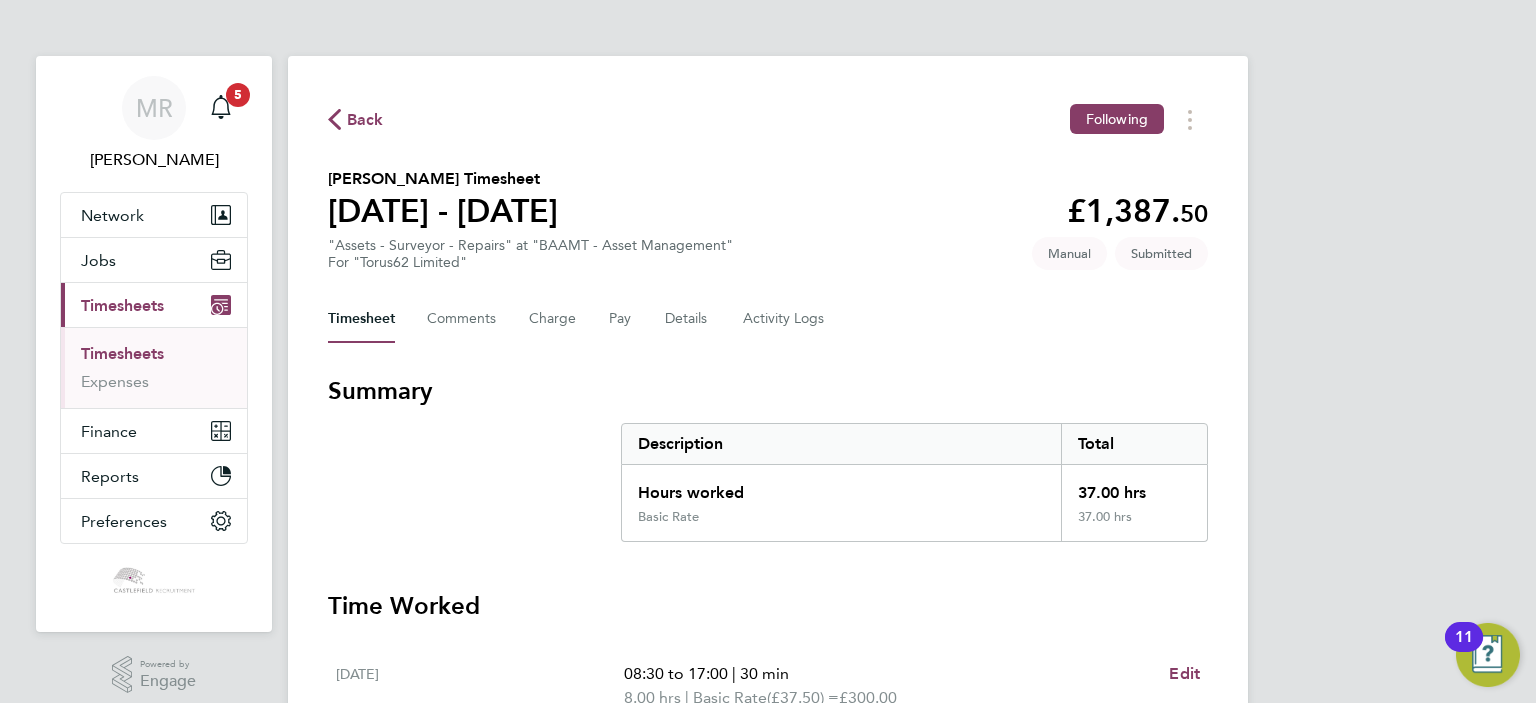 click on "Back" 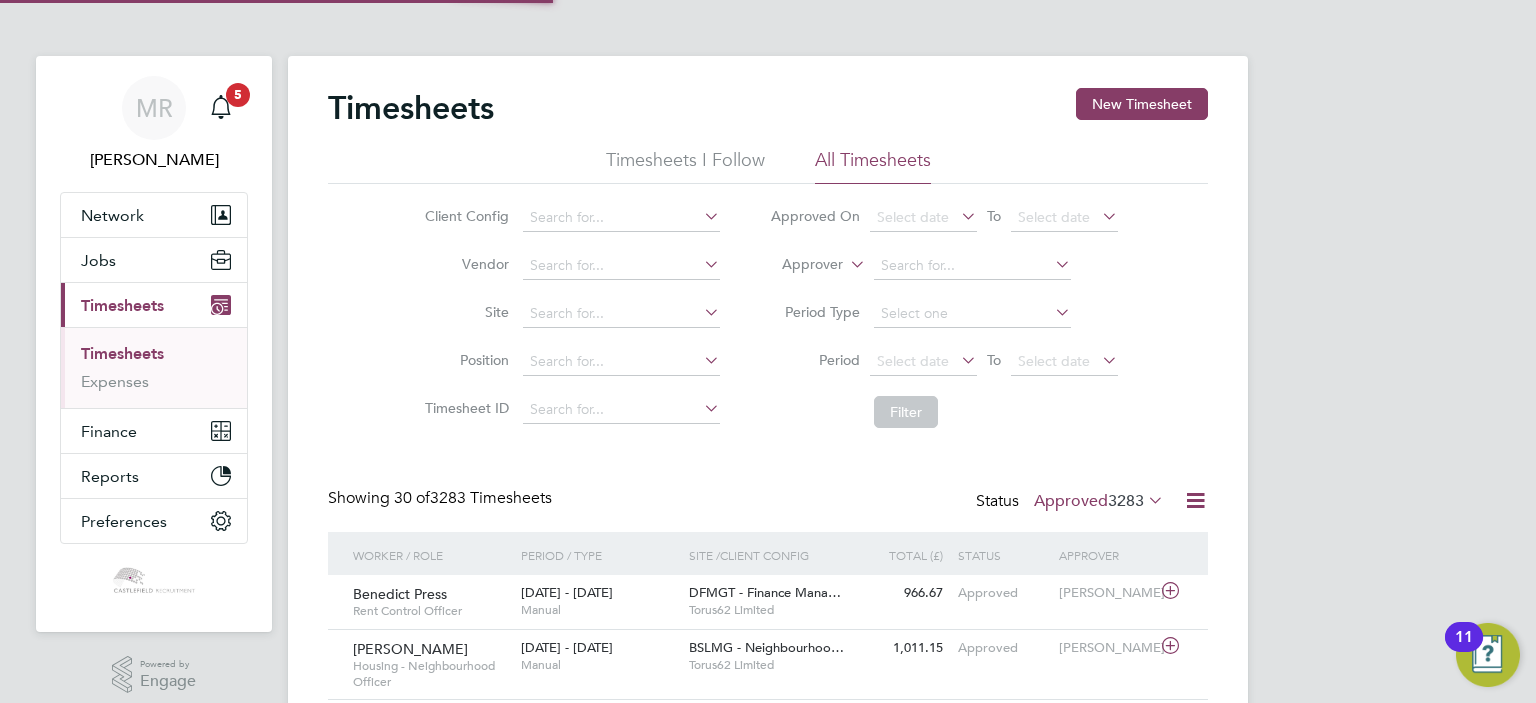 scroll, scrollTop: 9, scrollLeft: 10, axis: both 